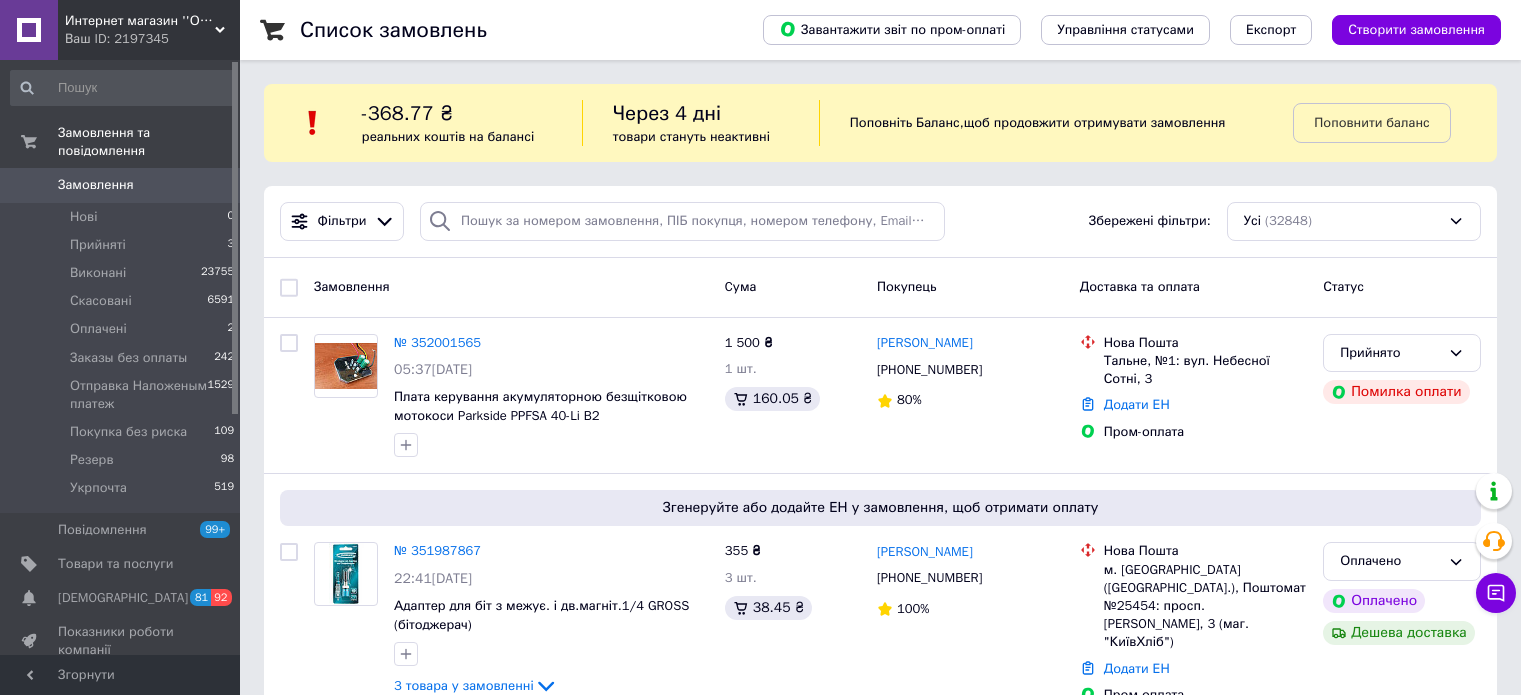 scroll, scrollTop: 0, scrollLeft: 0, axis: both 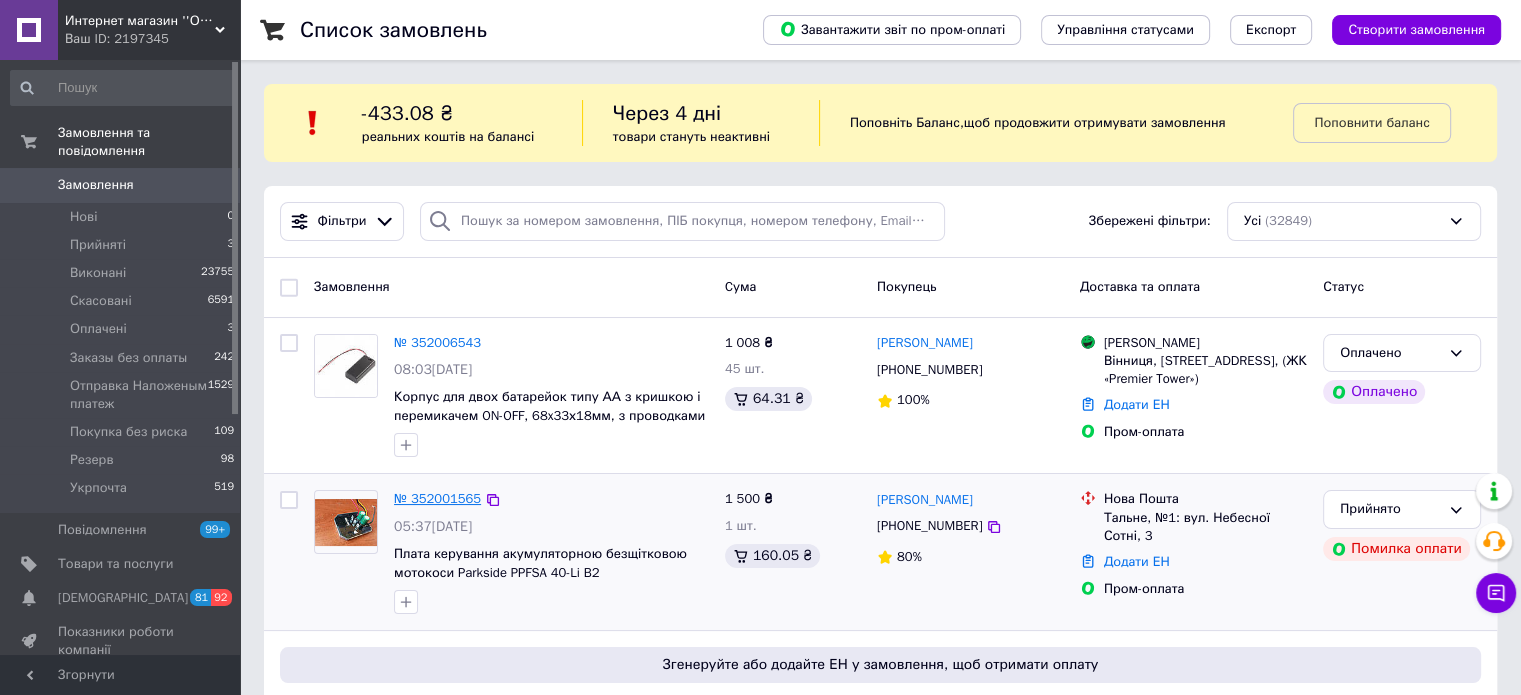 click on "№ 352001565" at bounding box center [437, 498] 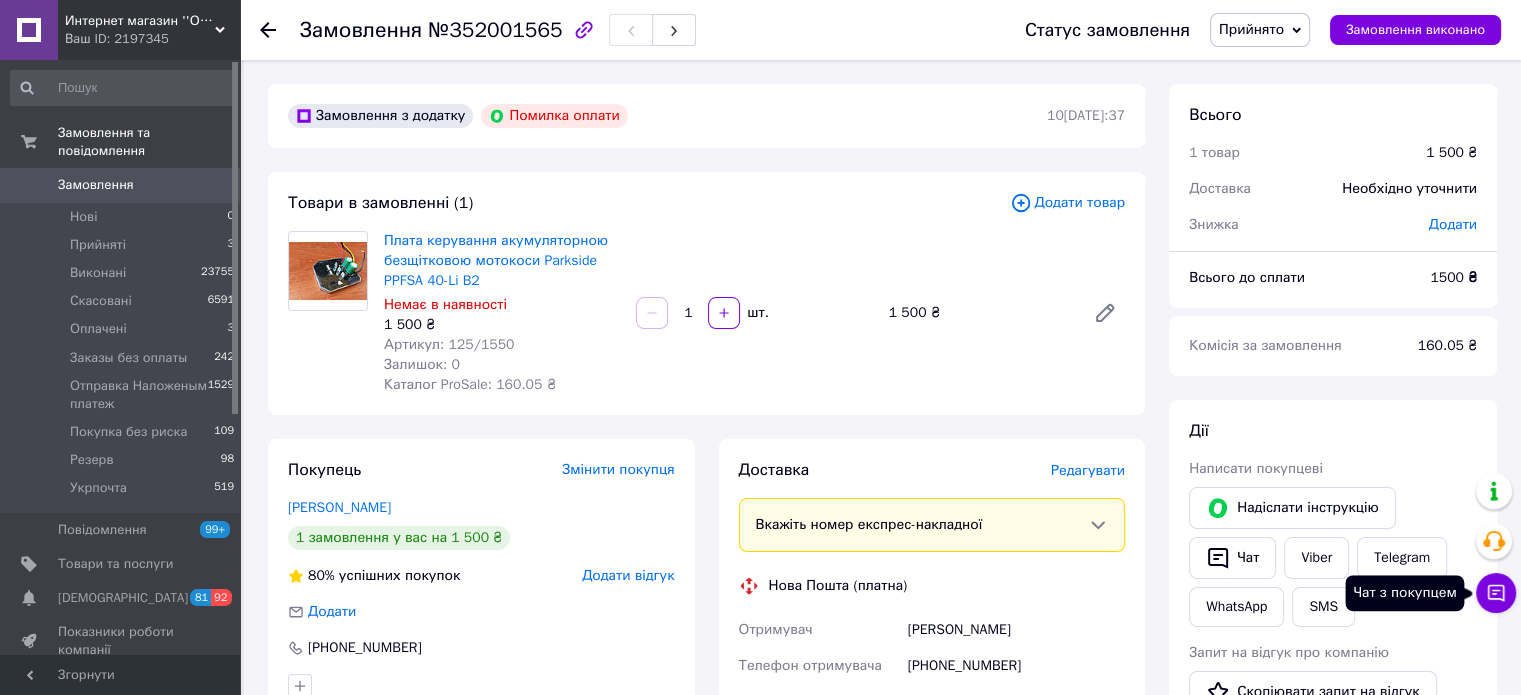 click on "Чат з покупцем" at bounding box center [1496, 593] 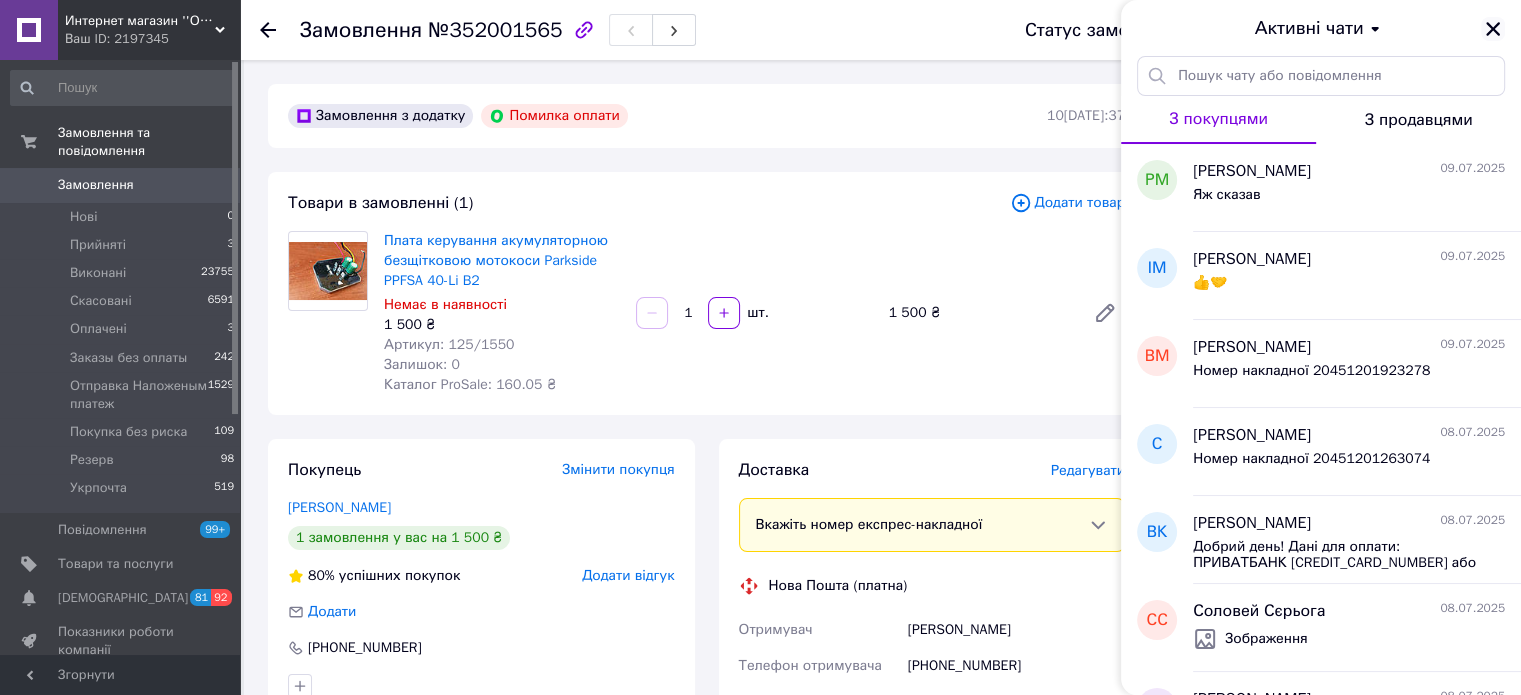click 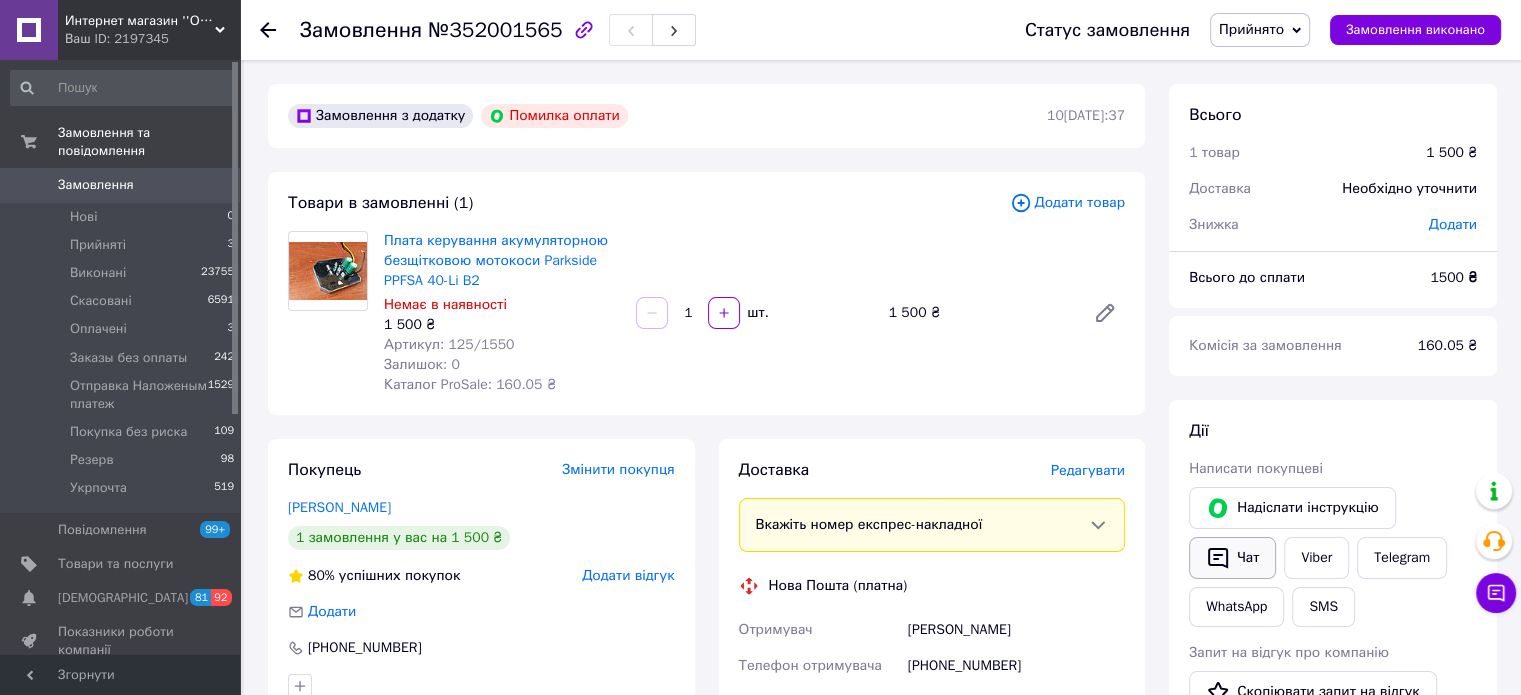 click on "Чат" at bounding box center (1232, 558) 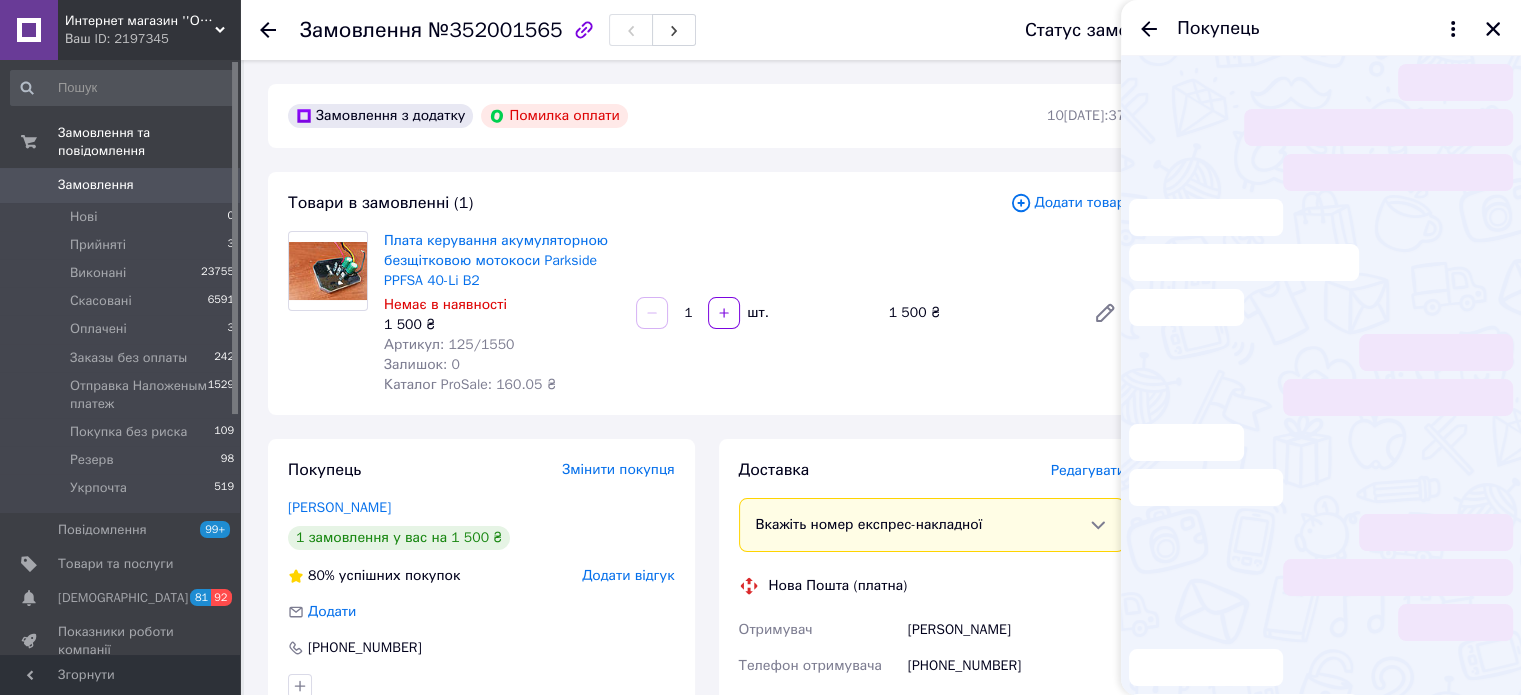 scroll, scrollTop: 181, scrollLeft: 0, axis: vertical 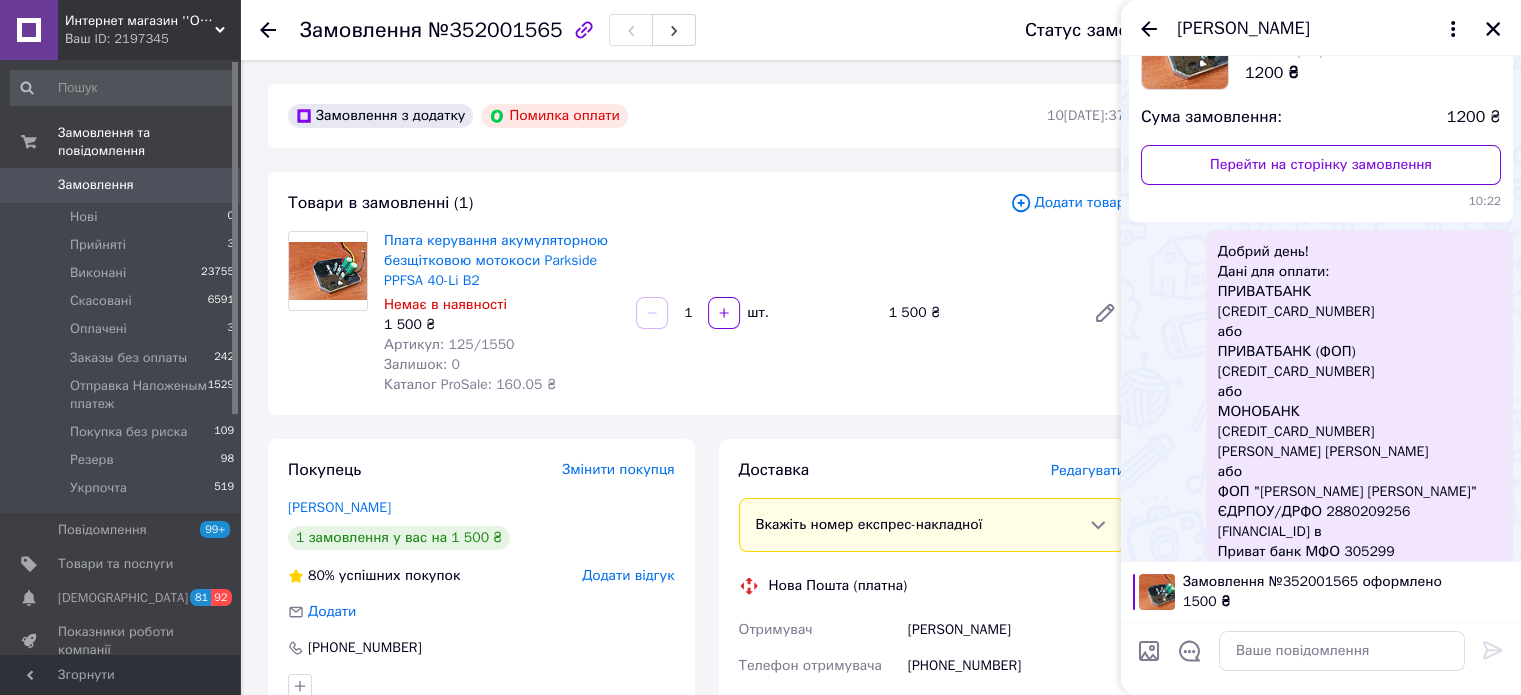 click on "Добрий день! Дані для оплати: ПРИВАТБАНК 4149 6293 7824 1053 або ПРИВАТБАНК (ФОП) 5169 3351 0196 6642 або МОНОБАНК 4441 1110 3204 0952 Гаюн Олег Миколайович або ФОП "Гаюн Олег Миколайович" ЄДРПОУ/ДРФО 2880209256 UA203052990000026000021202589 в Приват банк МФО 305299 До сплати 1200грн" at bounding box center [1347, 412] 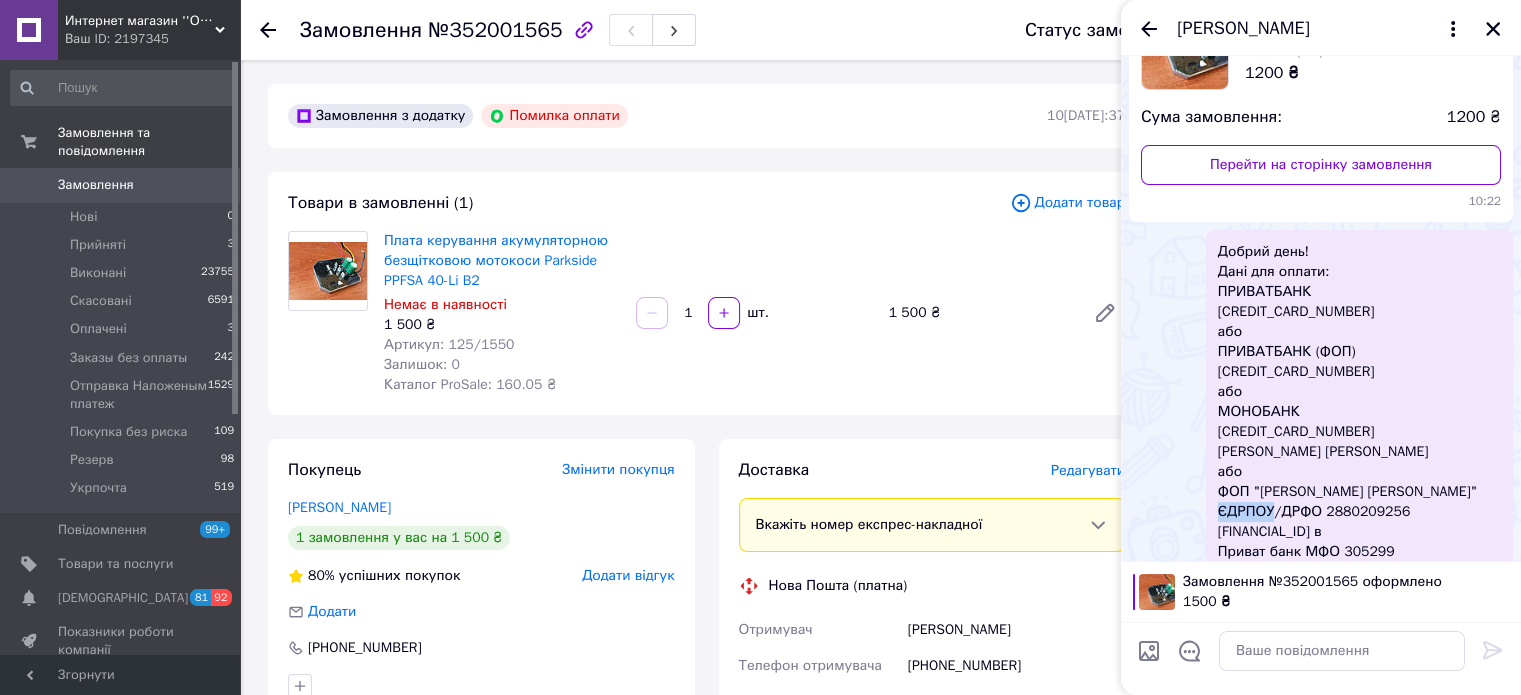 click on "Добрий день! Дані для оплати: ПРИВАТБАНК [CREDIT_CARD_NUMBER] або ПРИВАТБАНК (ФОП) [CREDIT_CARD_NUMBER] або МОНОБАНК [CREDIT_CARD_NUMBER] [PERSON_NAME] або ФОП "[PERSON_NAME]" ЄДРПОУ/ДРФО 2880209256 [FINANCIAL_ID] в Приват банк МФО 305299 До сплати 1200грн" at bounding box center [1347, 412] 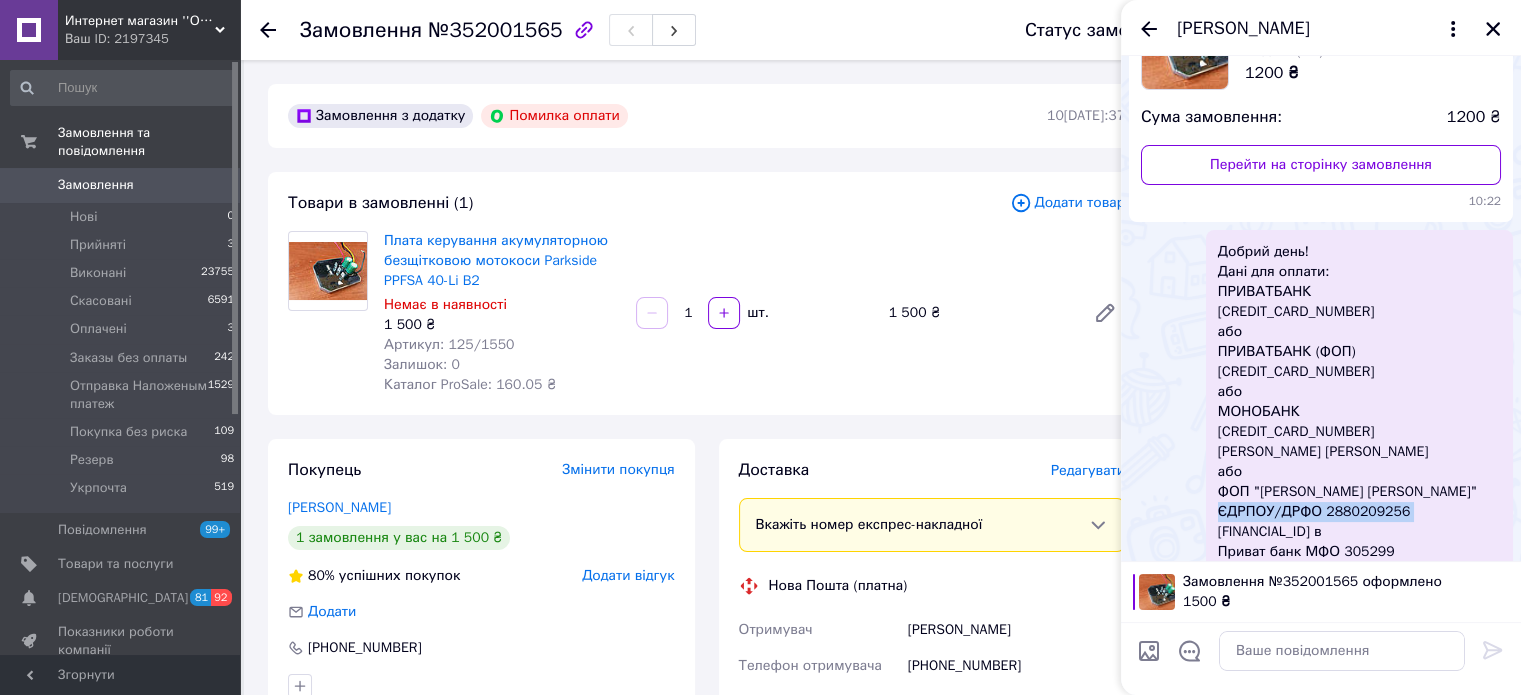 click on "Добрий день! Дані для оплати: ПРИВАТБАНК [CREDIT_CARD_NUMBER] або ПРИВАТБАНК (ФОП) [CREDIT_CARD_NUMBER] або МОНОБАНК [CREDIT_CARD_NUMBER] [PERSON_NAME] або ФОП "[PERSON_NAME]" ЄДРПОУ/ДРФО 2880209256 [FINANCIAL_ID] в Приват банк МФО 305299 До сплати 1200грн" at bounding box center (1347, 412) 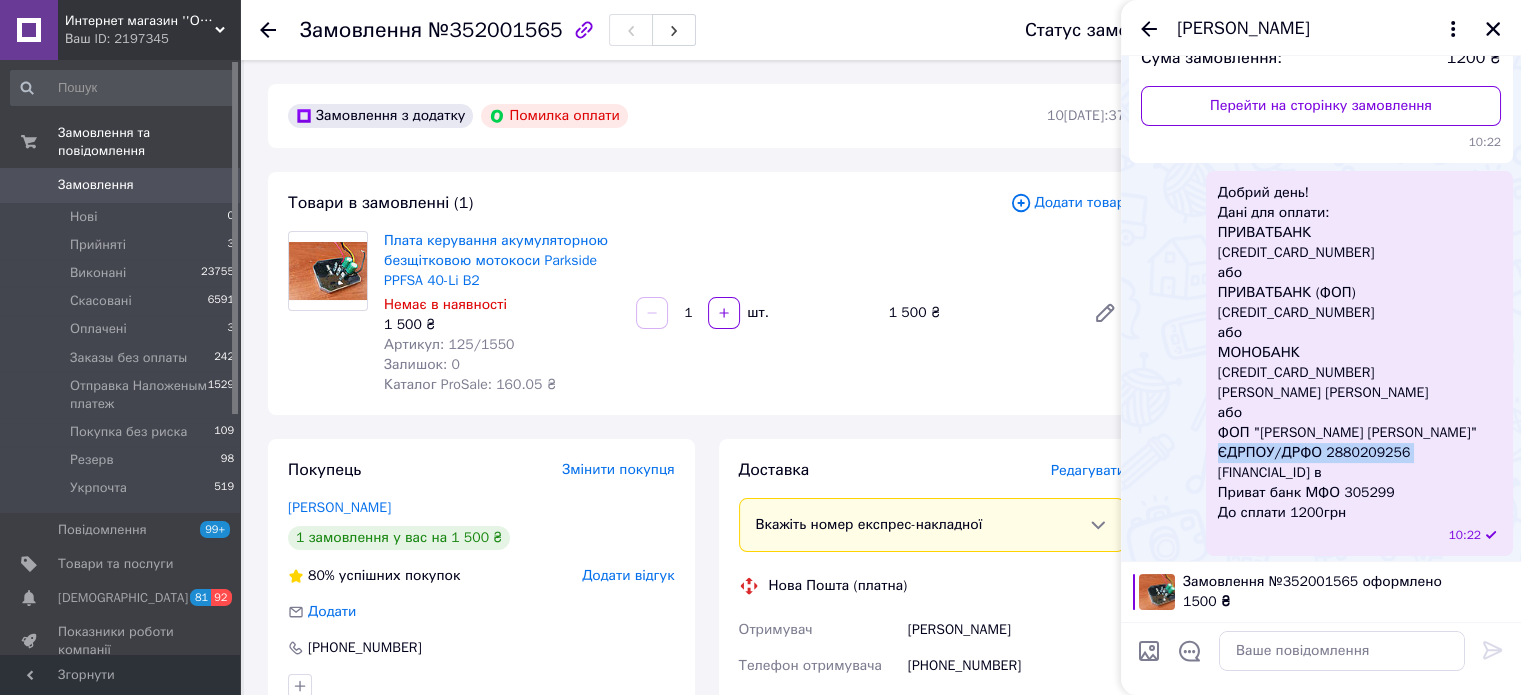 scroll, scrollTop: 242, scrollLeft: 0, axis: vertical 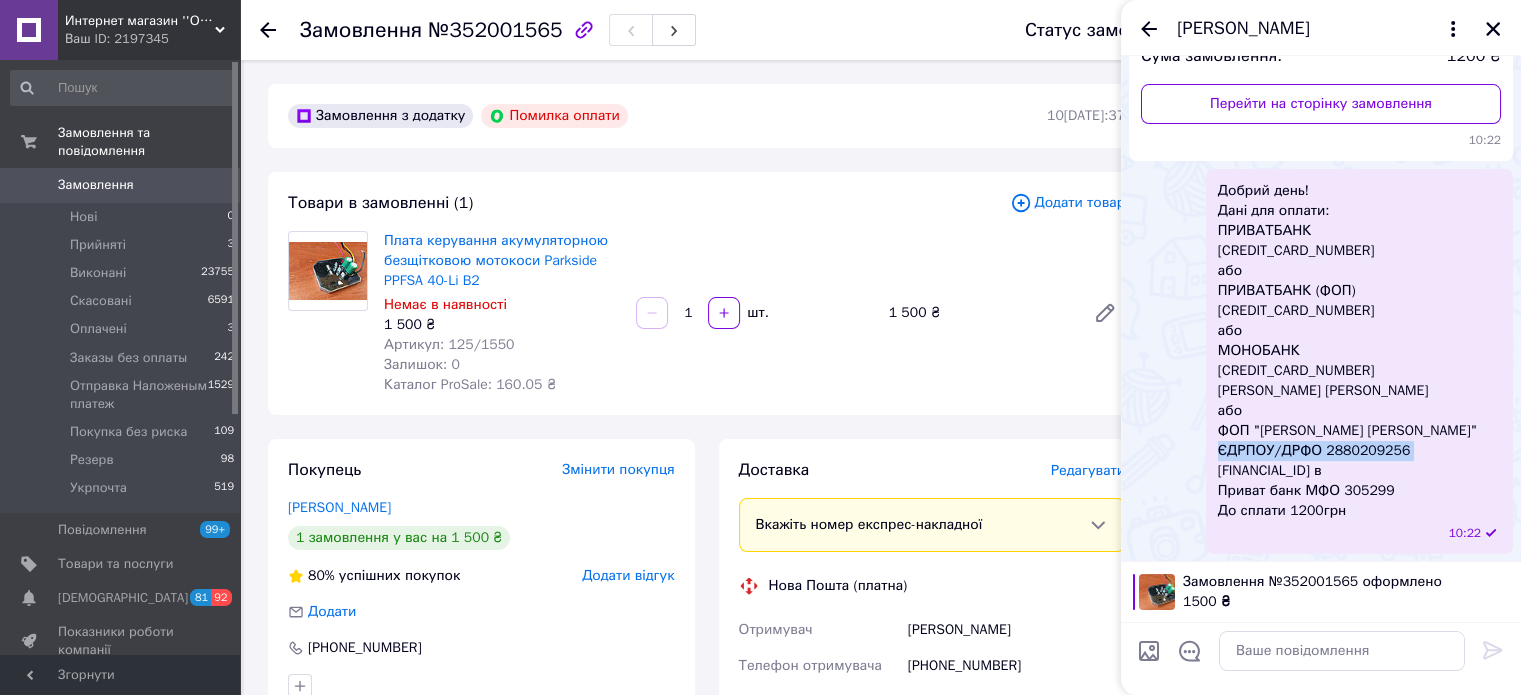 click 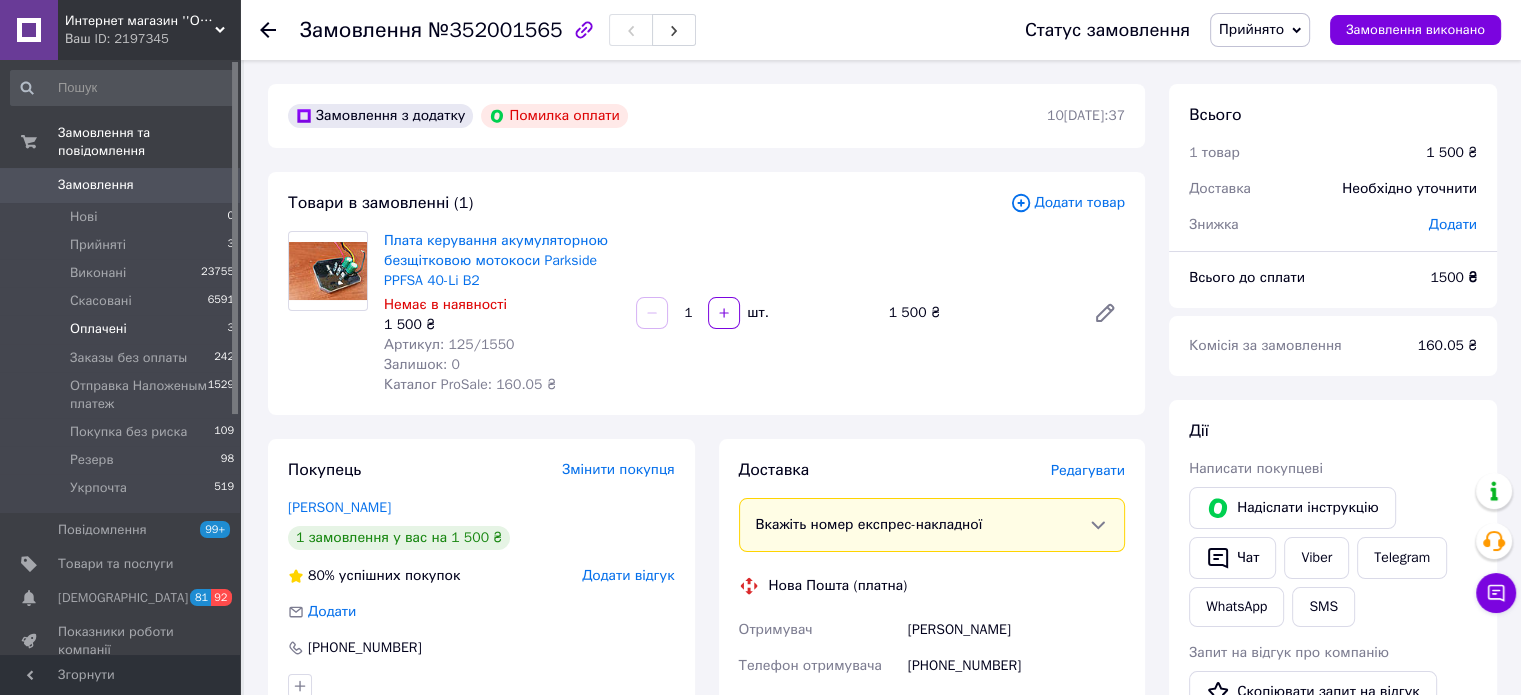 click on "Оплачені" at bounding box center (98, 329) 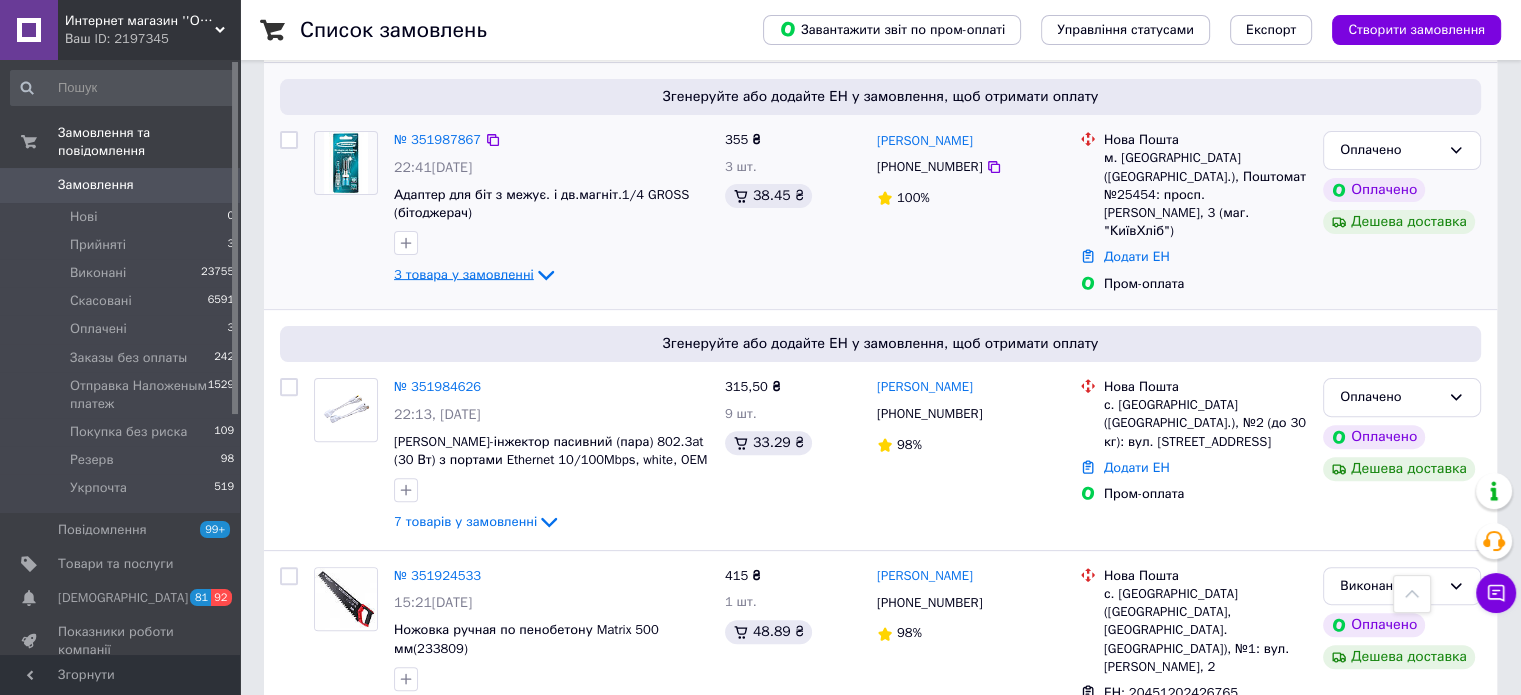 scroll, scrollTop: 600, scrollLeft: 0, axis: vertical 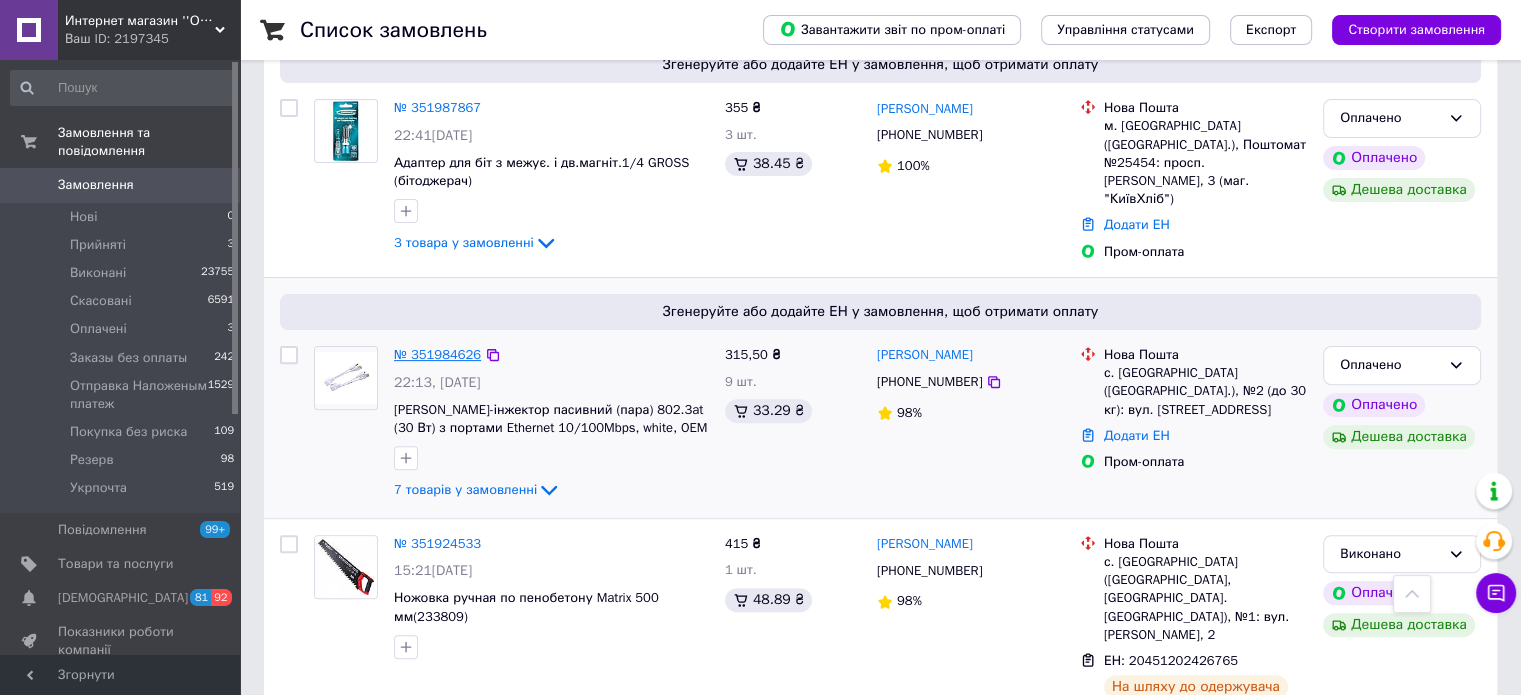 click on "№ 351984626" at bounding box center (437, 354) 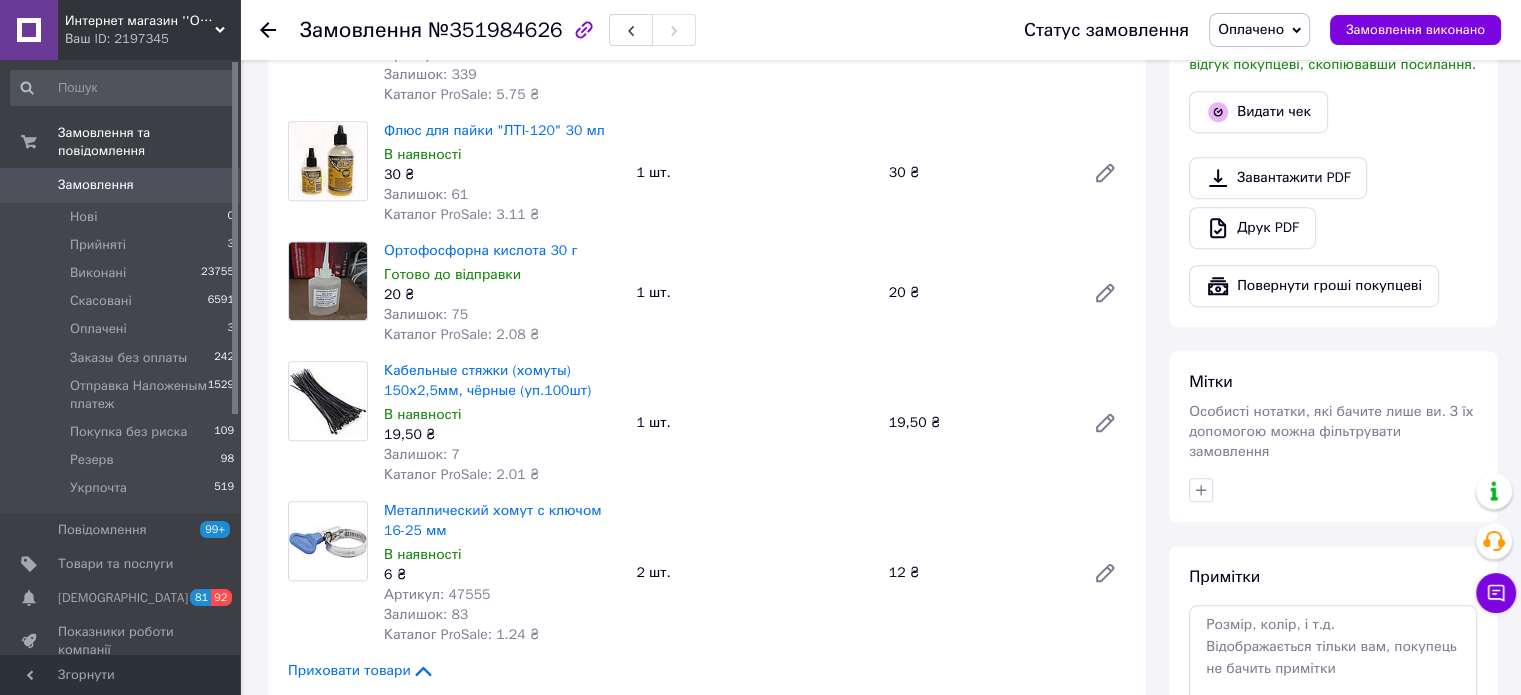 scroll, scrollTop: 1300, scrollLeft: 0, axis: vertical 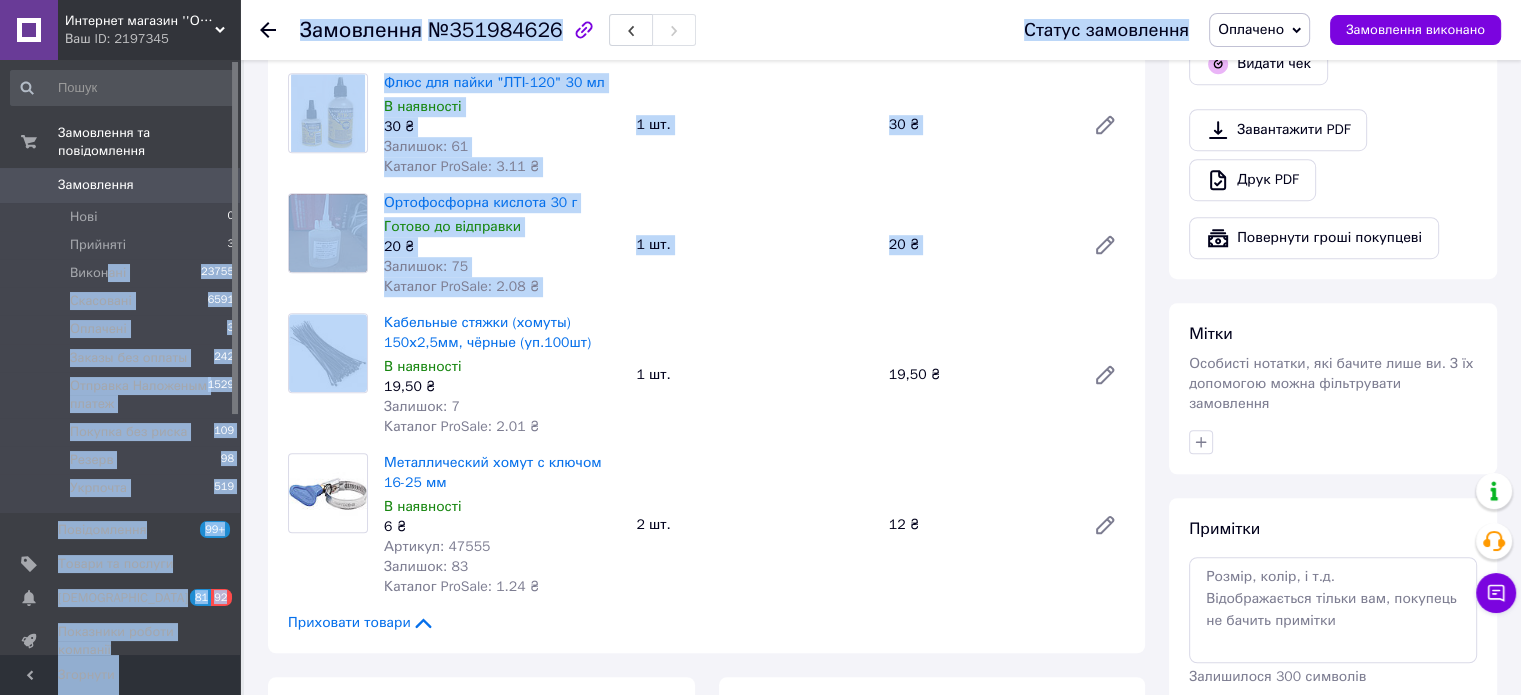 drag, startPoint x: 105, startPoint y: 248, endPoint x: 1116, endPoint y: 271, distance: 1011.2616 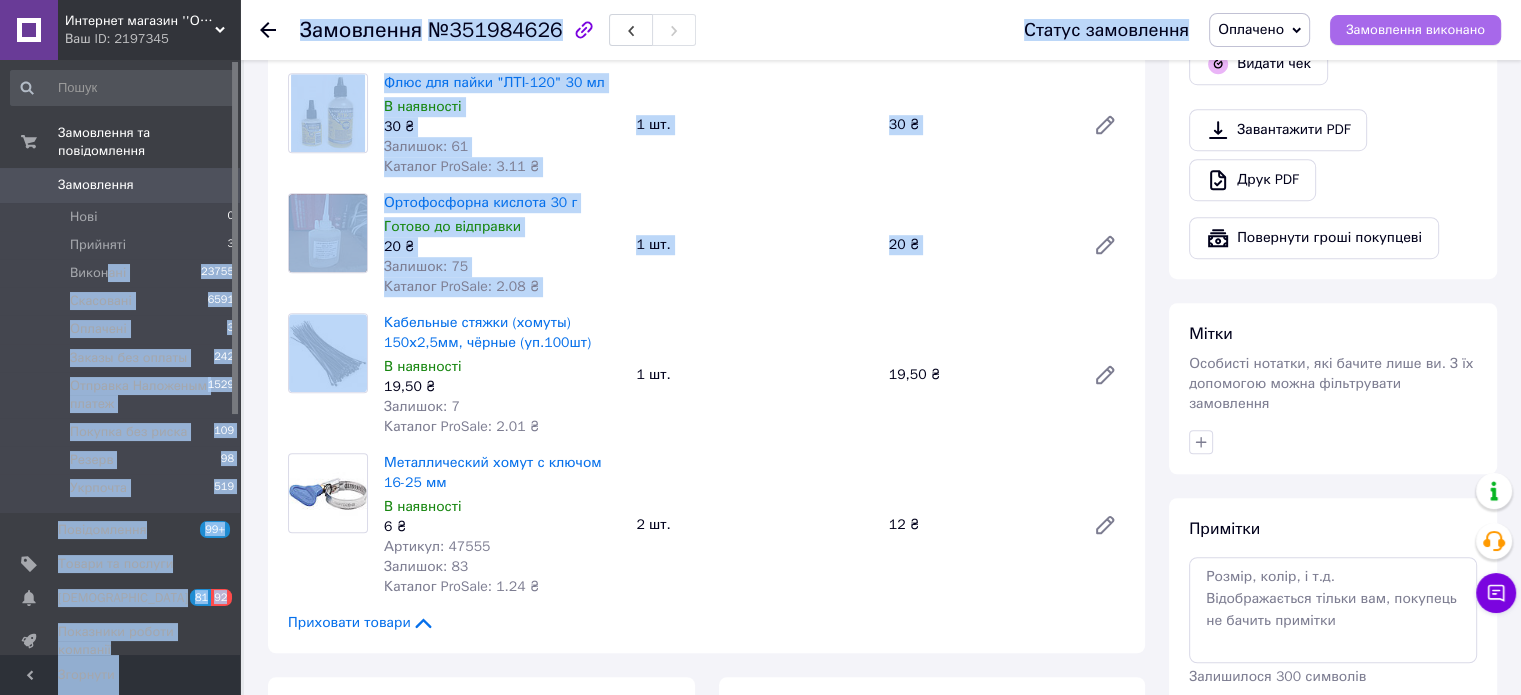 click on "Замовлення виконано" at bounding box center [1415, 30] 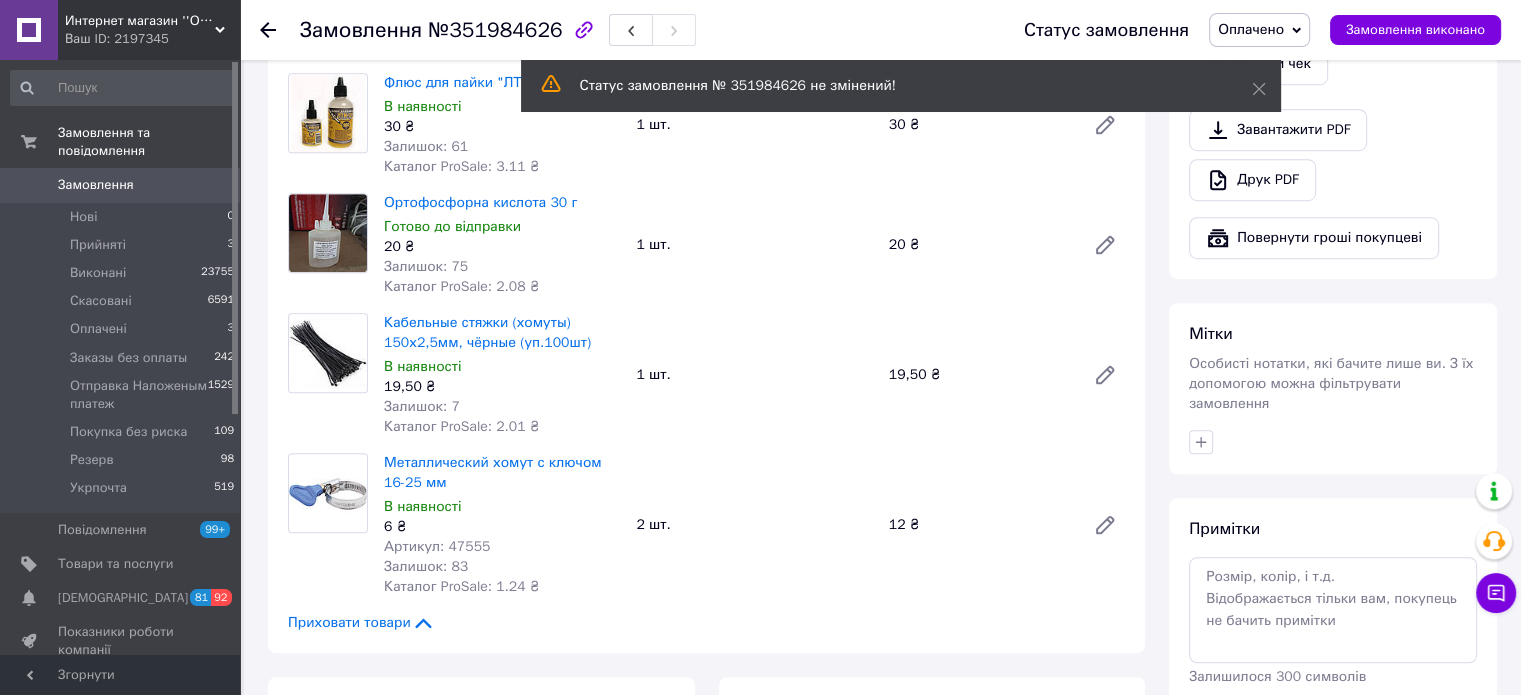 click on "Друк PDF" at bounding box center (1333, 180) 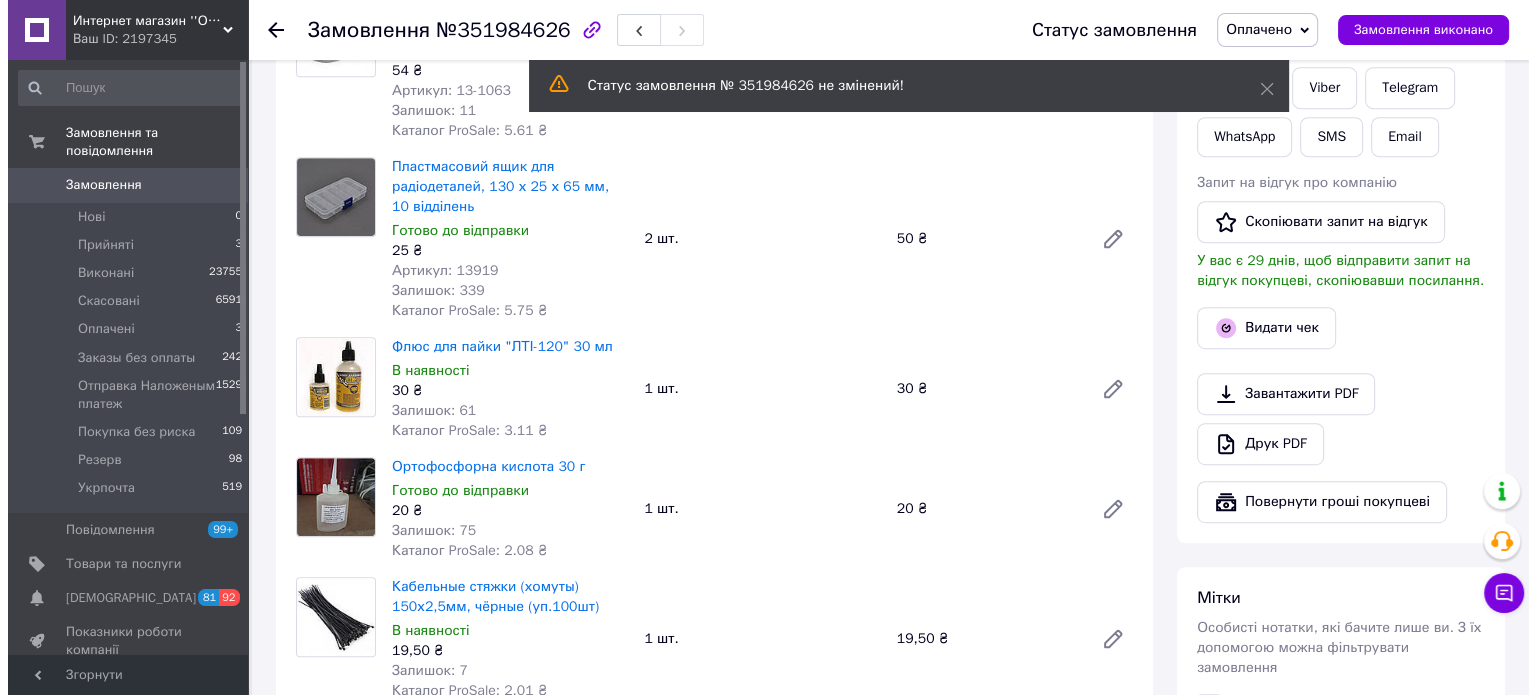 scroll, scrollTop: 1000, scrollLeft: 0, axis: vertical 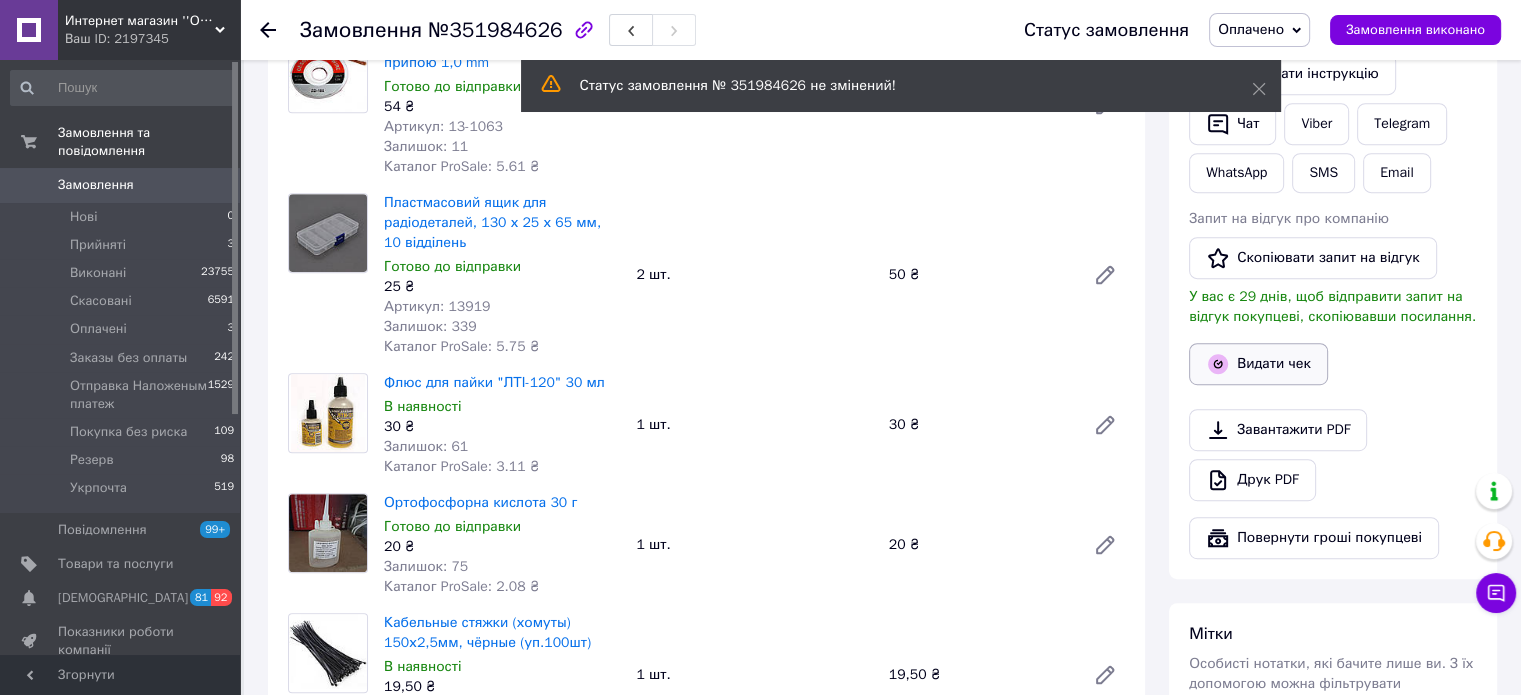 click on "Видати чек" at bounding box center [1258, 364] 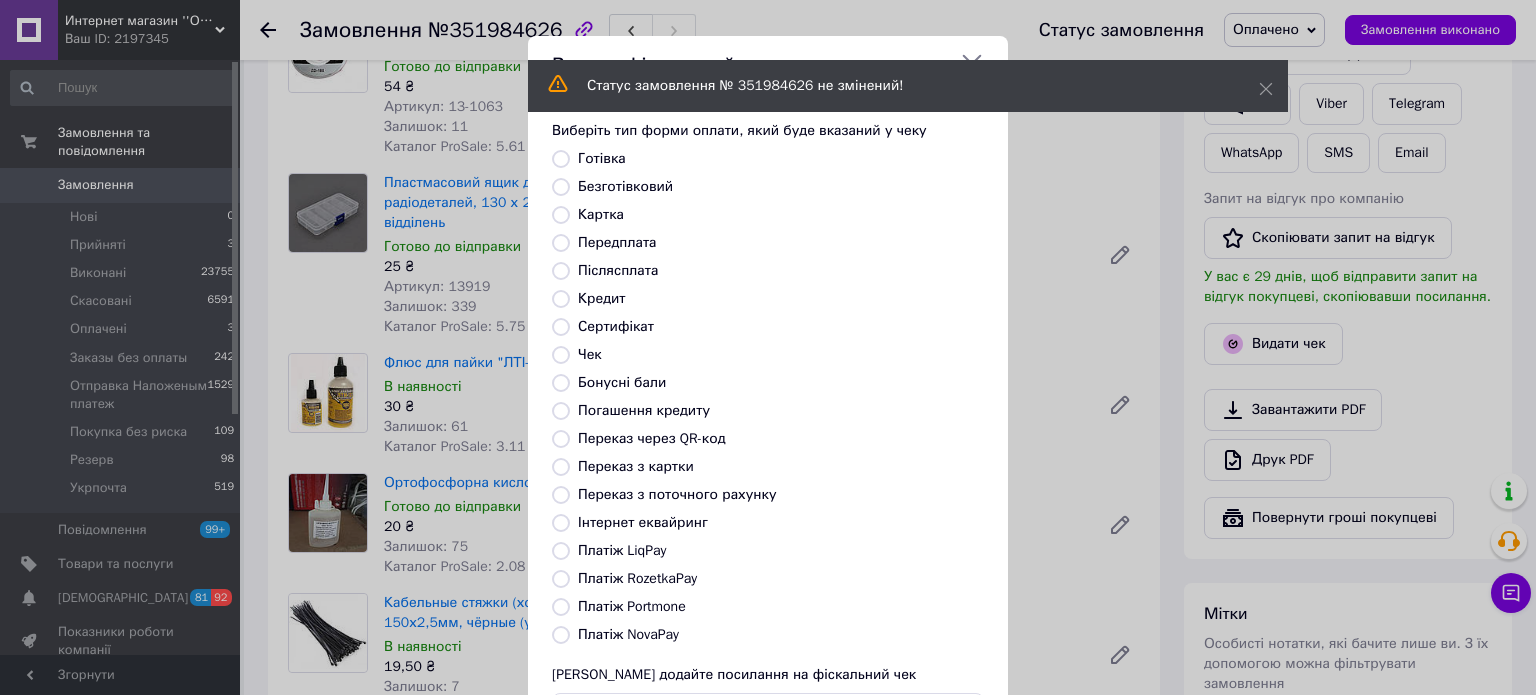 click on "Платіж RozetkaPay" at bounding box center [637, 578] 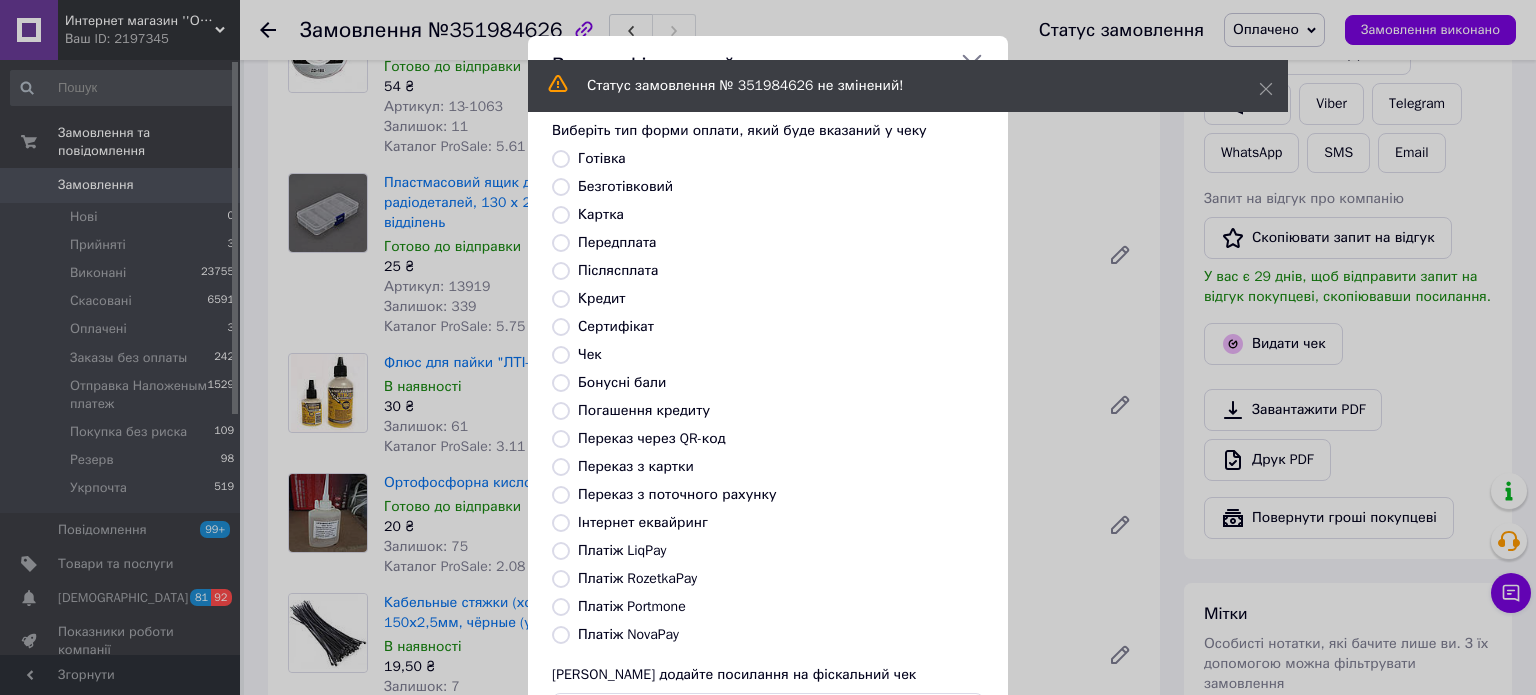radio on "true" 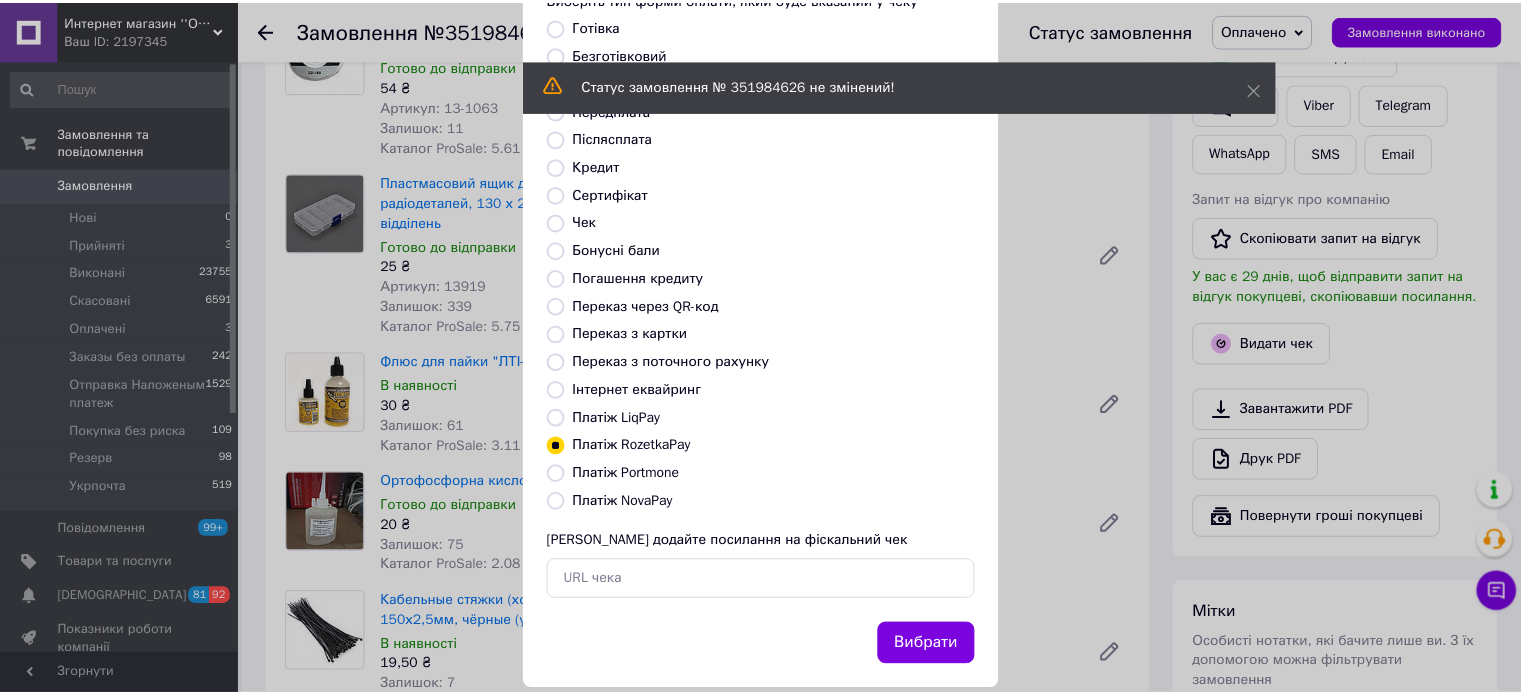 scroll, scrollTop: 163, scrollLeft: 0, axis: vertical 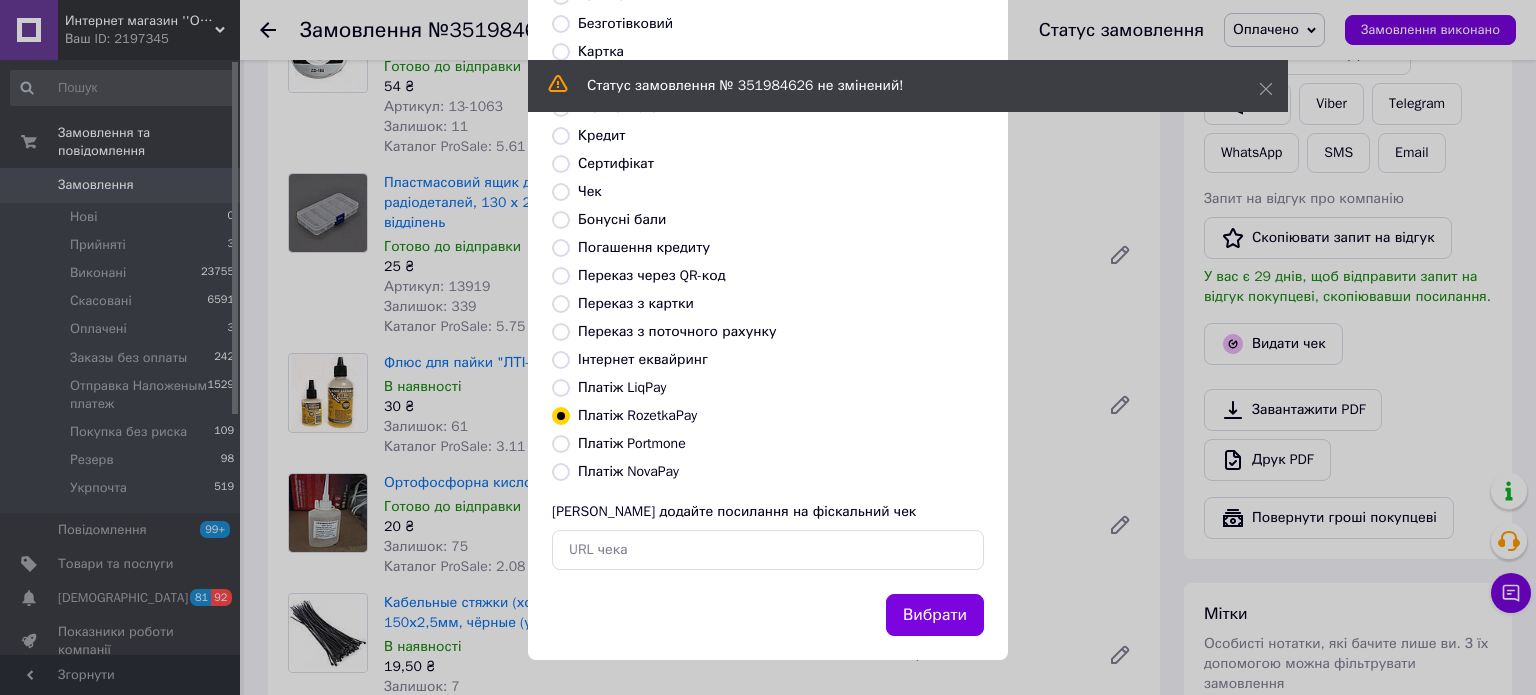 click on "Вибрати" at bounding box center (935, 615) 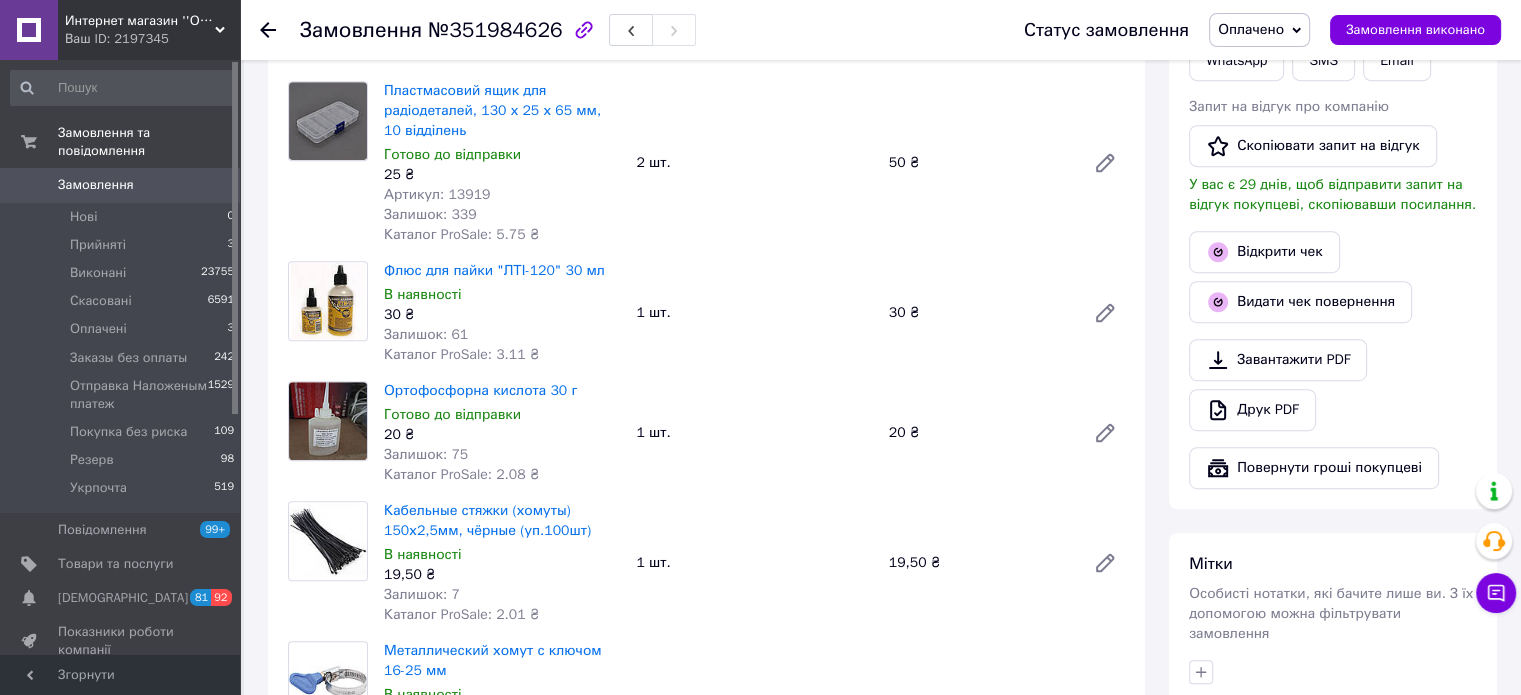 scroll, scrollTop: 1100, scrollLeft: 0, axis: vertical 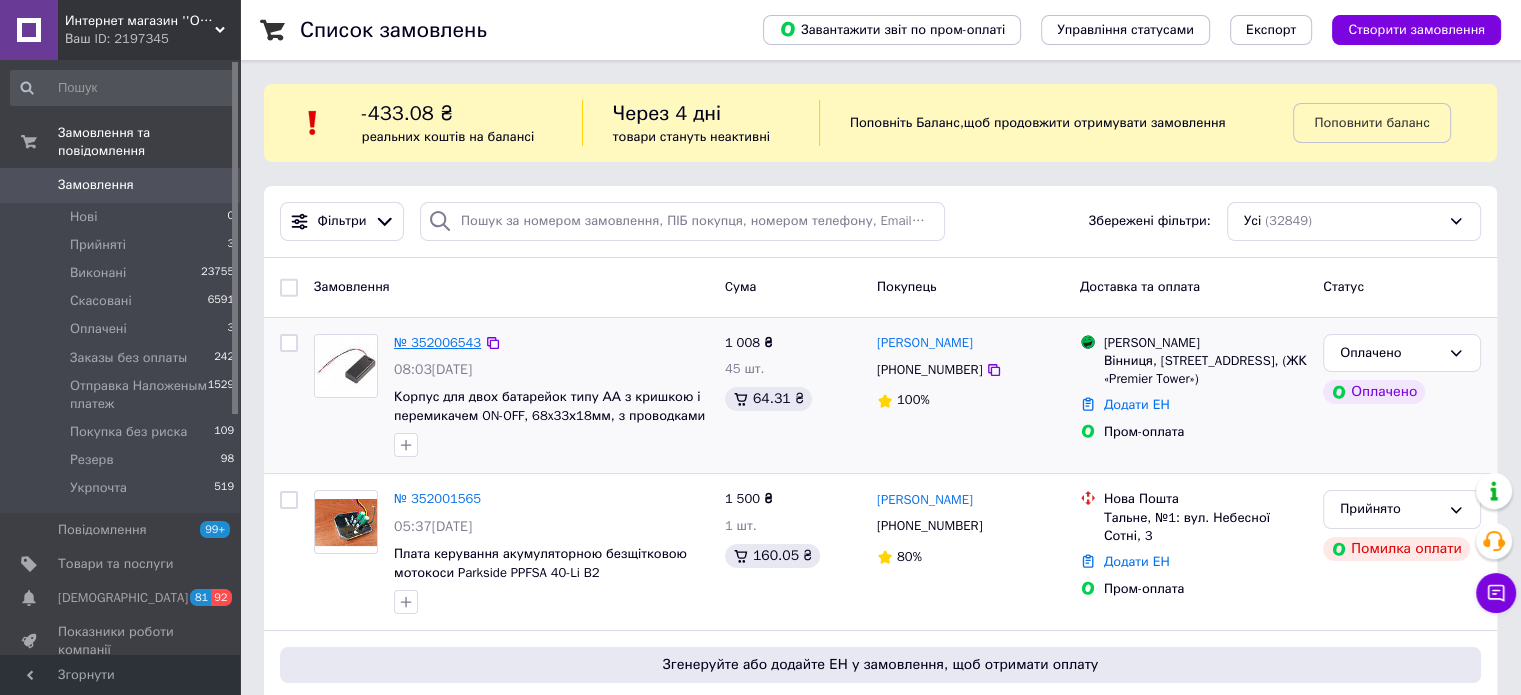 click on "№ 352006543" at bounding box center [437, 342] 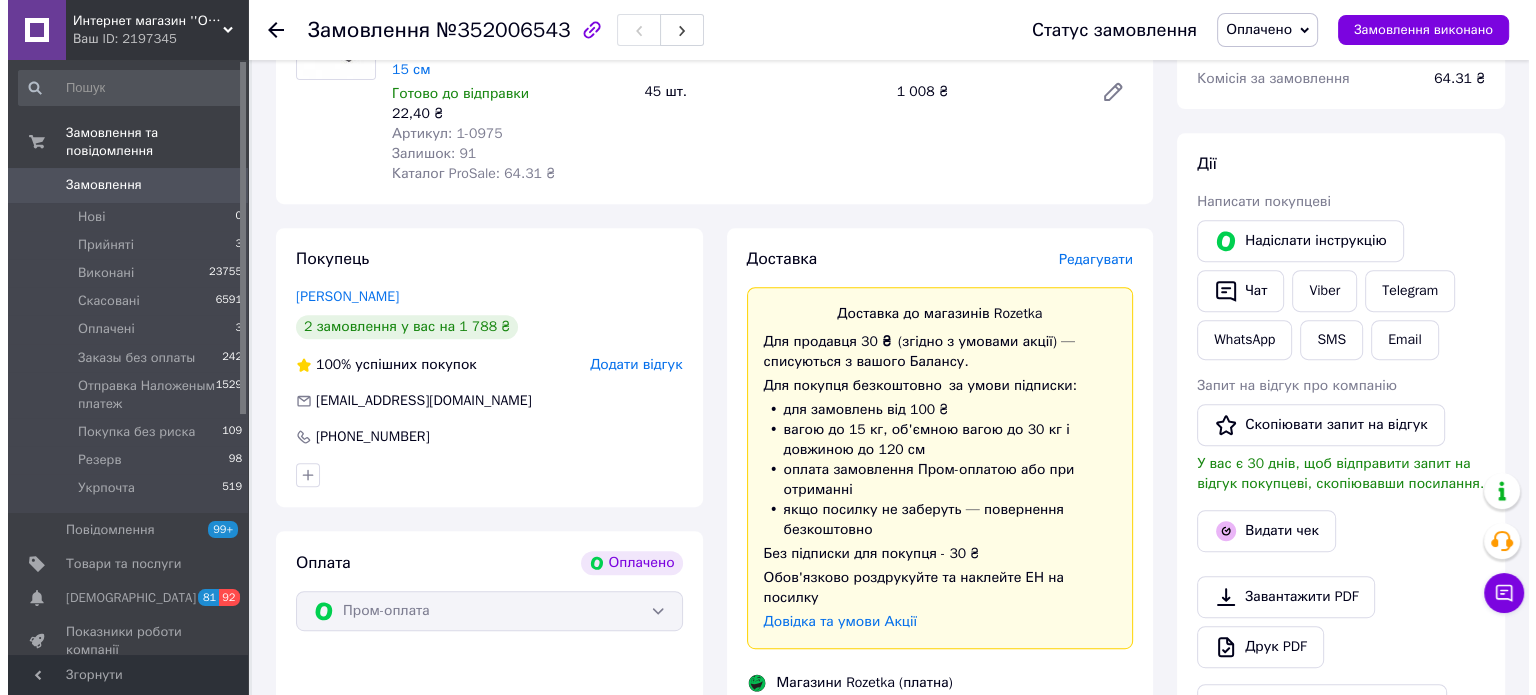 scroll, scrollTop: 800, scrollLeft: 0, axis: vertical 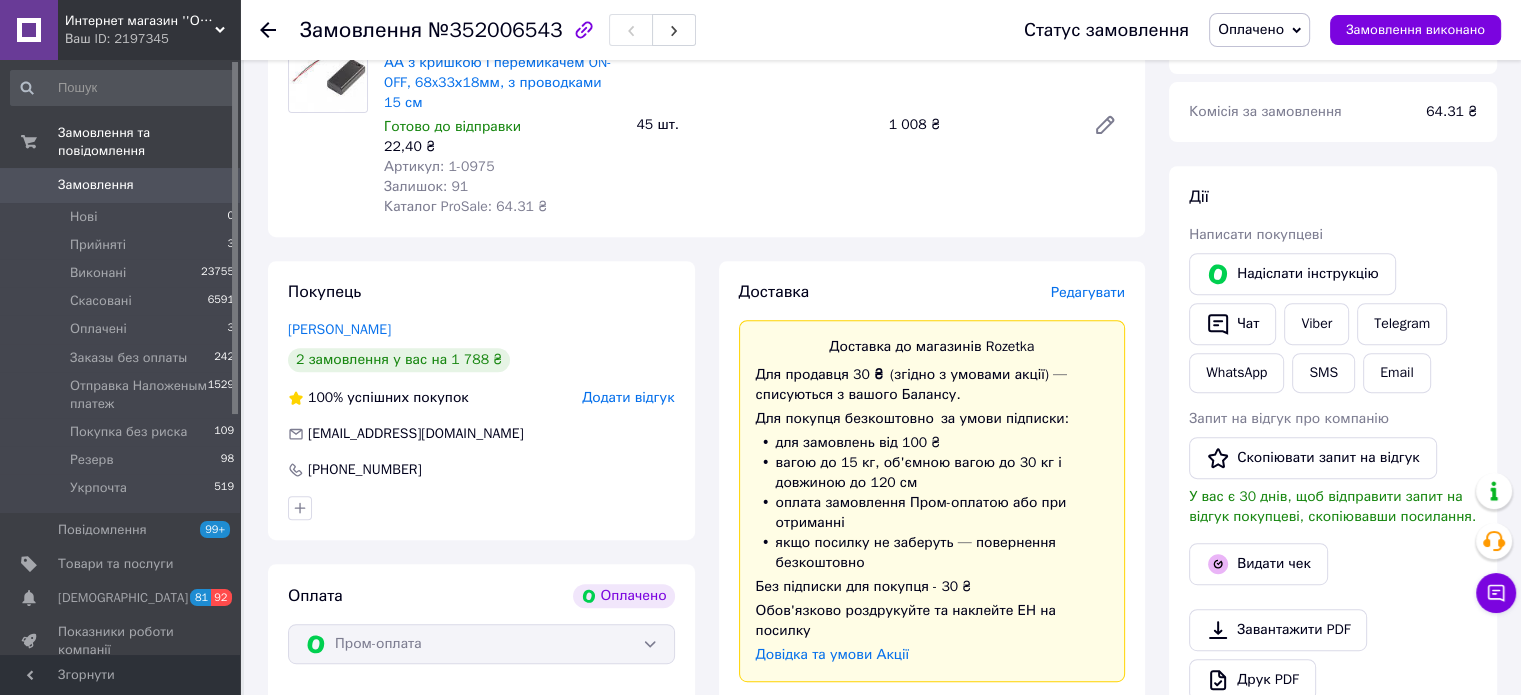 click on "Редагувати" at bounding box center [1088, 292] 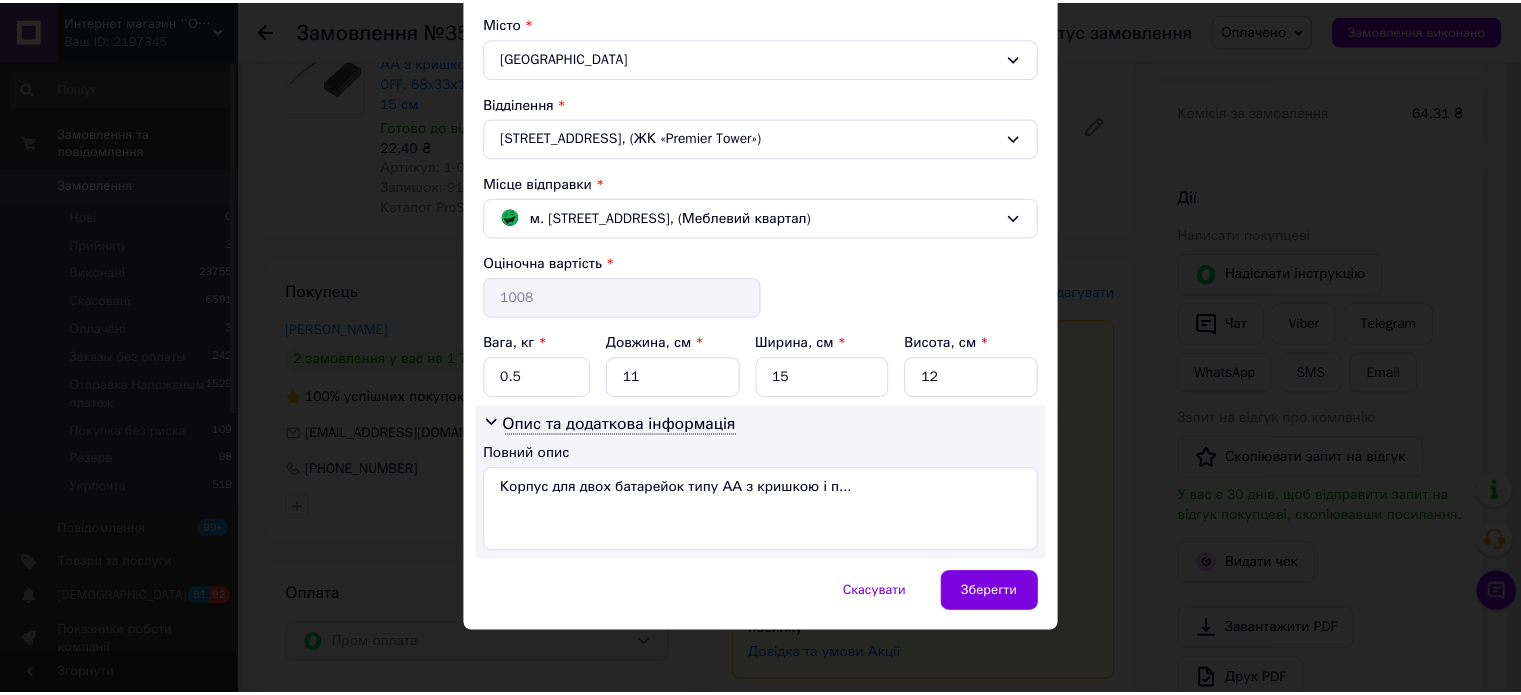 scroll, scrollTop: 540, scrollLeft: 0, axis: vertical 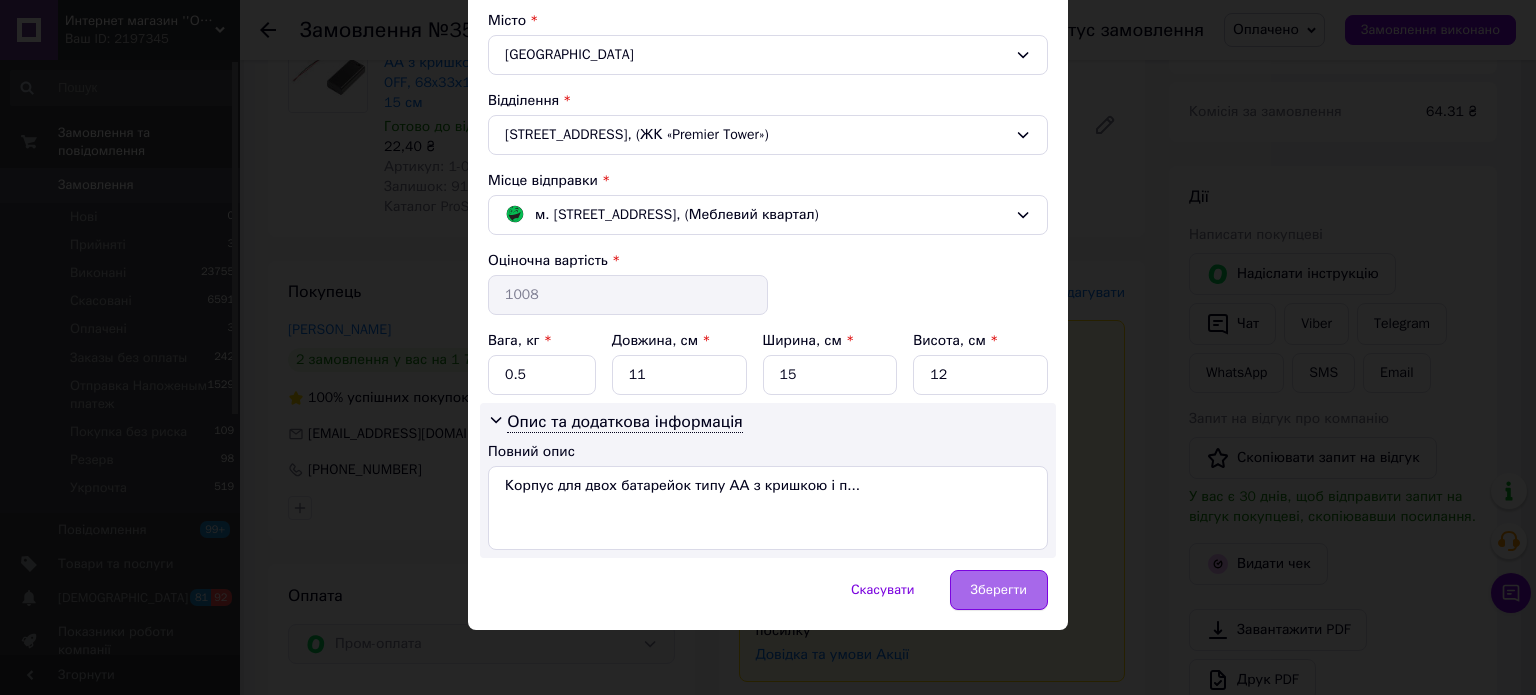 click on "Зберегти" at bounding box center [999, 590] 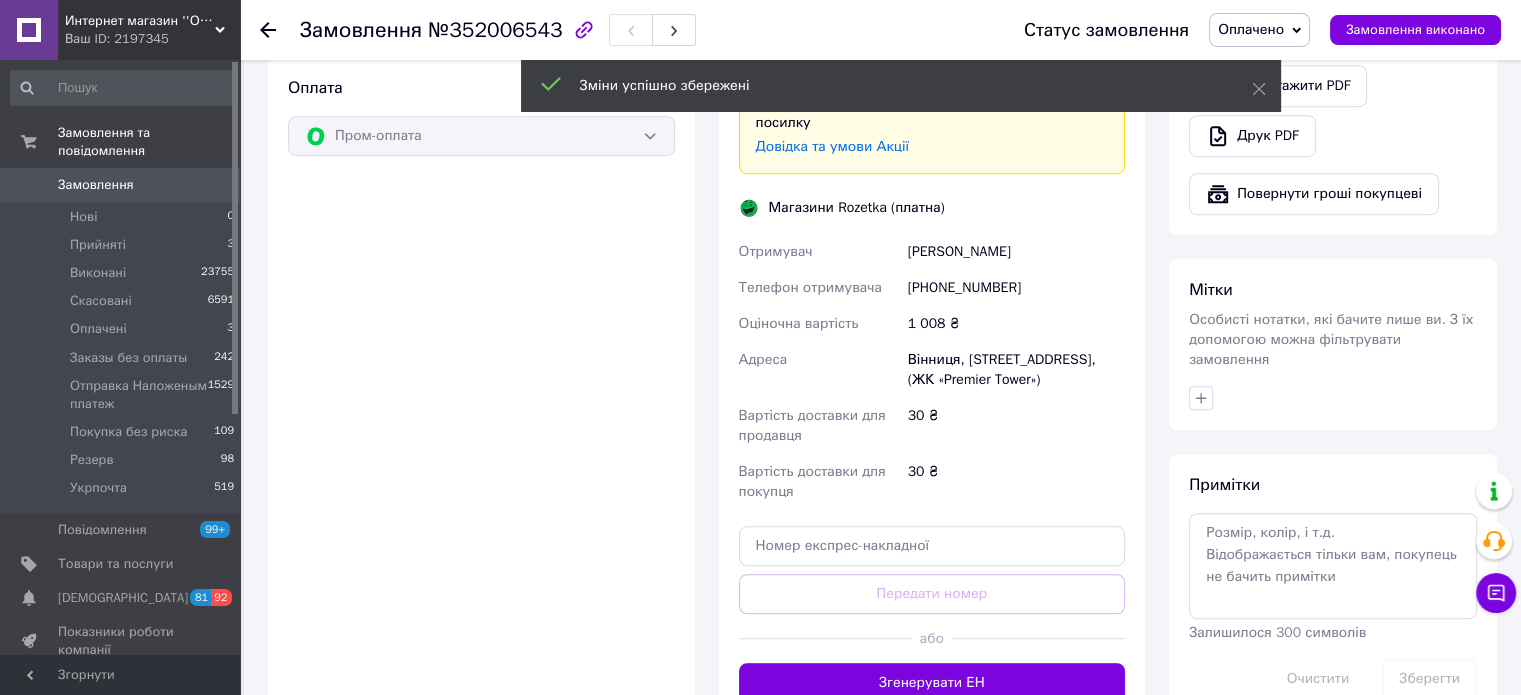 scroll, scrollTop: 1400, scrollLeft: 0, axis: vertical 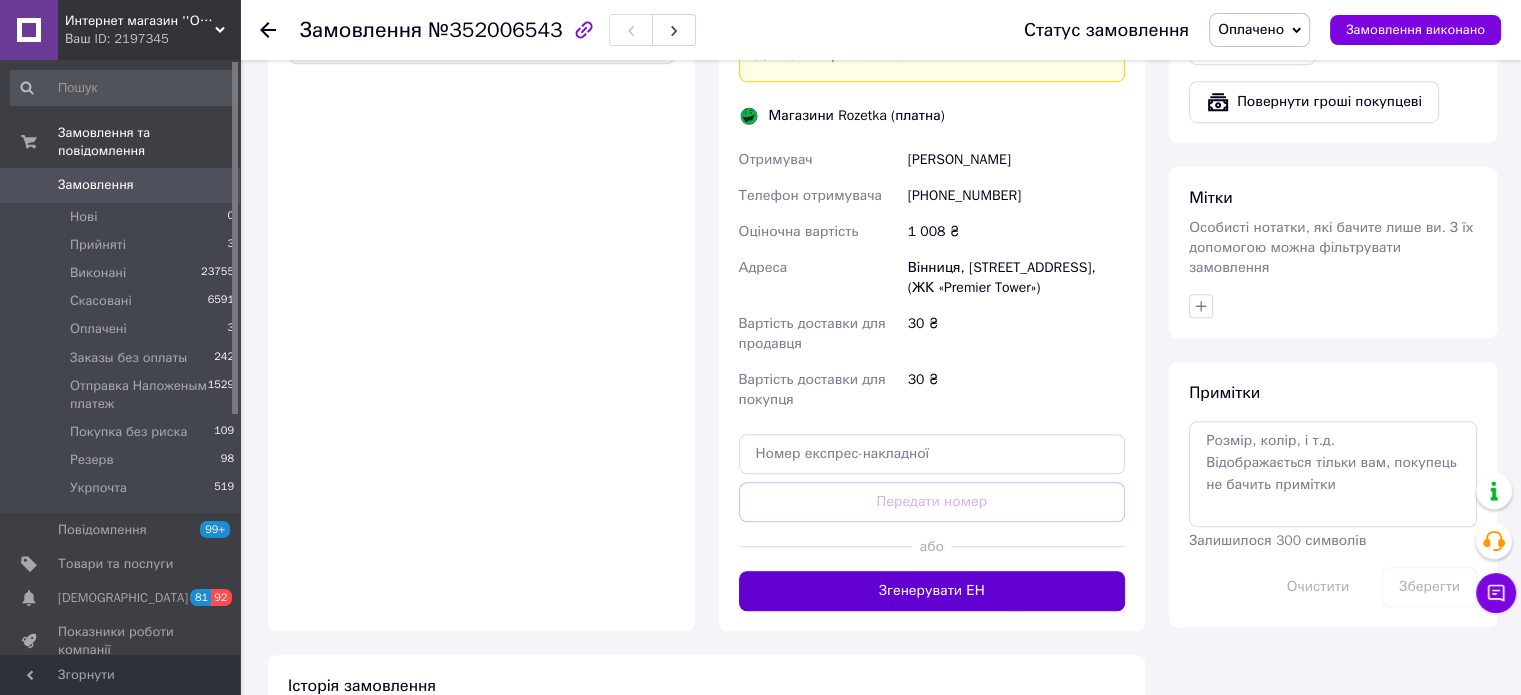 click on "Згенерувати ЕН" at bounding box center (932, 591) 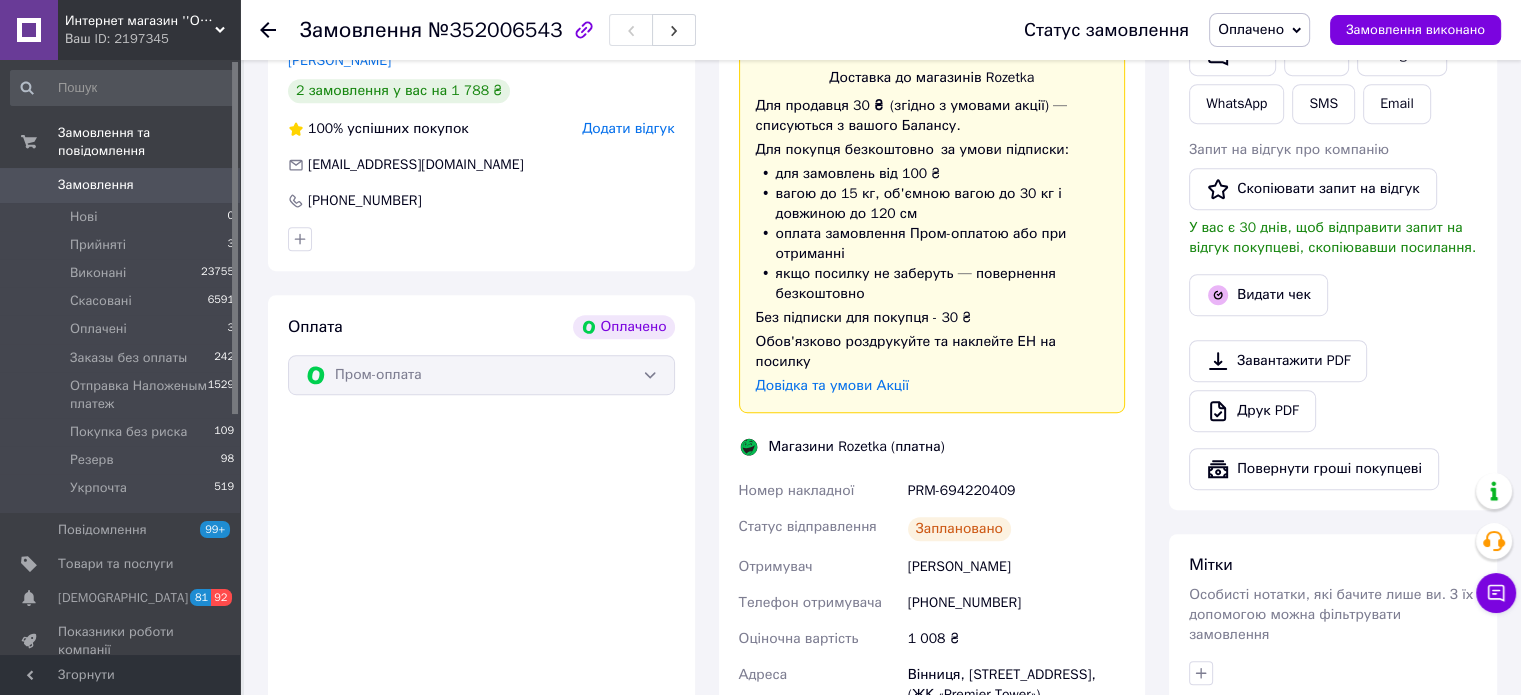 scroll, scrollTop: 1300, scrollLeft: 0, axis: vertical 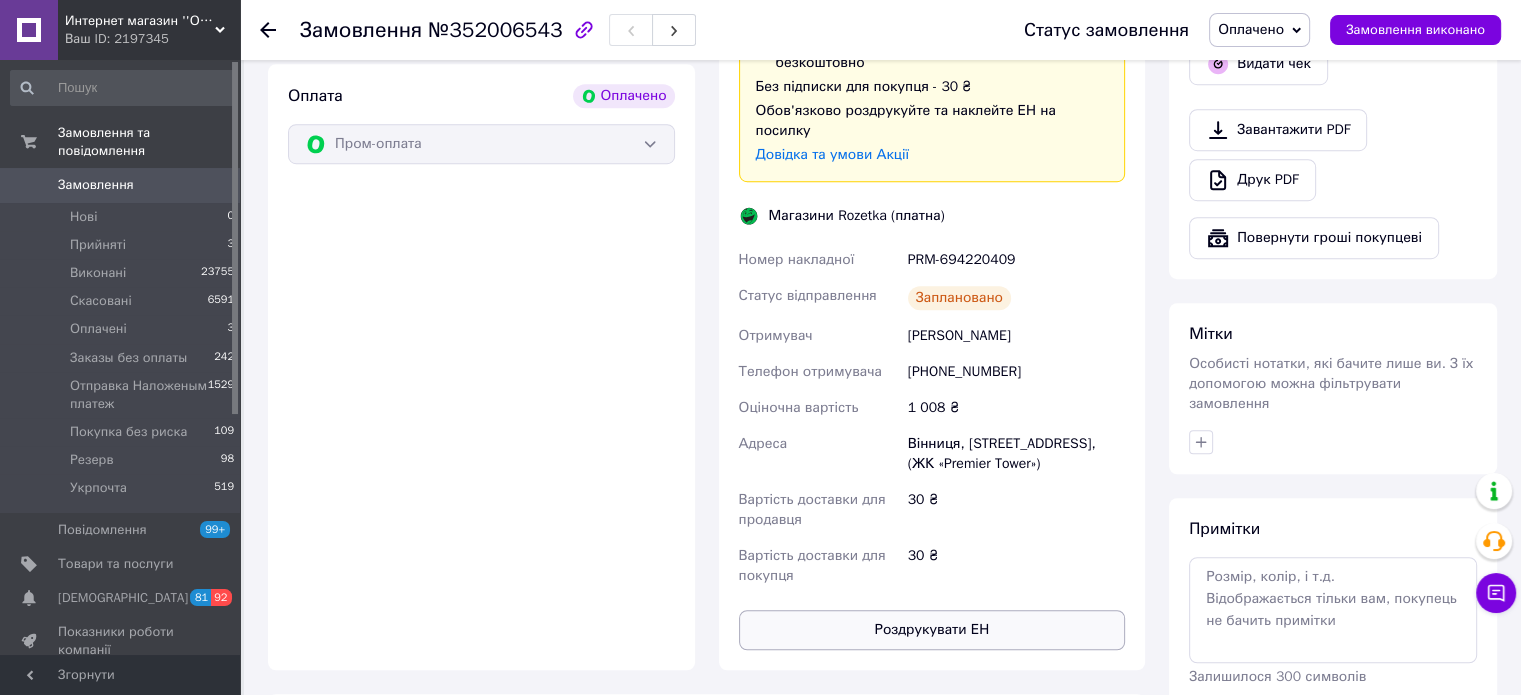 click on "Роздрукувати ЕН" at bounding box center [932, 630] 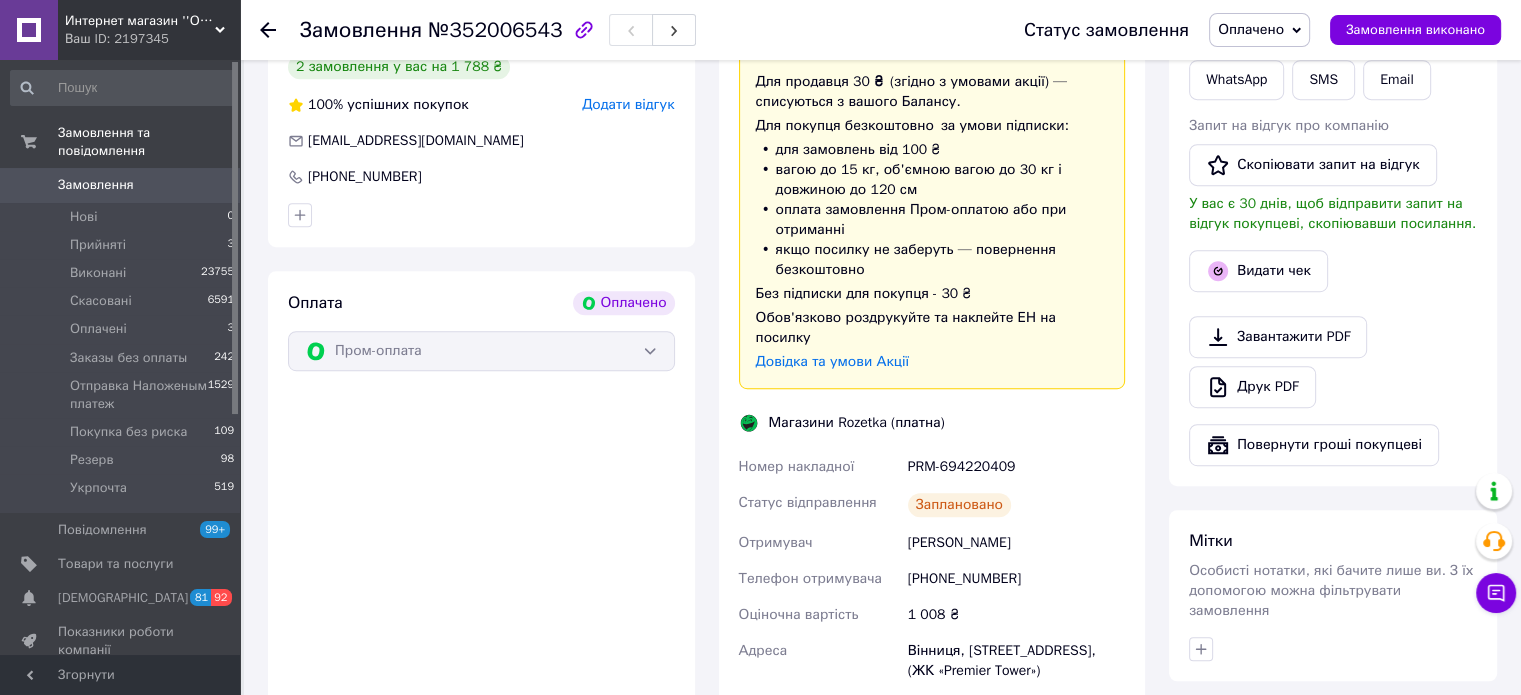 scroll, scrollTop: 1000, scrollLeft: 0, axis: vertical 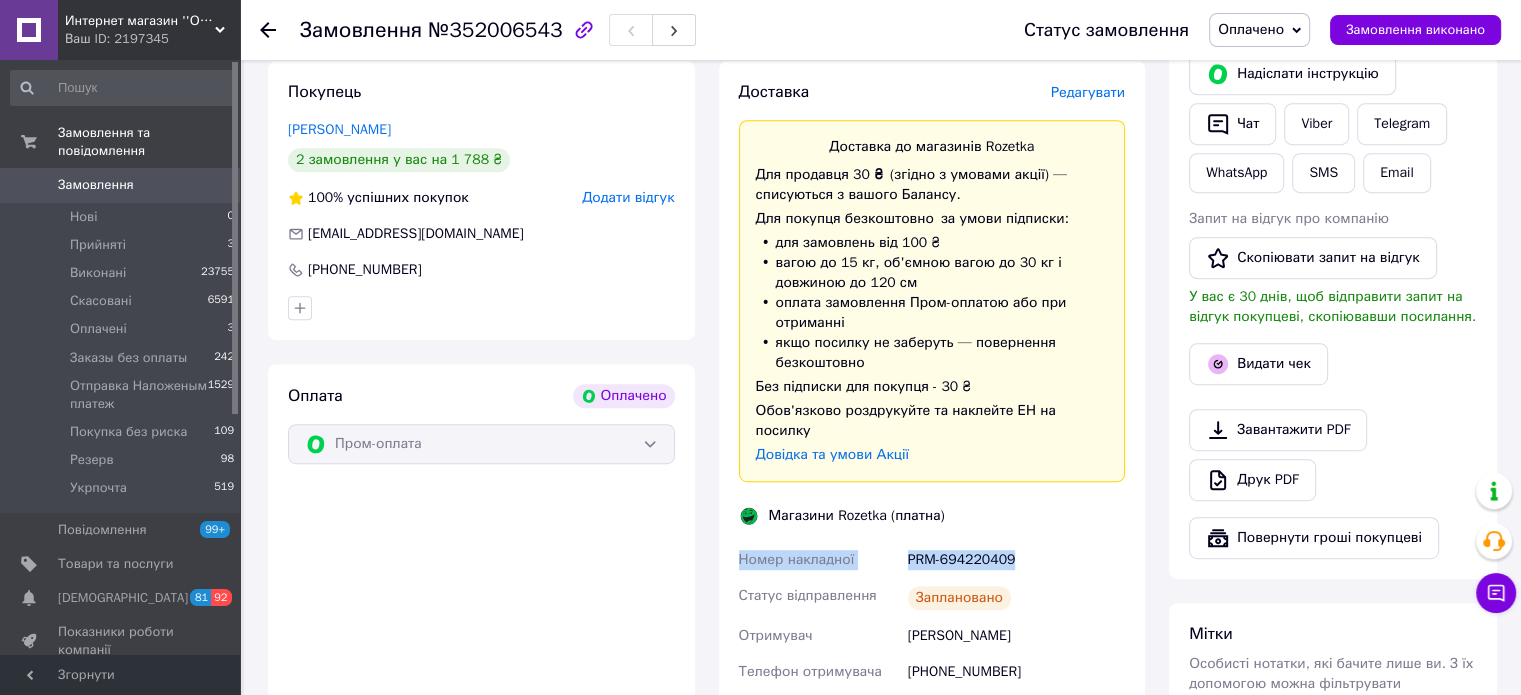 drag, startPoint x: 1028, startPoint y: 521, endPoint x: 769, endPoint y: 510, distance: 259.2335 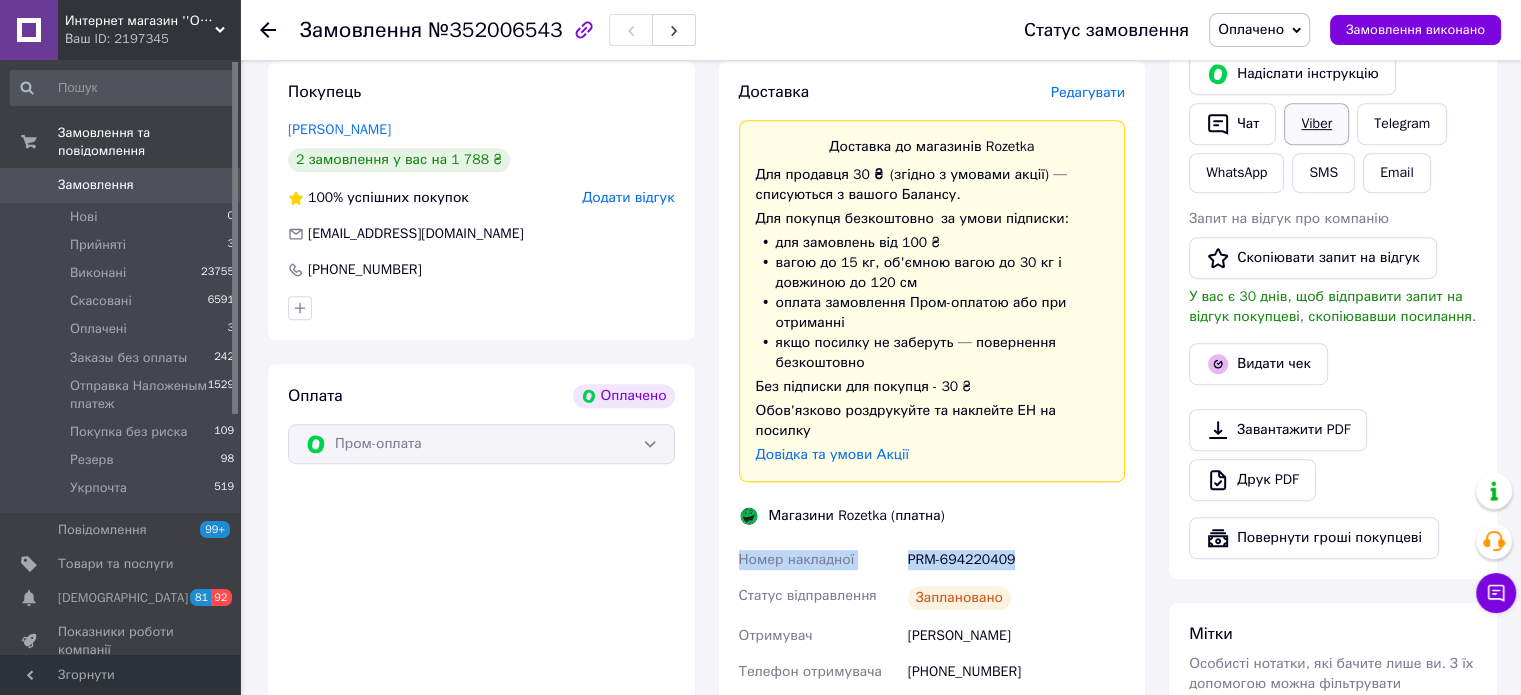 click on "Viber" at bounding box center (1316, 124) 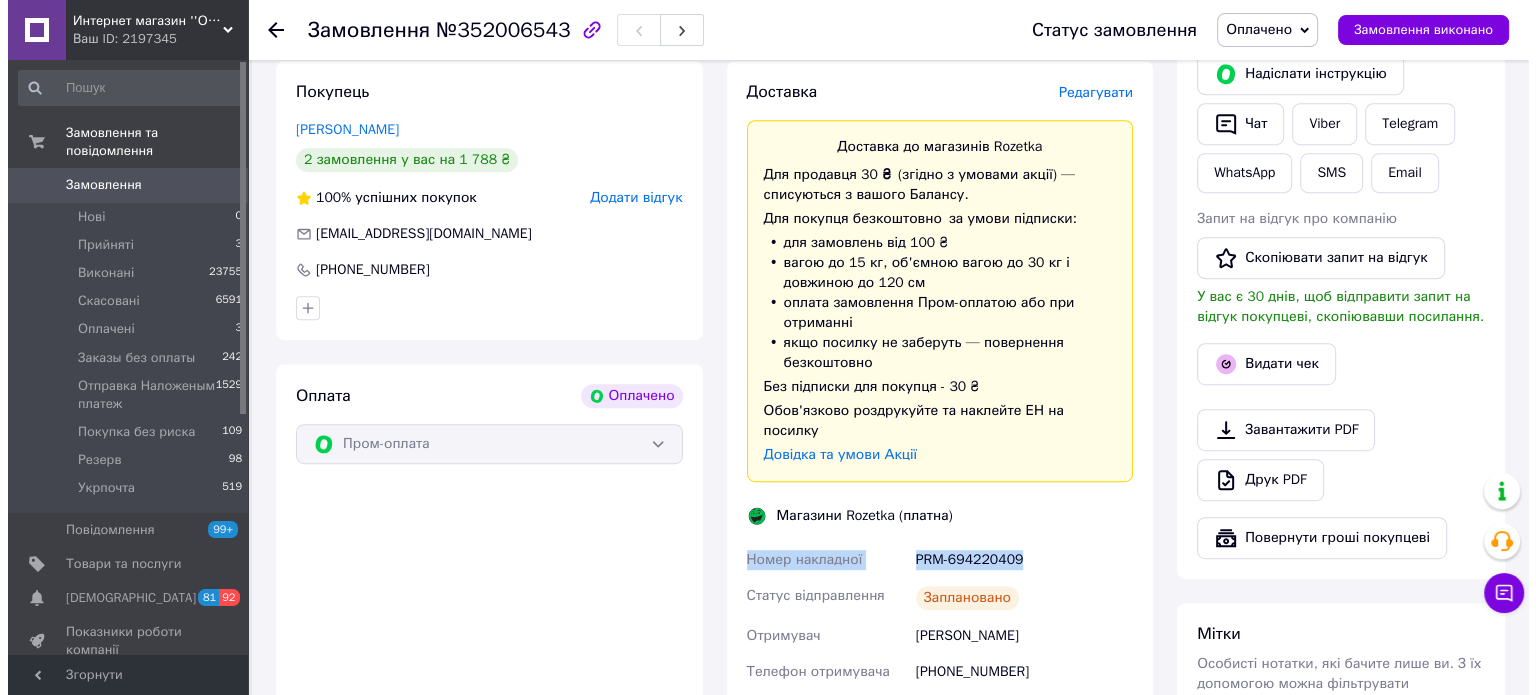 scroll, scrollTop: 997, scrollLeft: 0, axis: vertical 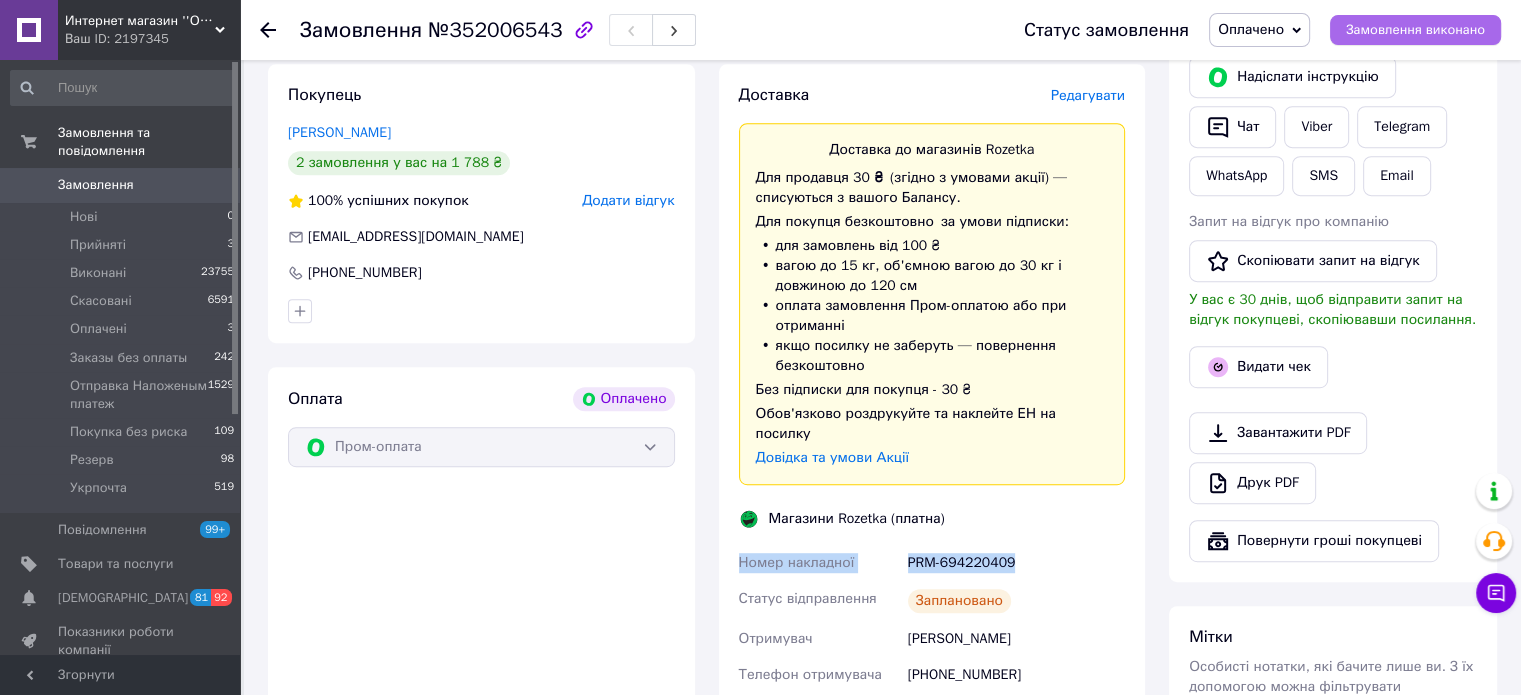 click on "Замовлення виконано" at bounding box center (1415, 30) 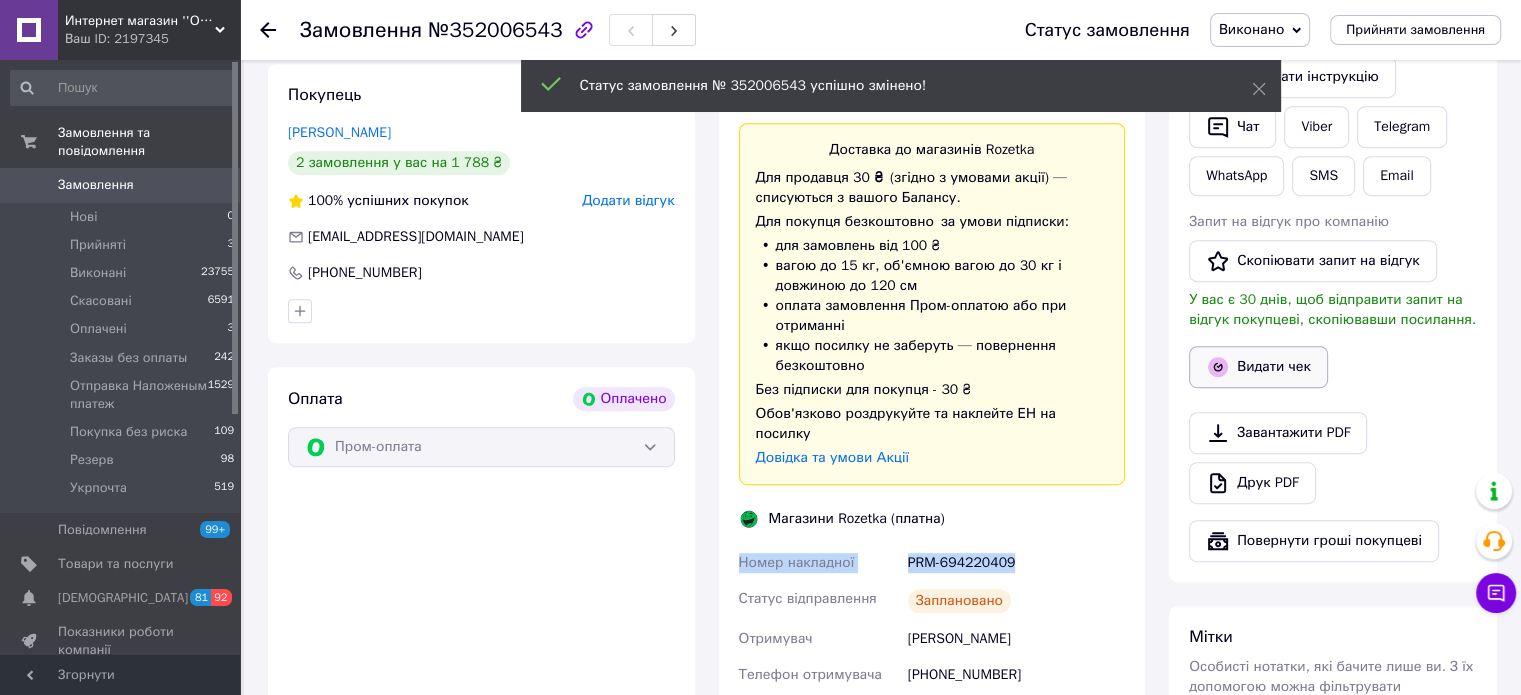 click on "Видати чек" at bounding box center (1258, 367) 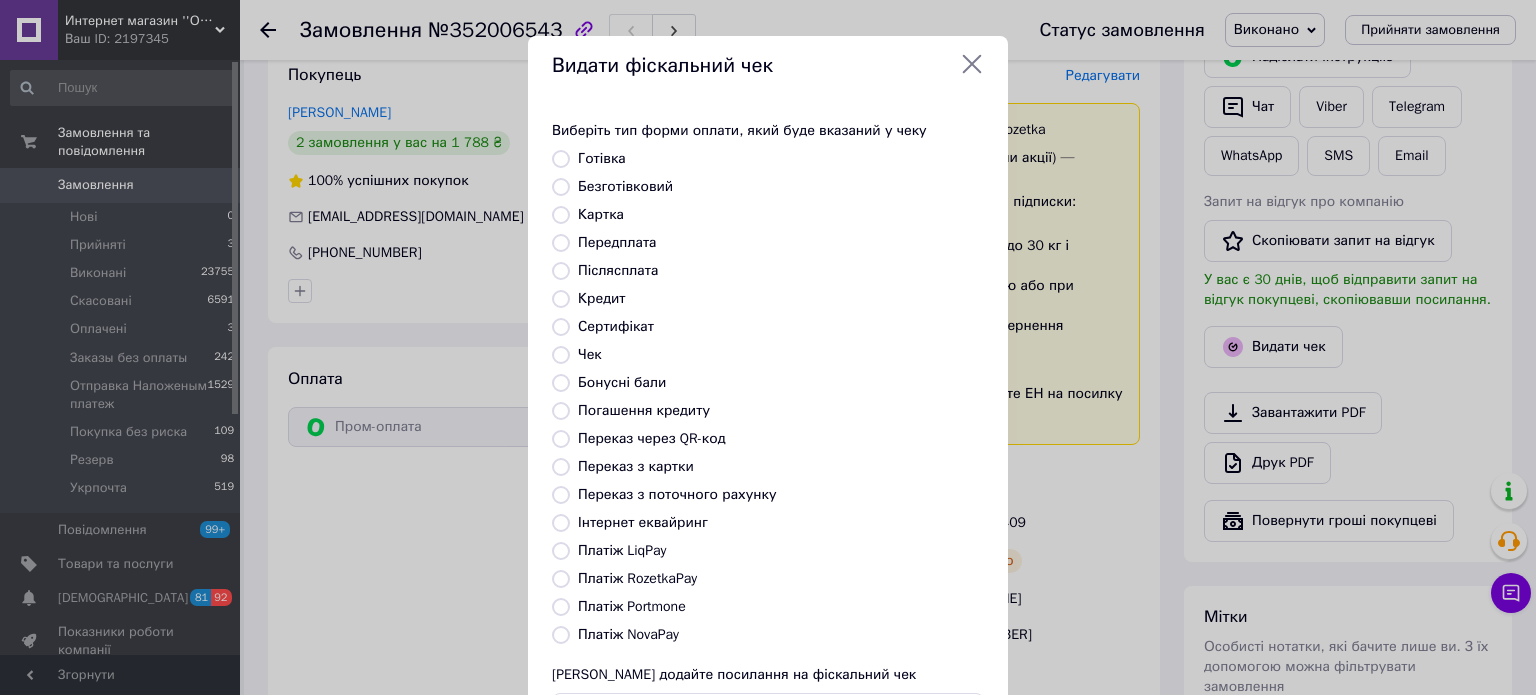 click on "Платіж RozetkaPay" at bounding box center [637, 578] 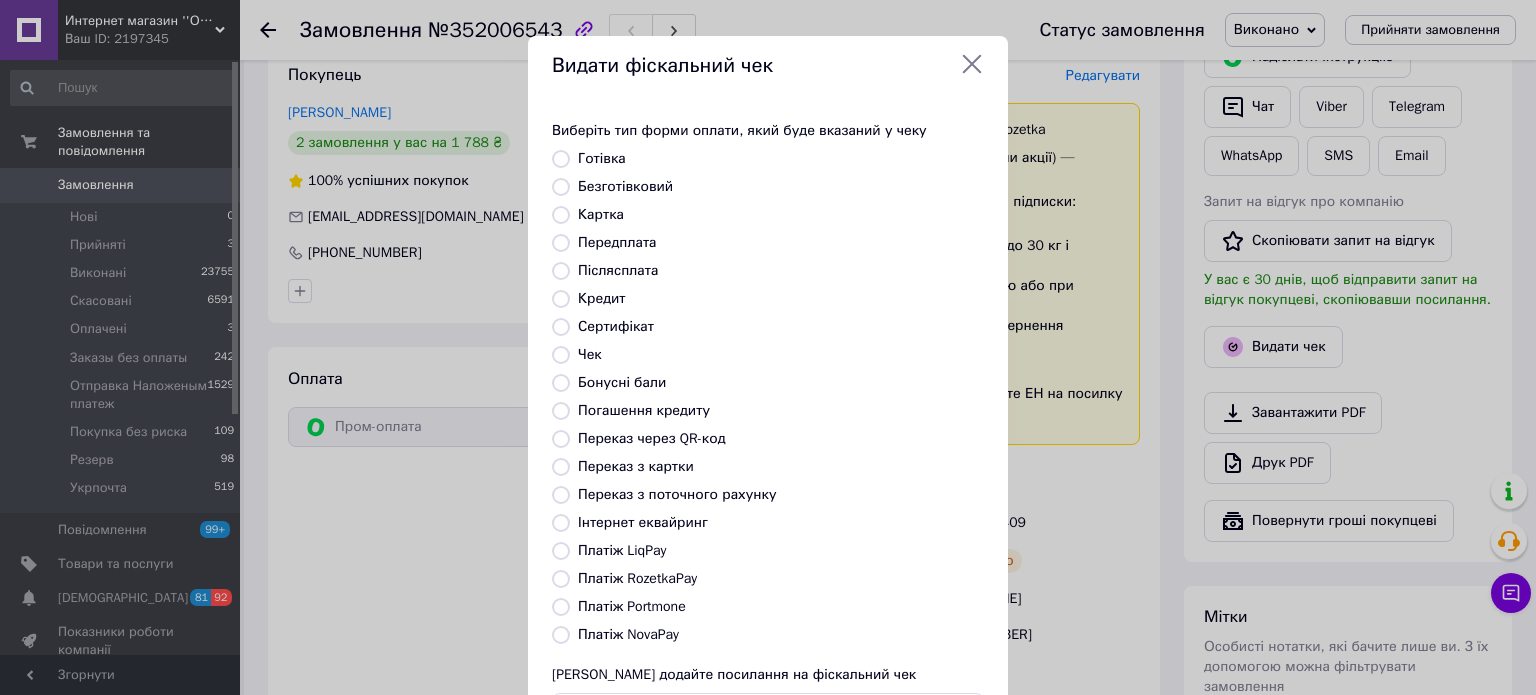 radio on "true" 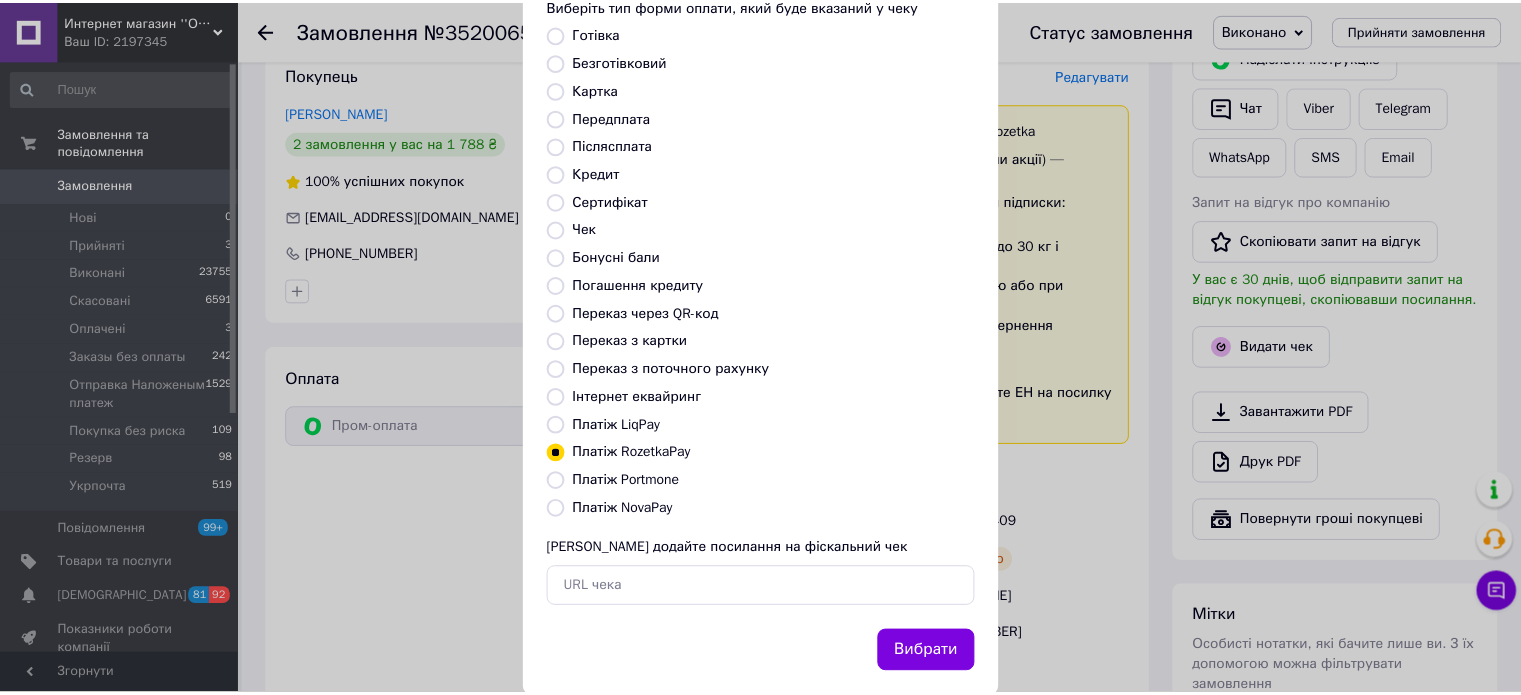 scroll, scrollTop: 163, scrollLeft: 0, axis: vertical 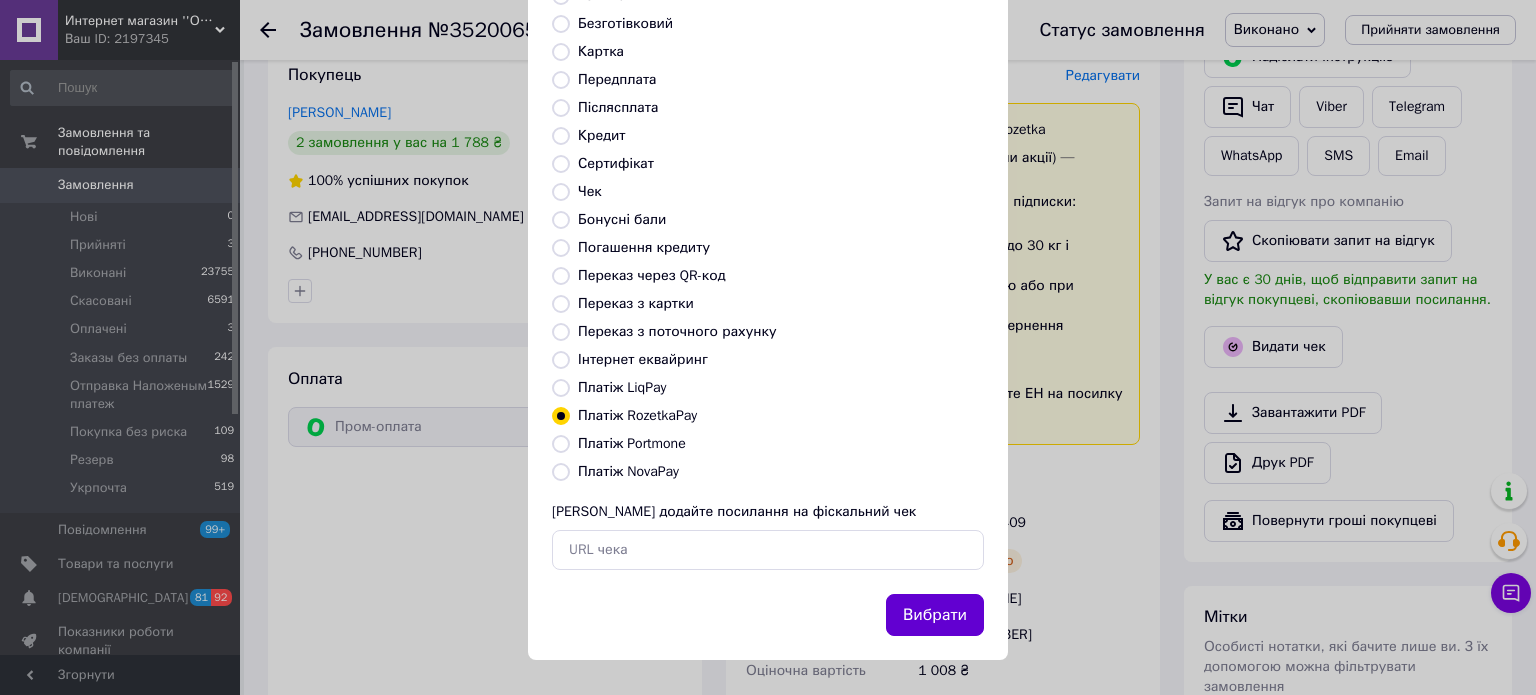 click on "Вибрати" at bounding box center [935, 615] 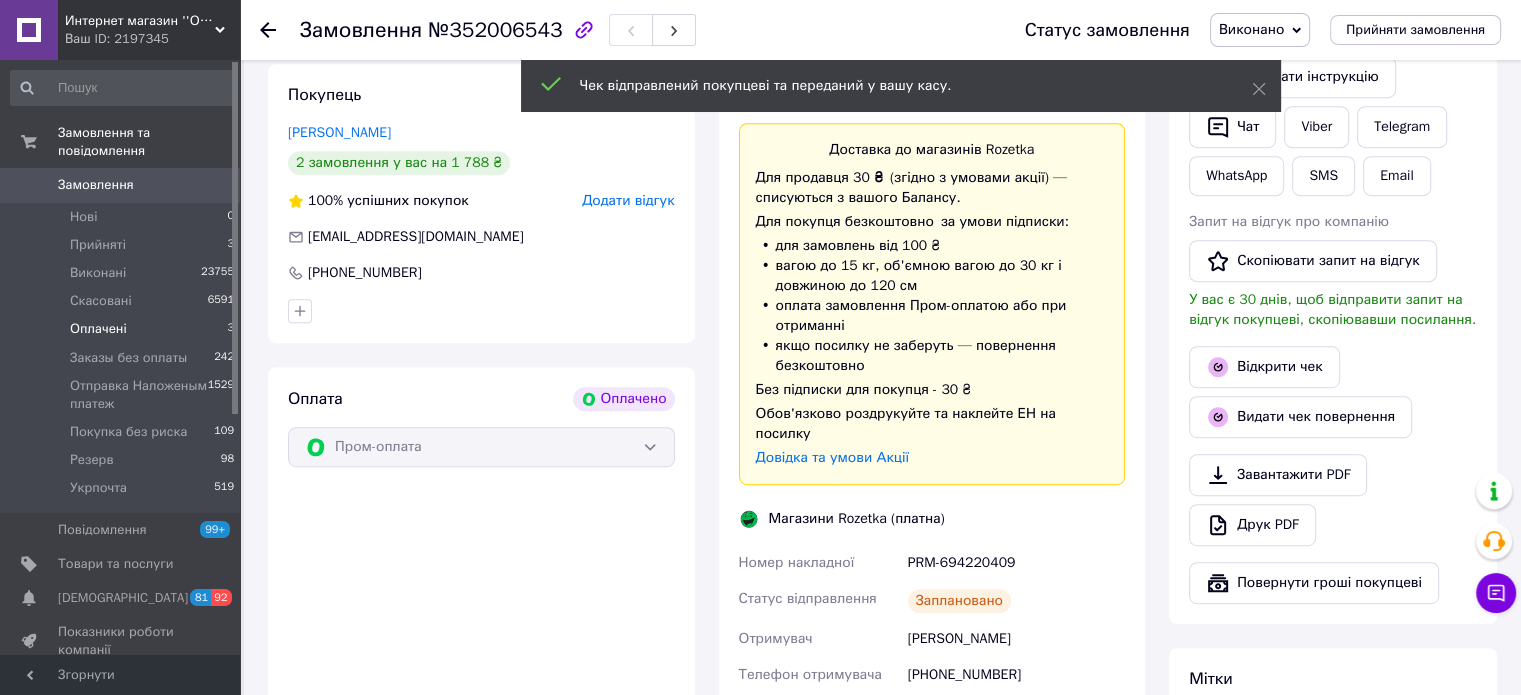 click on "Оплачені" at bounding box center [98, 329] 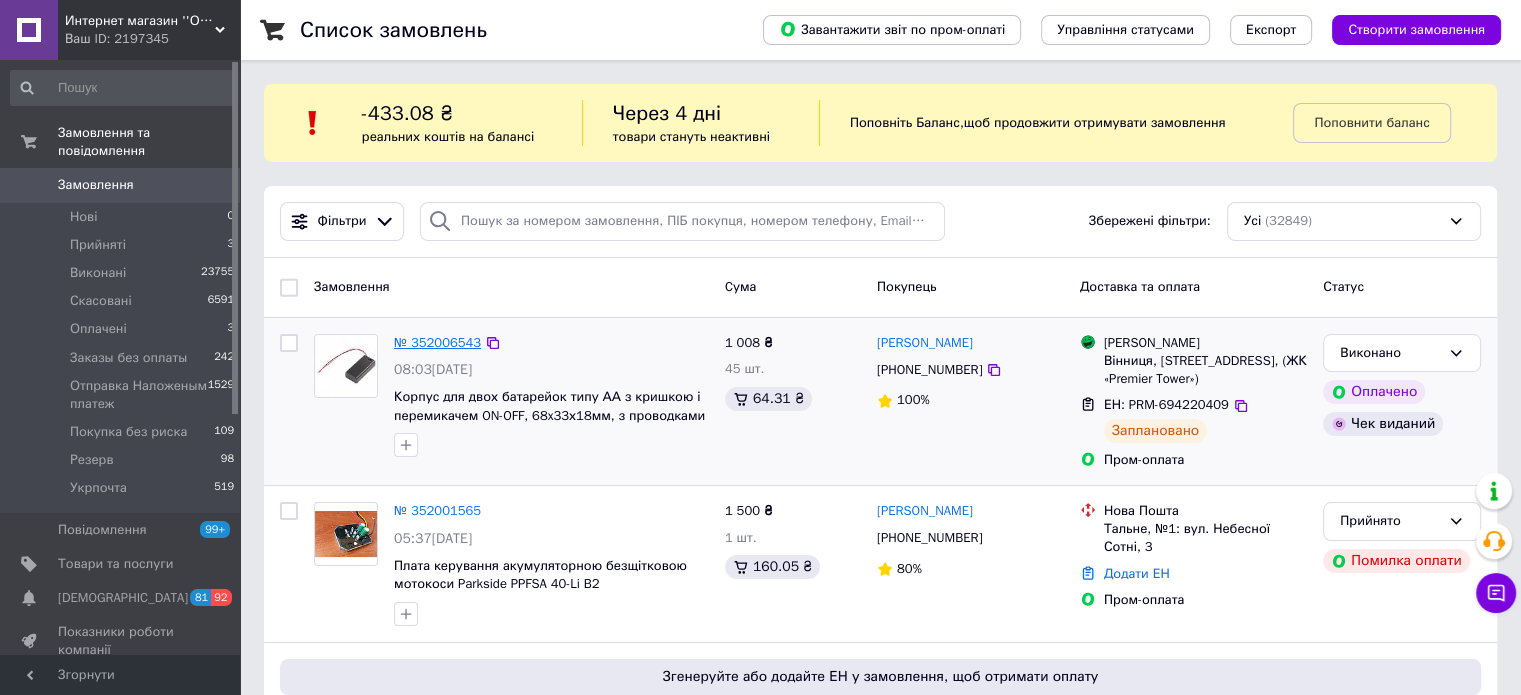 click on "№ 352006543" at bounding box center (437, 342) 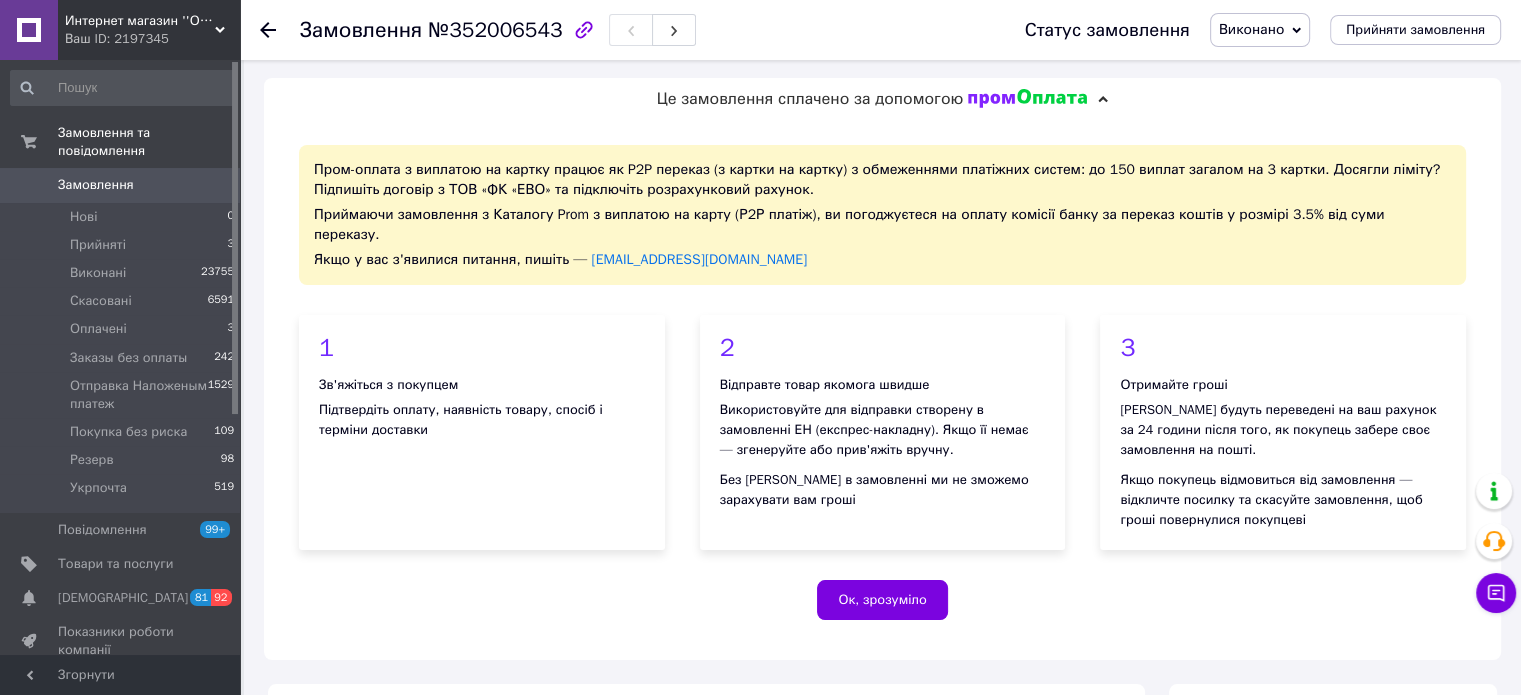 scroll, scrollTop: 0, scrollLeft: 0, axis: both 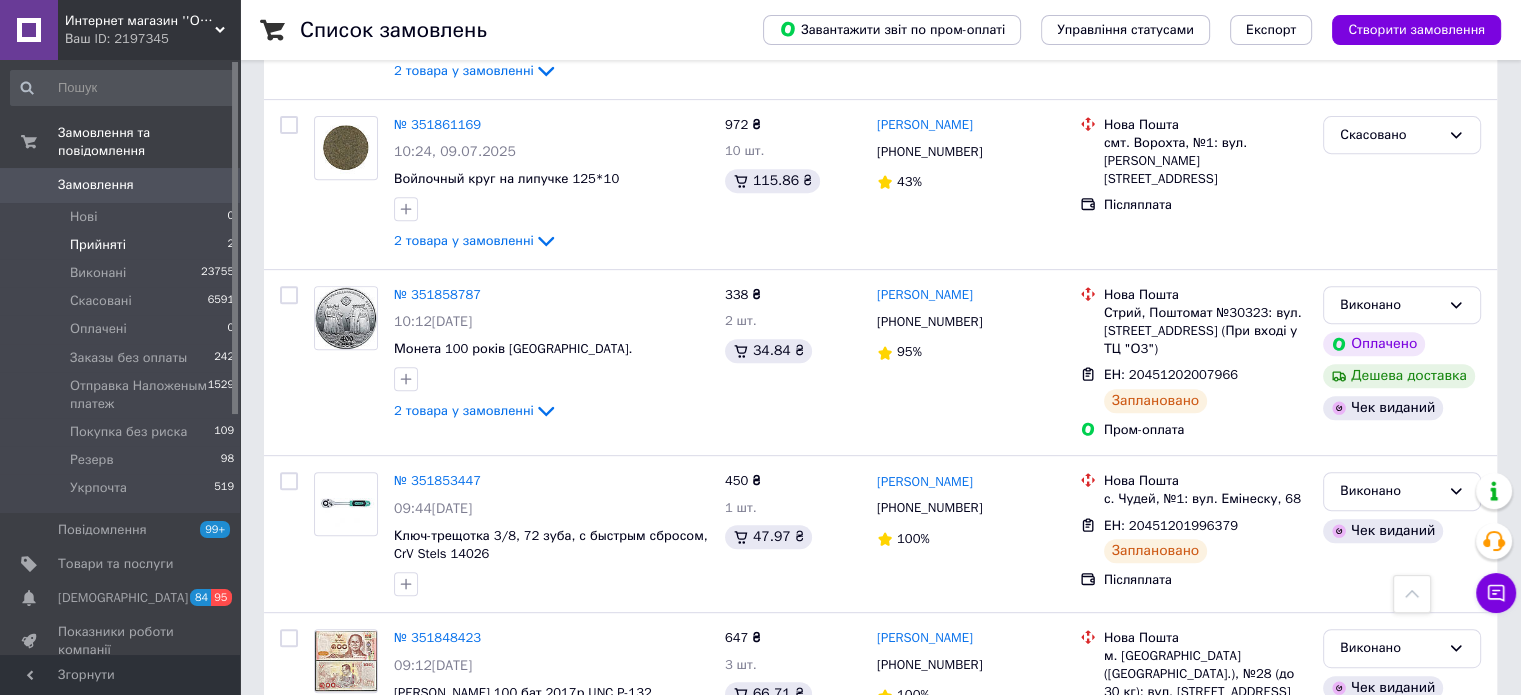 click on "Прийняті" at bounding box center (98, 245) 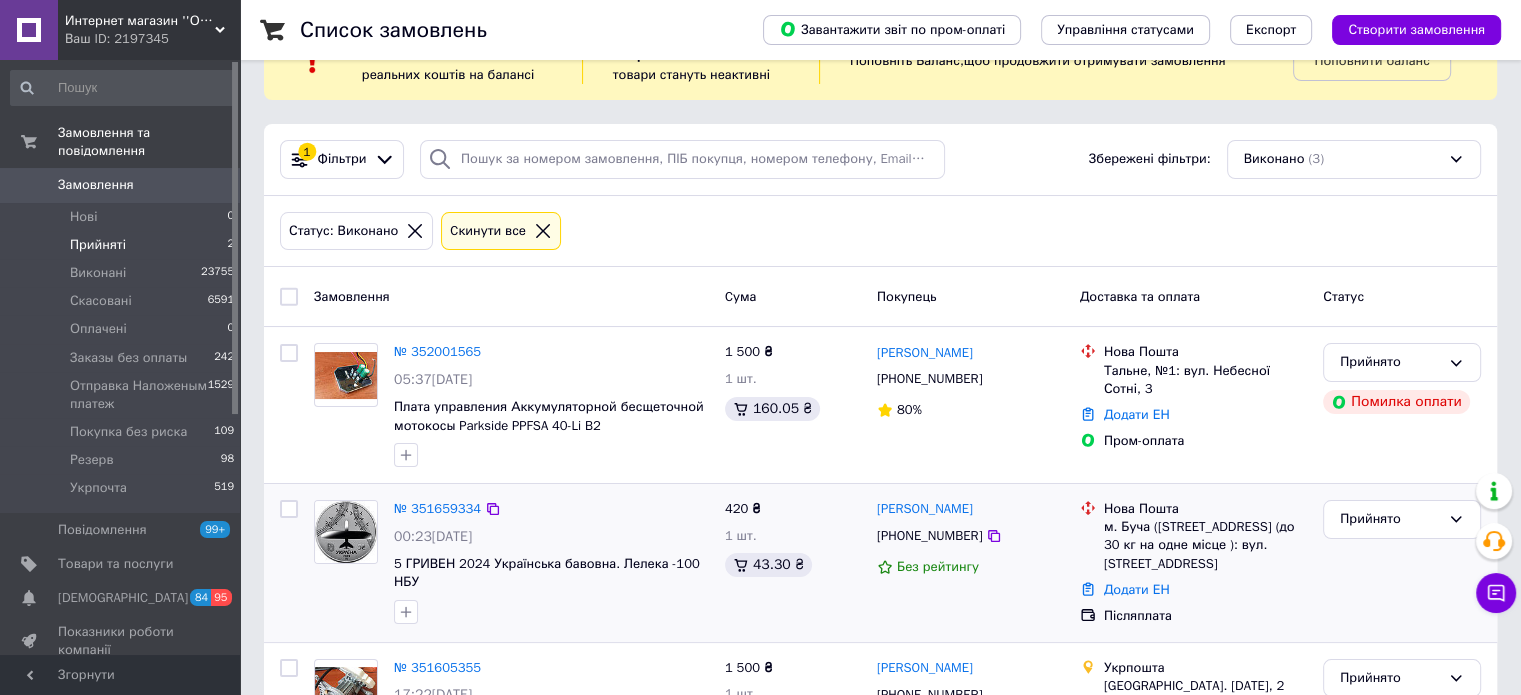 scroll, scrollTop: 187, scrollLeft: 0, axis: vertical 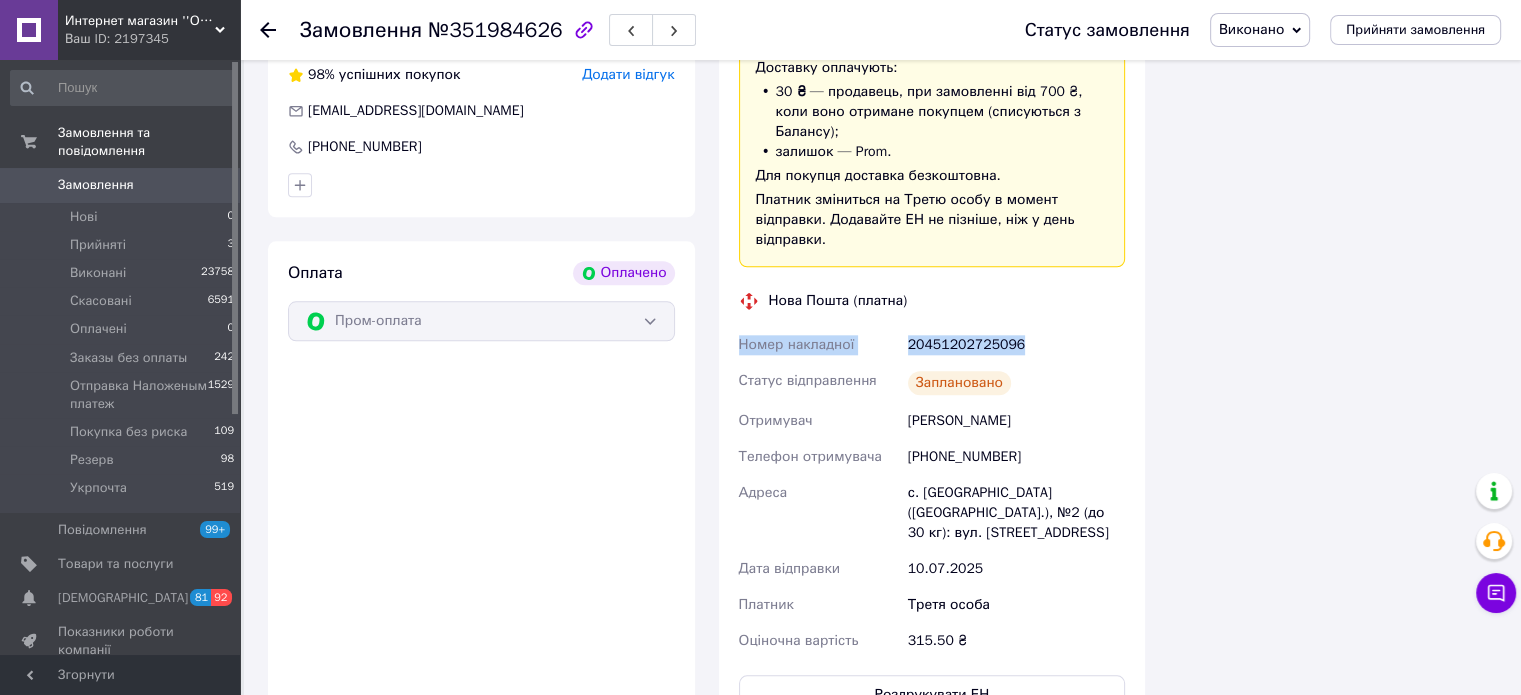 drag, startPoint x: 1024, startPoint y: 319, endPoint x: 738, endPoint y: 320, distance: 286.00174 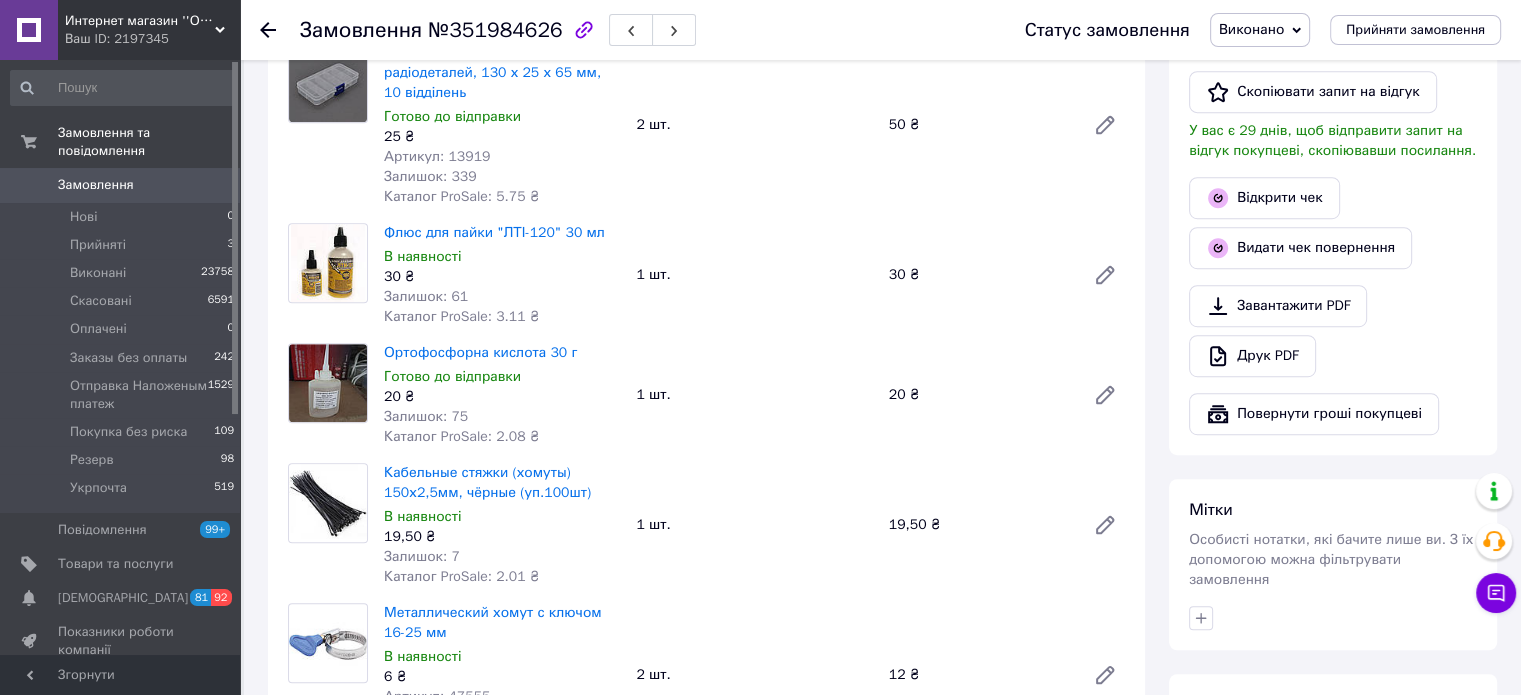 scroll, scrollTop: 819, scrollLeft: 0, axis: vertical 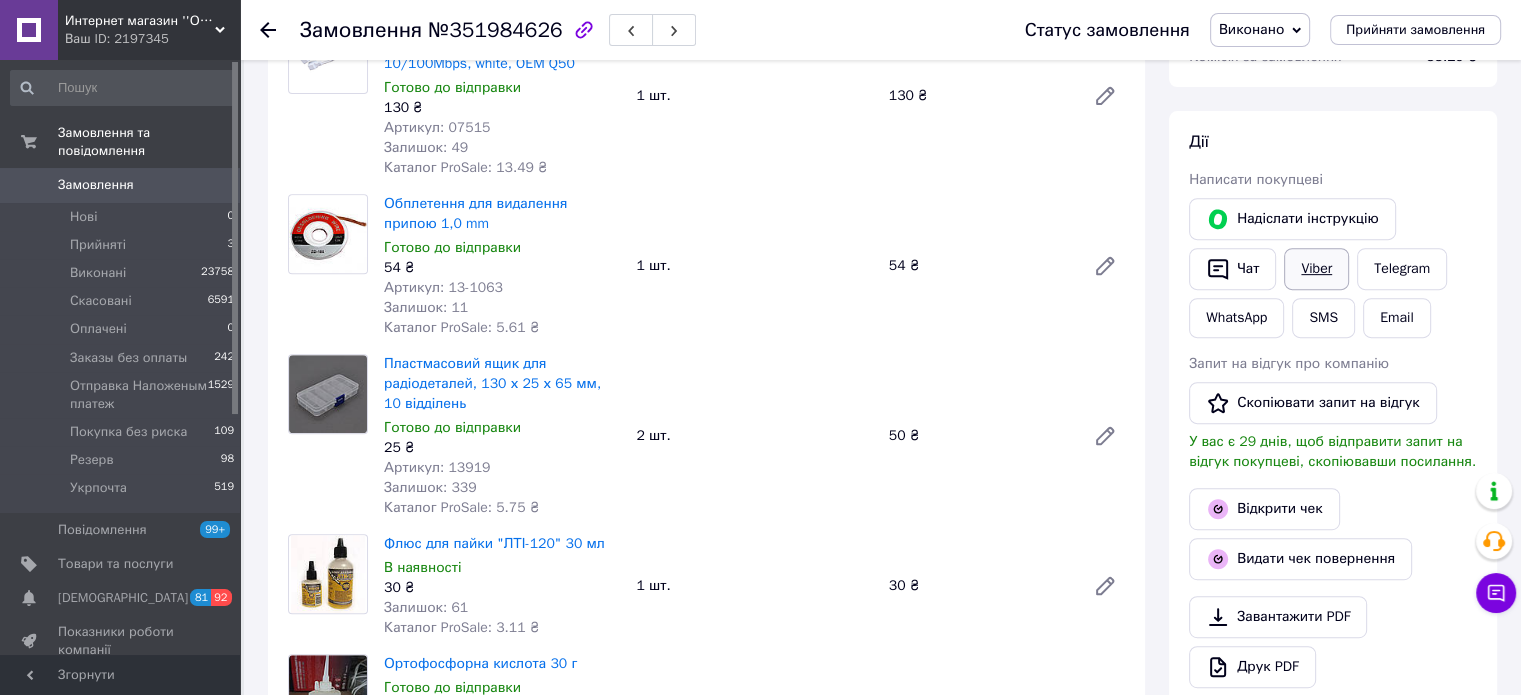 click on "Viber" at bounding box center (1316, 269) 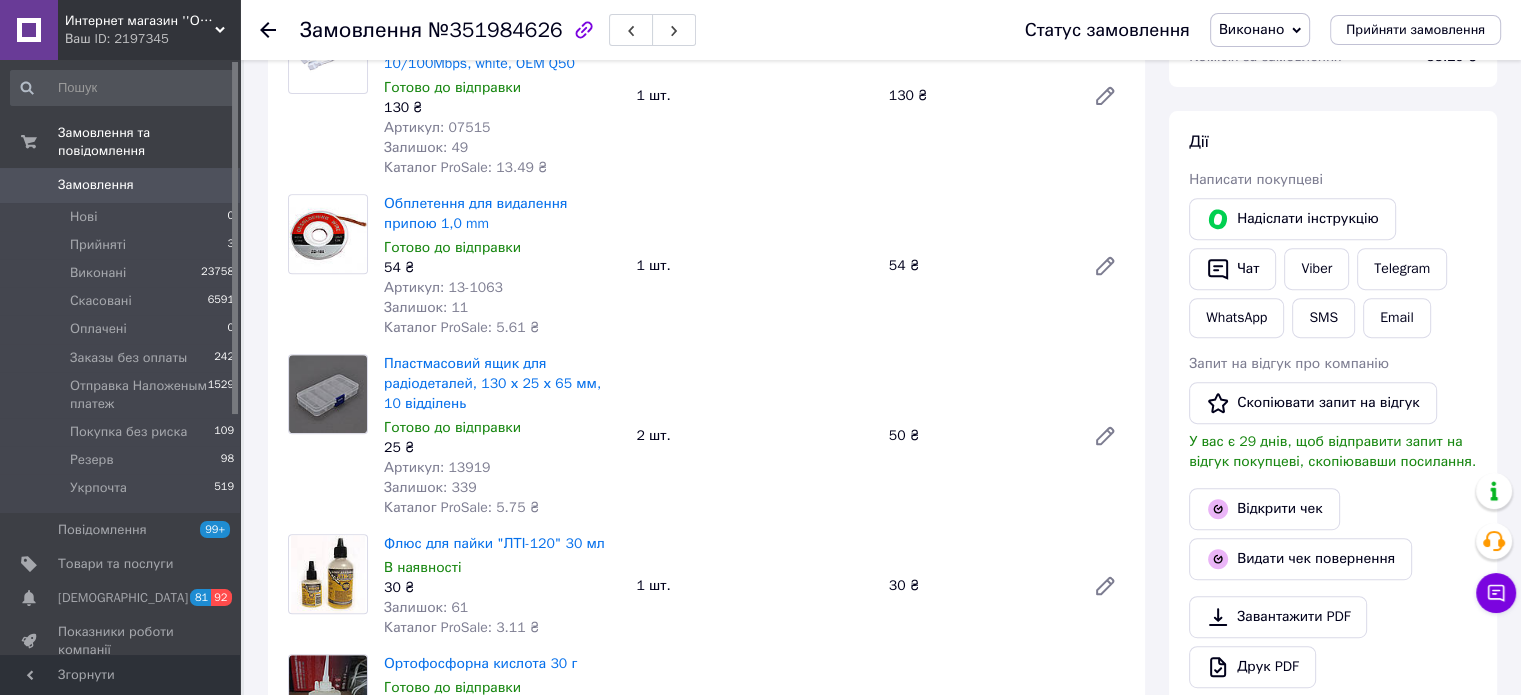 scroll, scrollTop: 816, scrollLeft: 0, axis: vertical 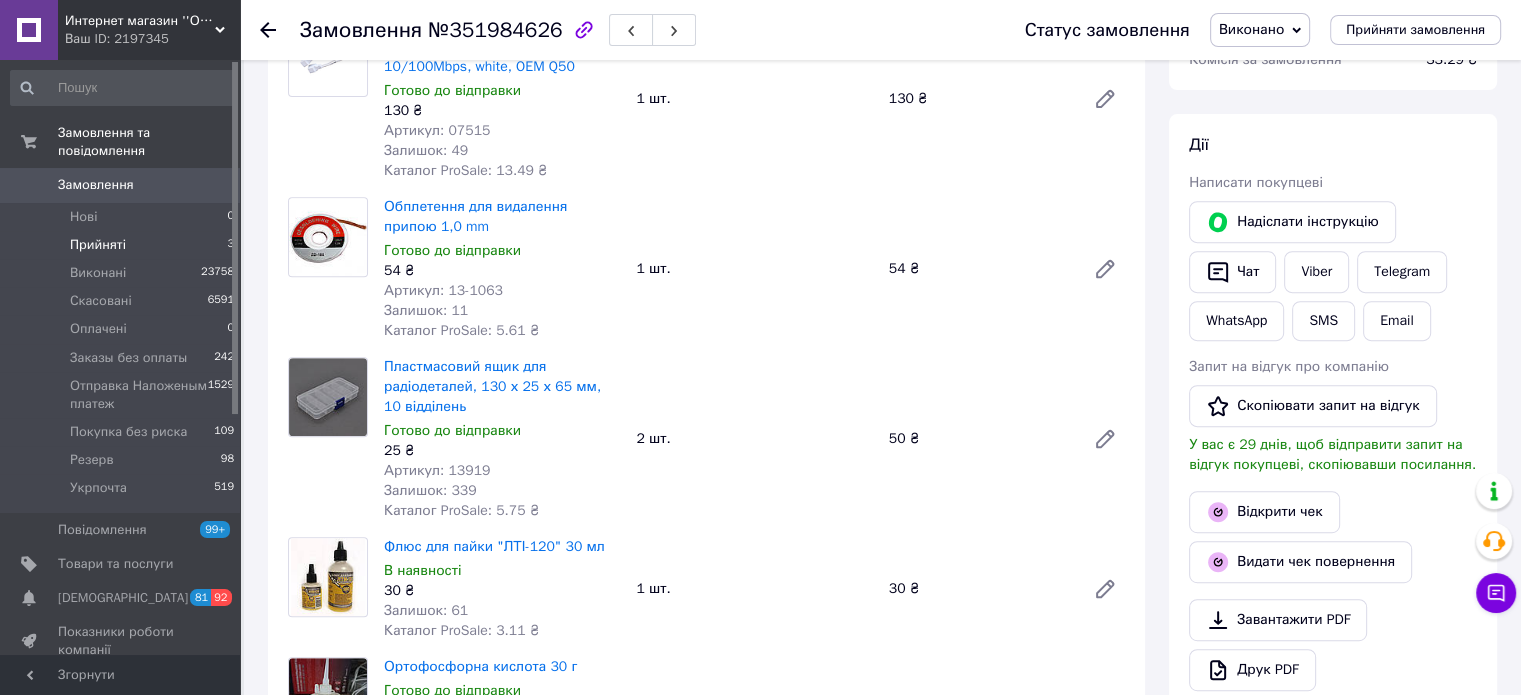click on "Прийняті" at bounding box center (98, 245) 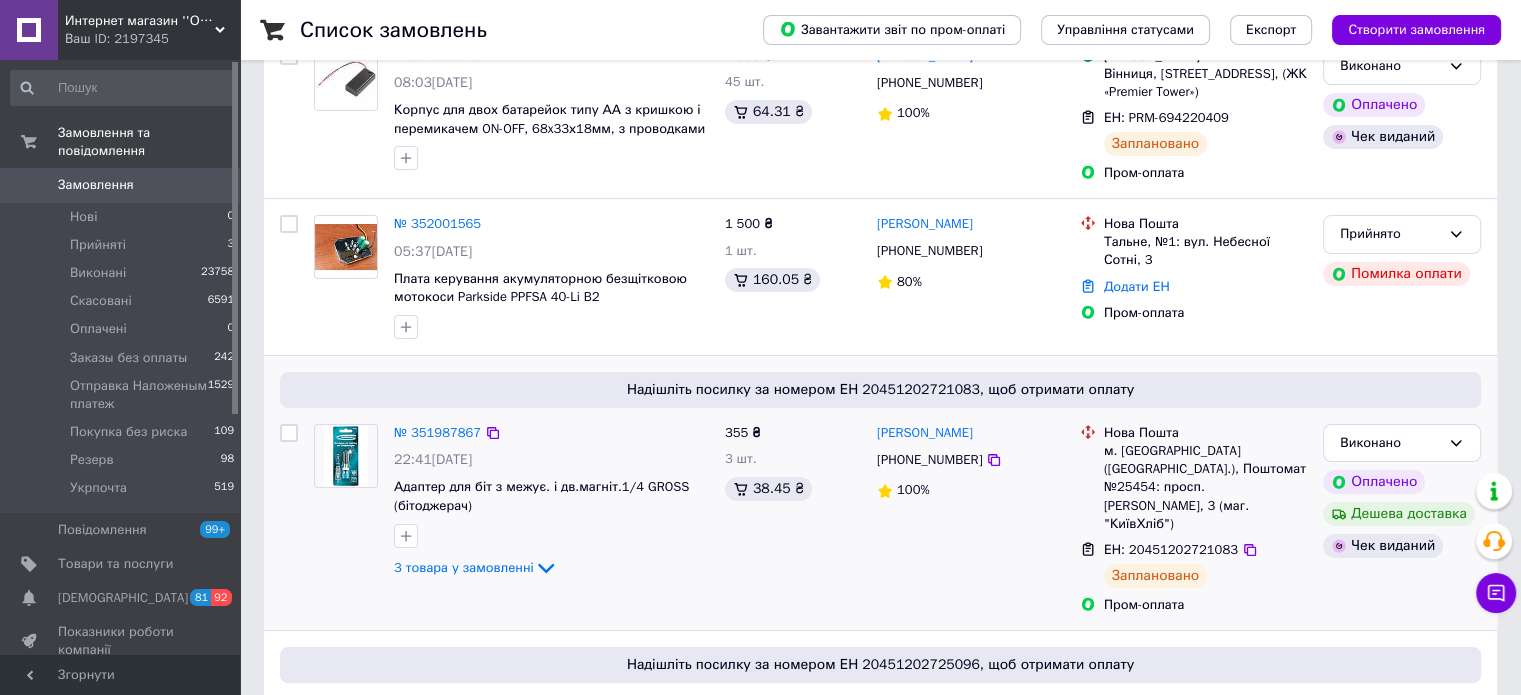 scroll, scrollTop: 300, scrollLeft: 0, axis: vertical 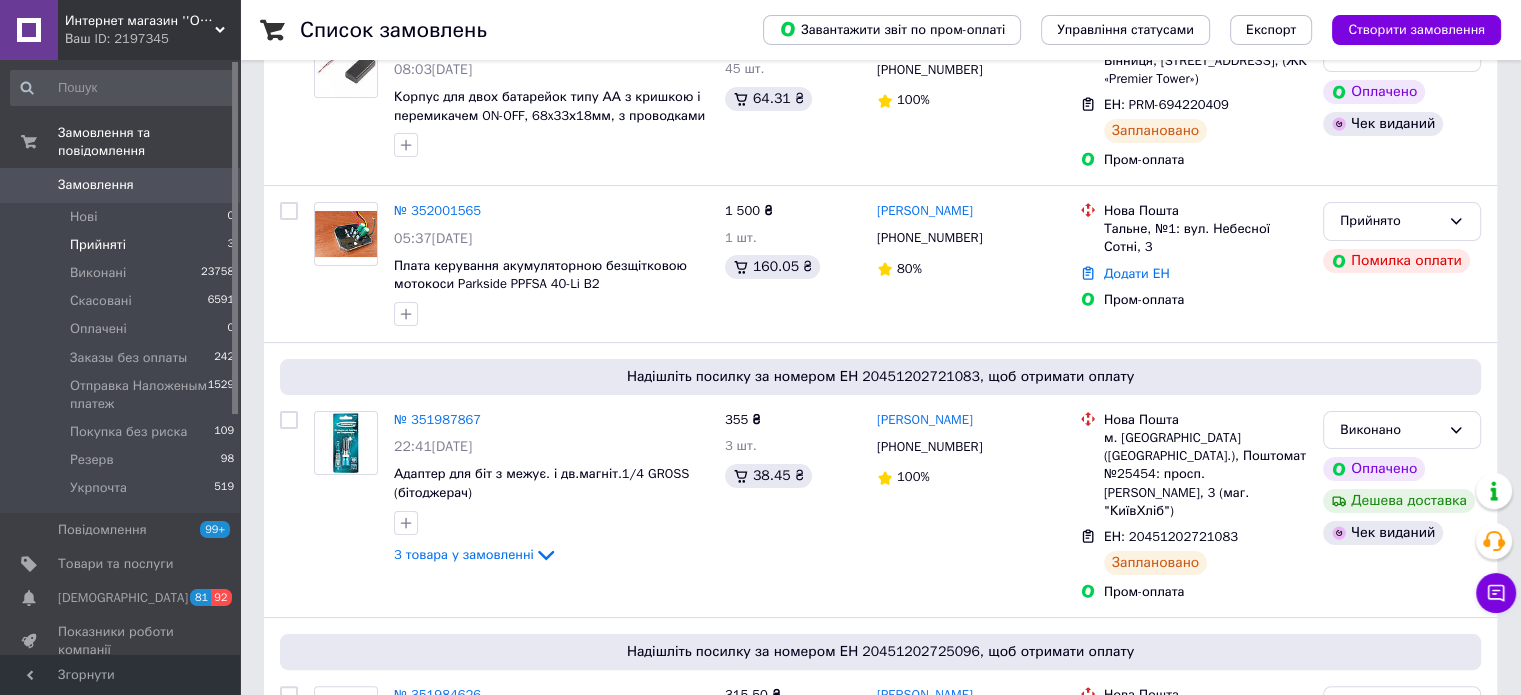 click on "Прийняті" at bounding box center (98, 245) 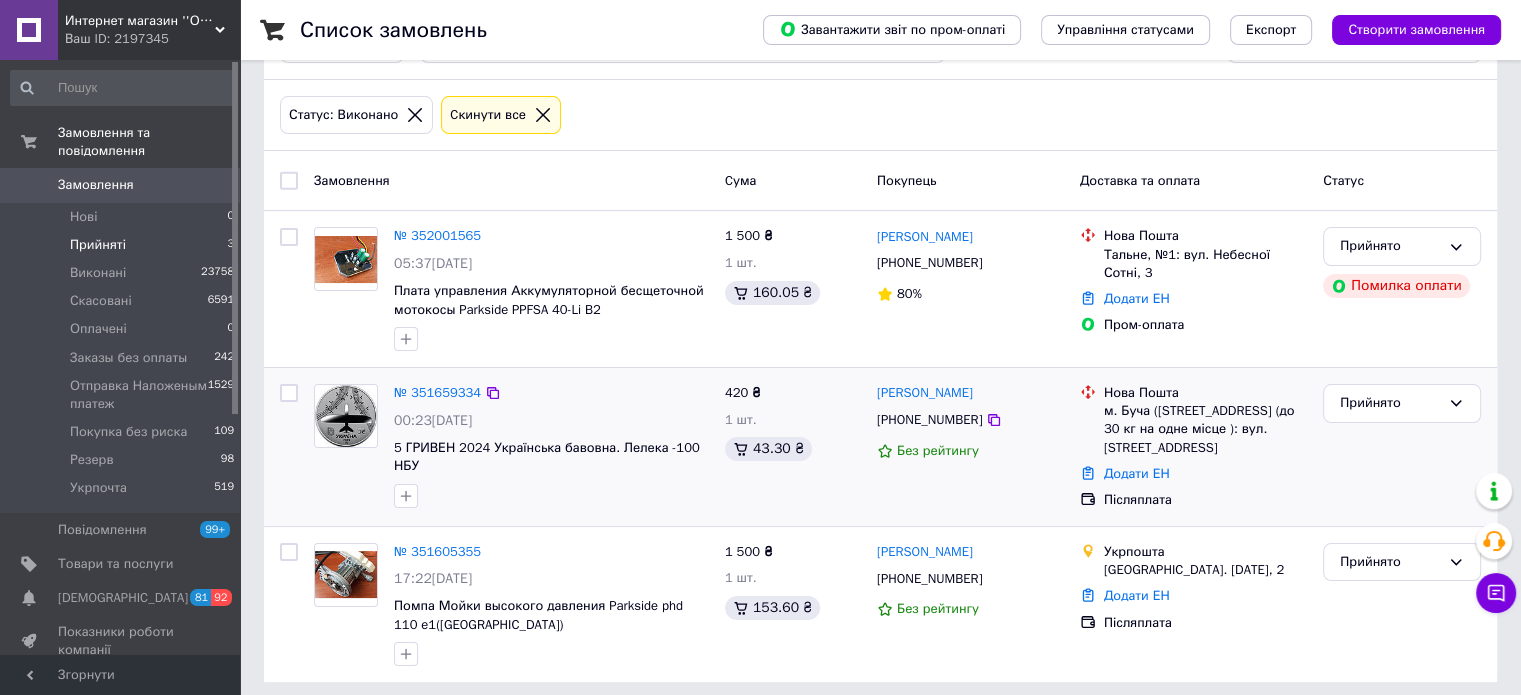 scroll, scrollTop: 187, scrollLeft: 0, axis: vertical 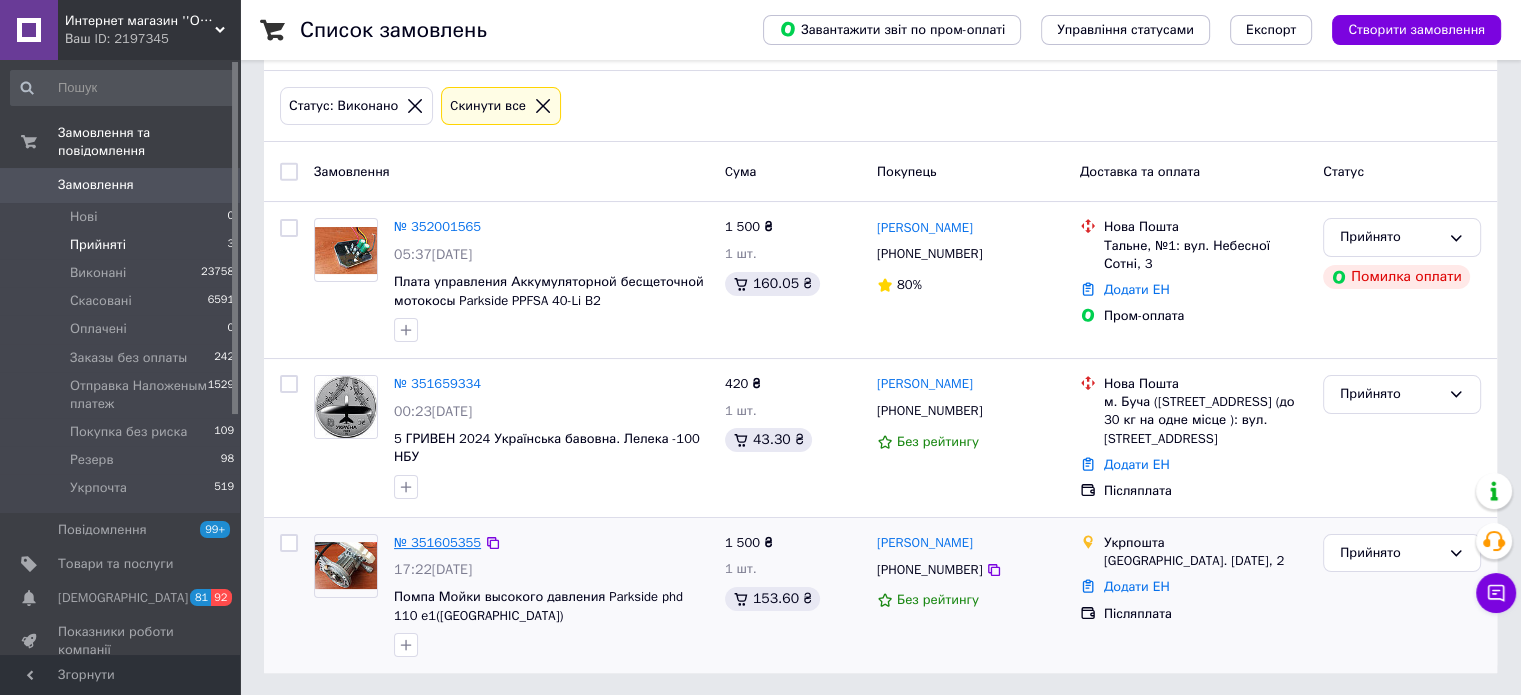 click on "№ 351605355" at bounding box center (437, 542) 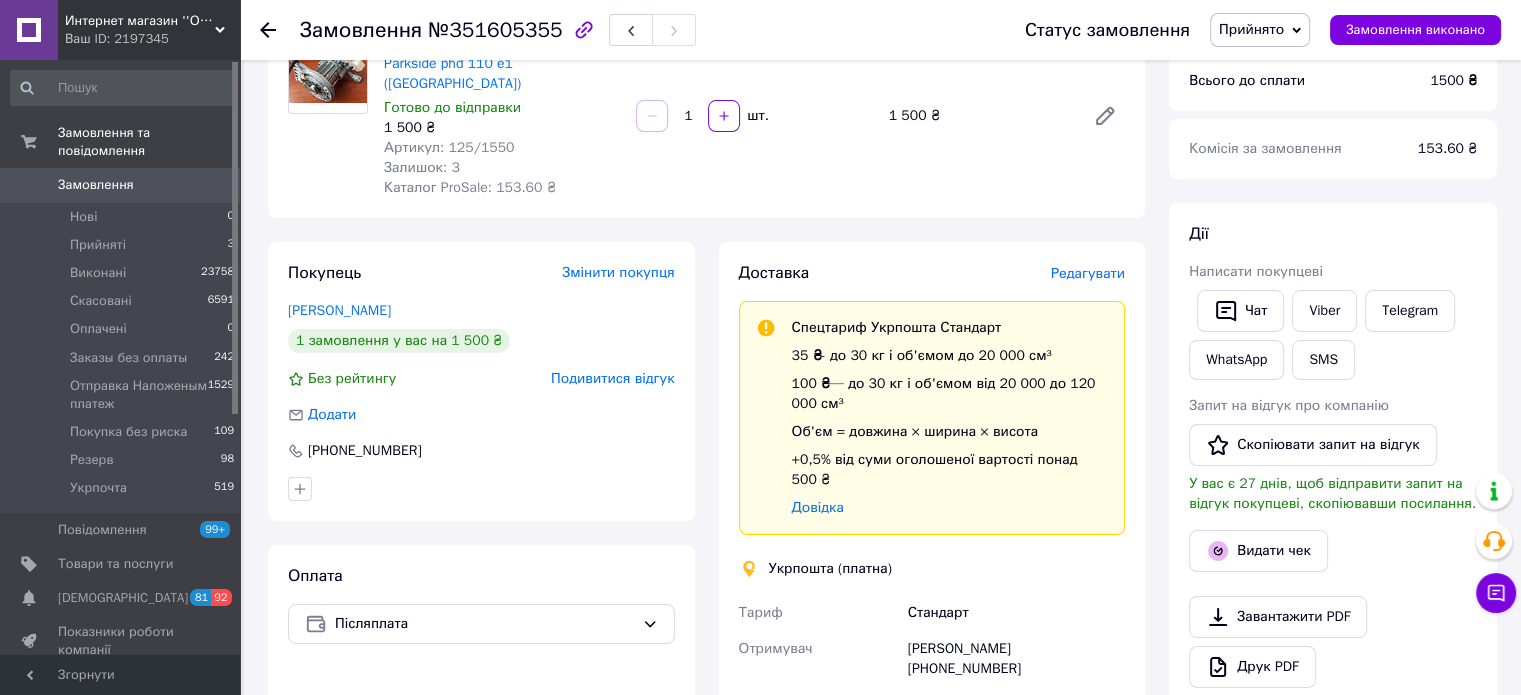 scroll, scrollTop: 200, scrollLeft: 0, axis: vertical 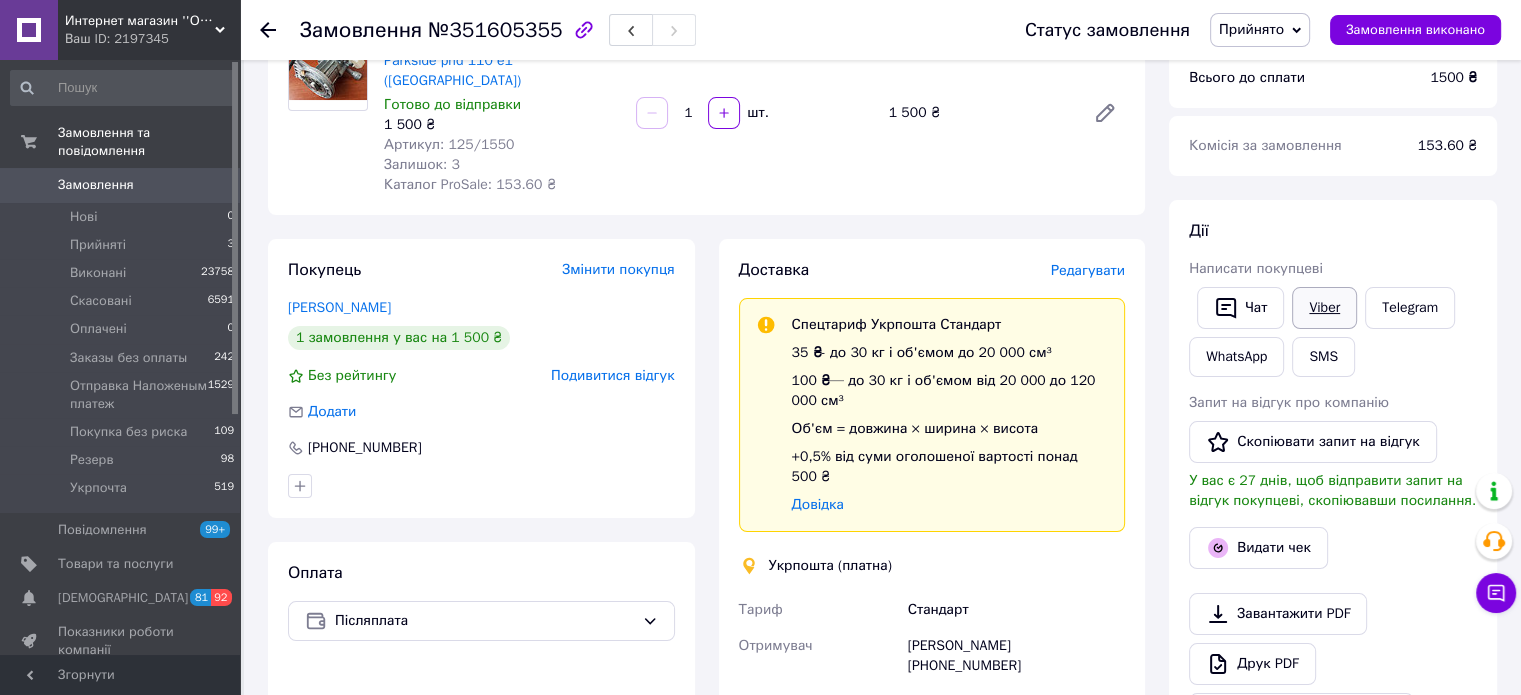 click on "Viber" at bounding box center [1324, 308] 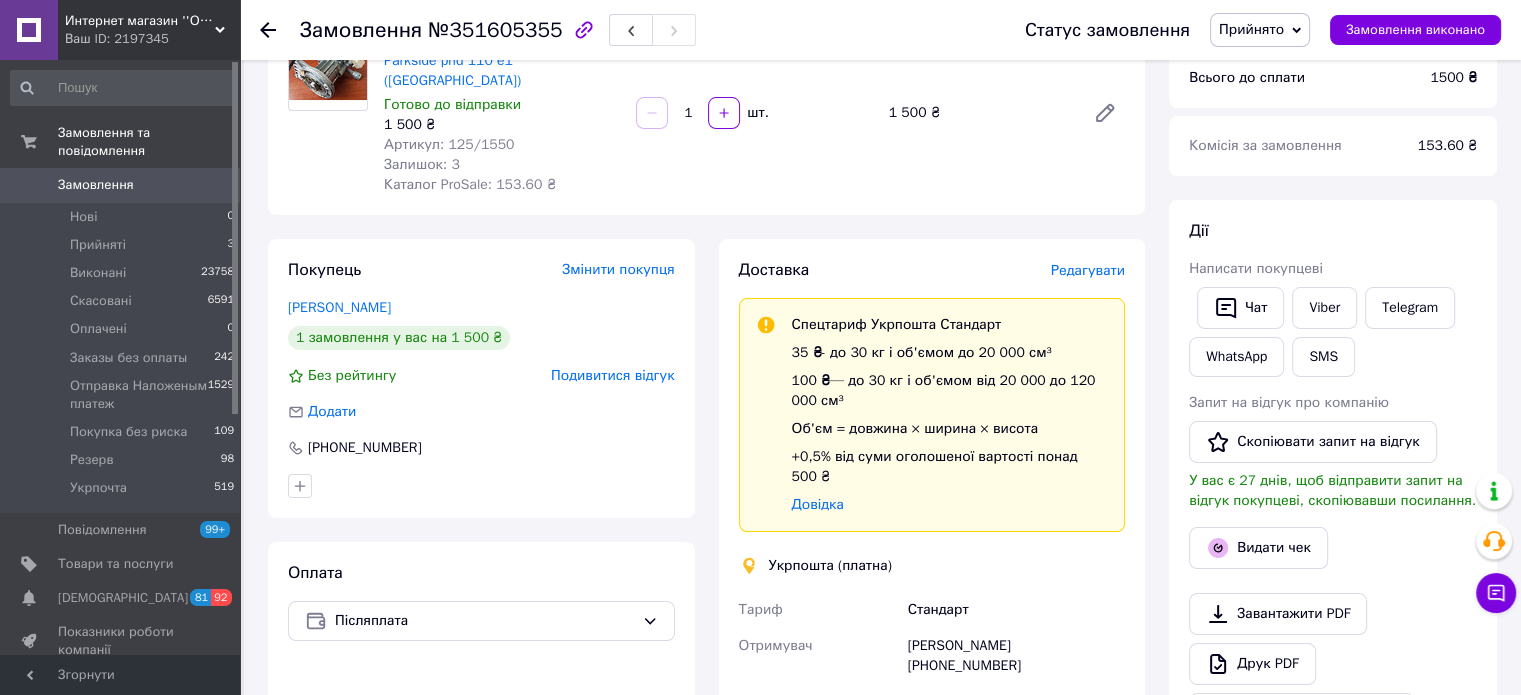 drag, startPoint x: 1465, startPoint y: 419, endPoint x: 1260, endPoint y: 30, distance: 439.71127 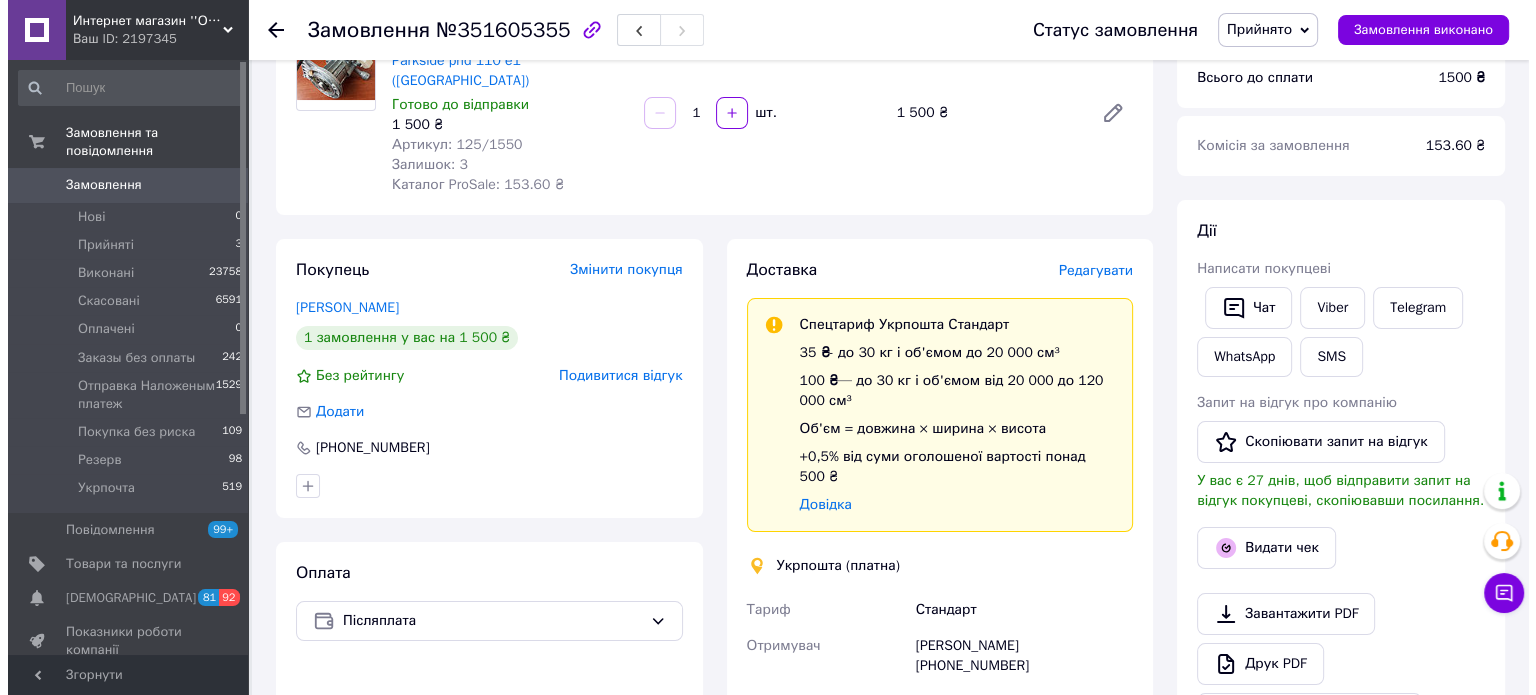 scroll, scrollTop: 0, scrollLeft: 0, axis: both 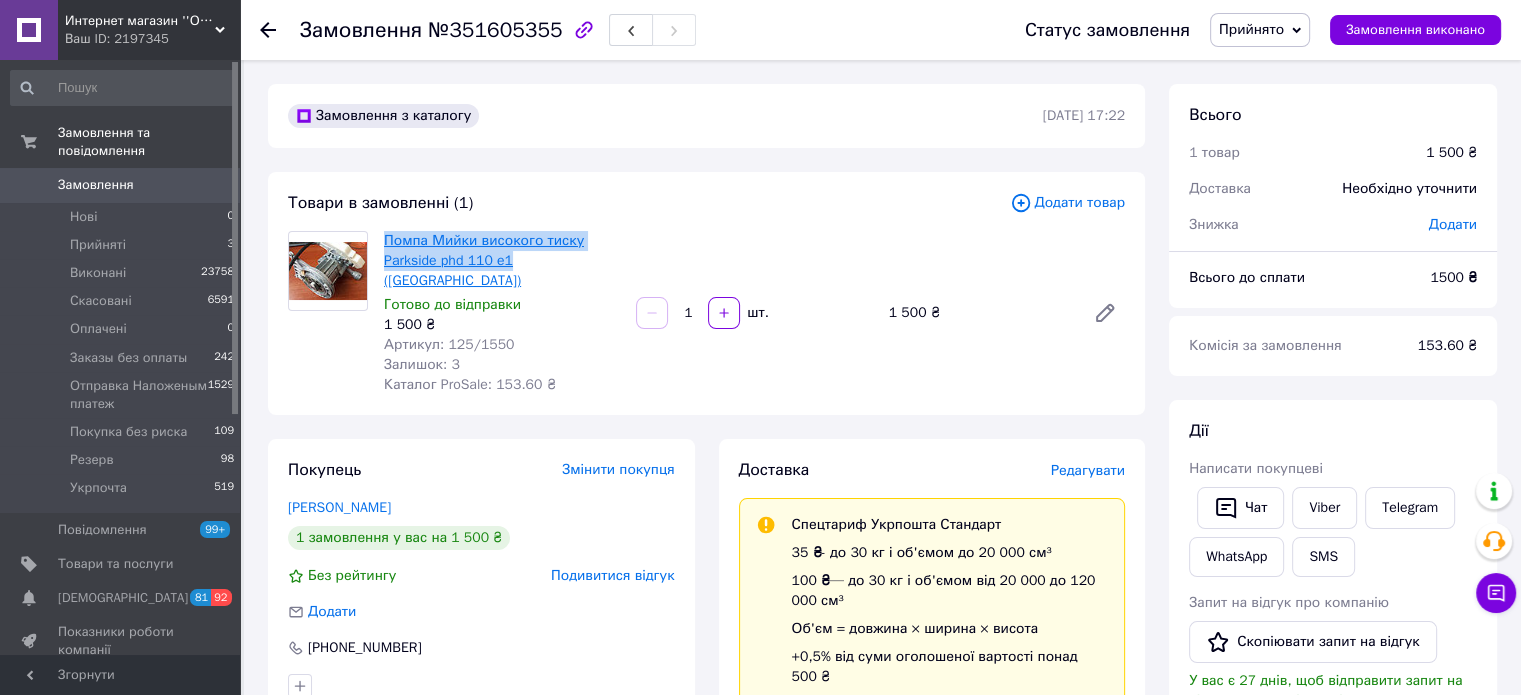 drag, startPoint x: 376, startPoint y: 239, endPoint x: 489, endPoint y: 267, distance: 116.41735 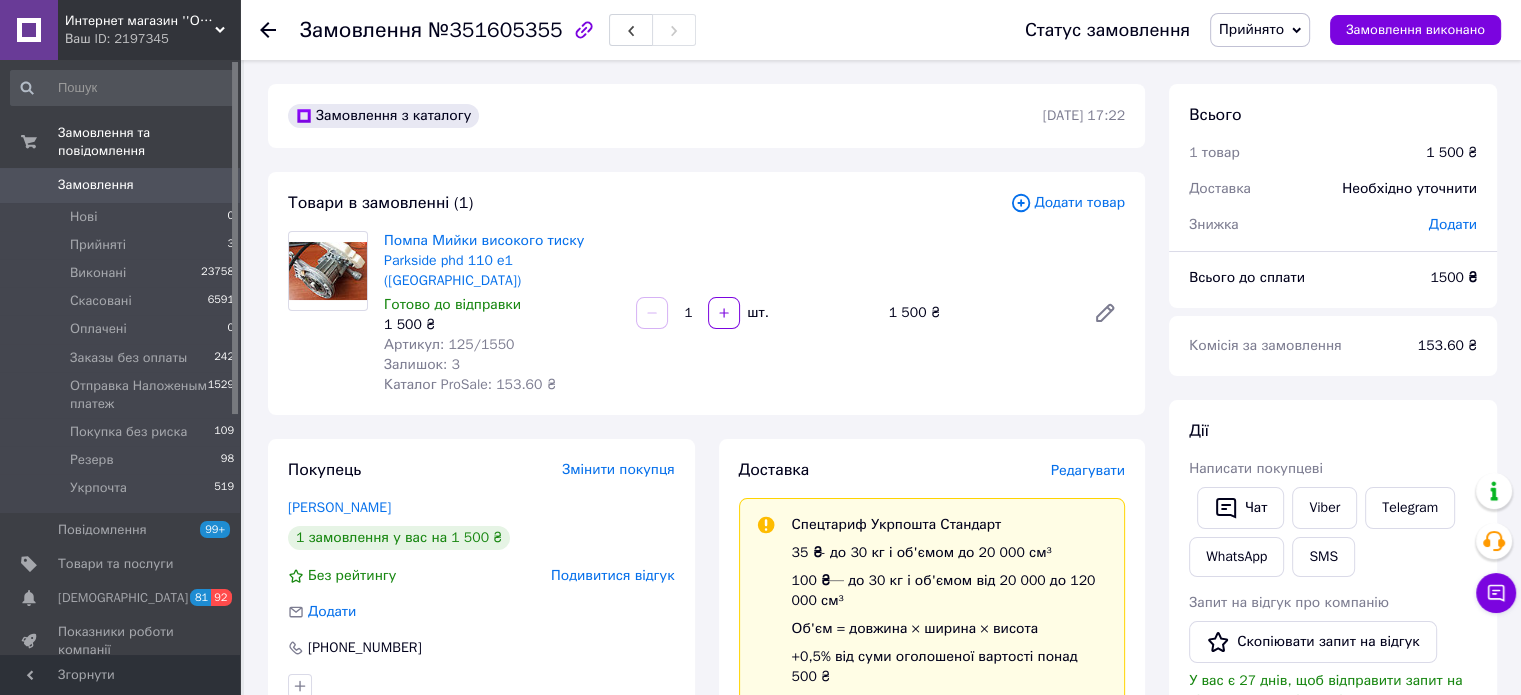 click on "Редагувати" at bounding box center [1088, 470] 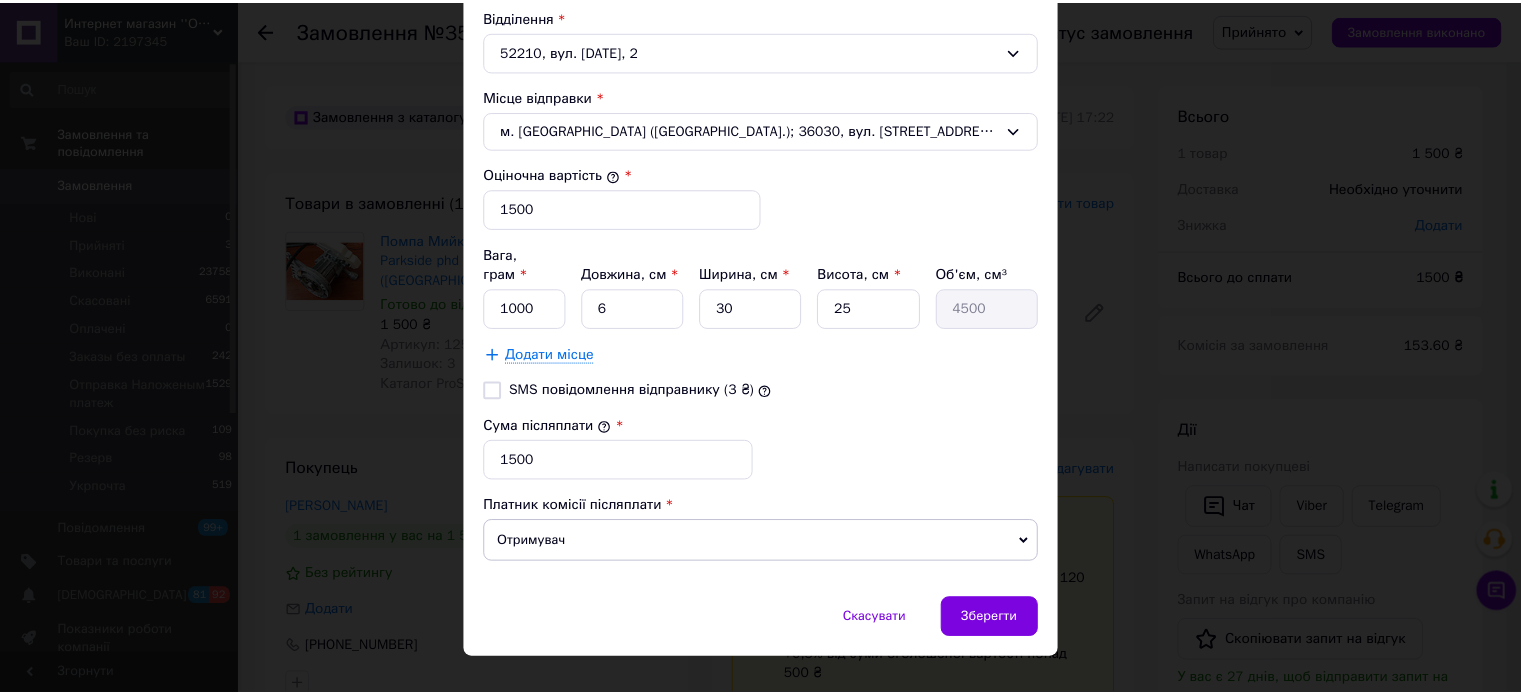 scroll, scrollTop: 712, scrollLeft: 0, axis: vertical 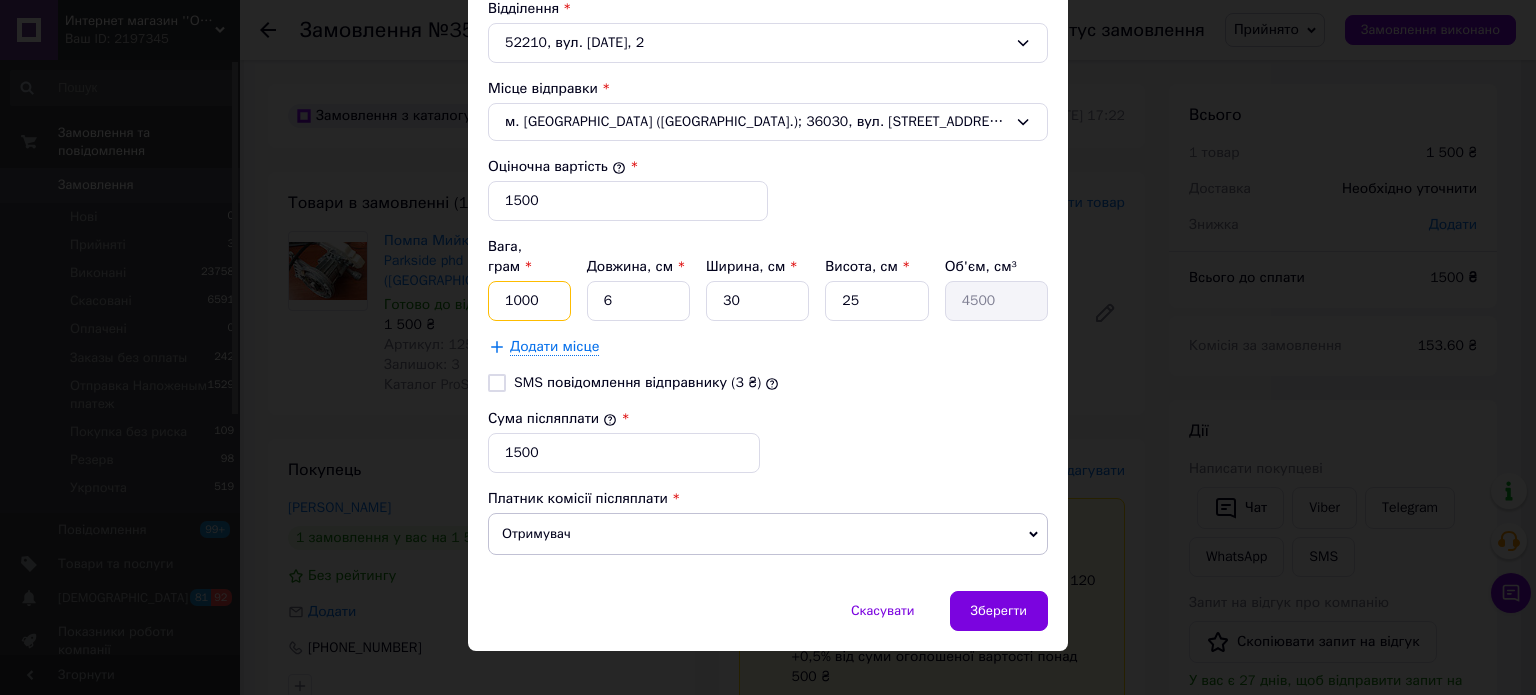 drag, startPoint x: 554, startPoint y: 274, endPoint x: 509, endPoint y: 271, distance: 45.099888 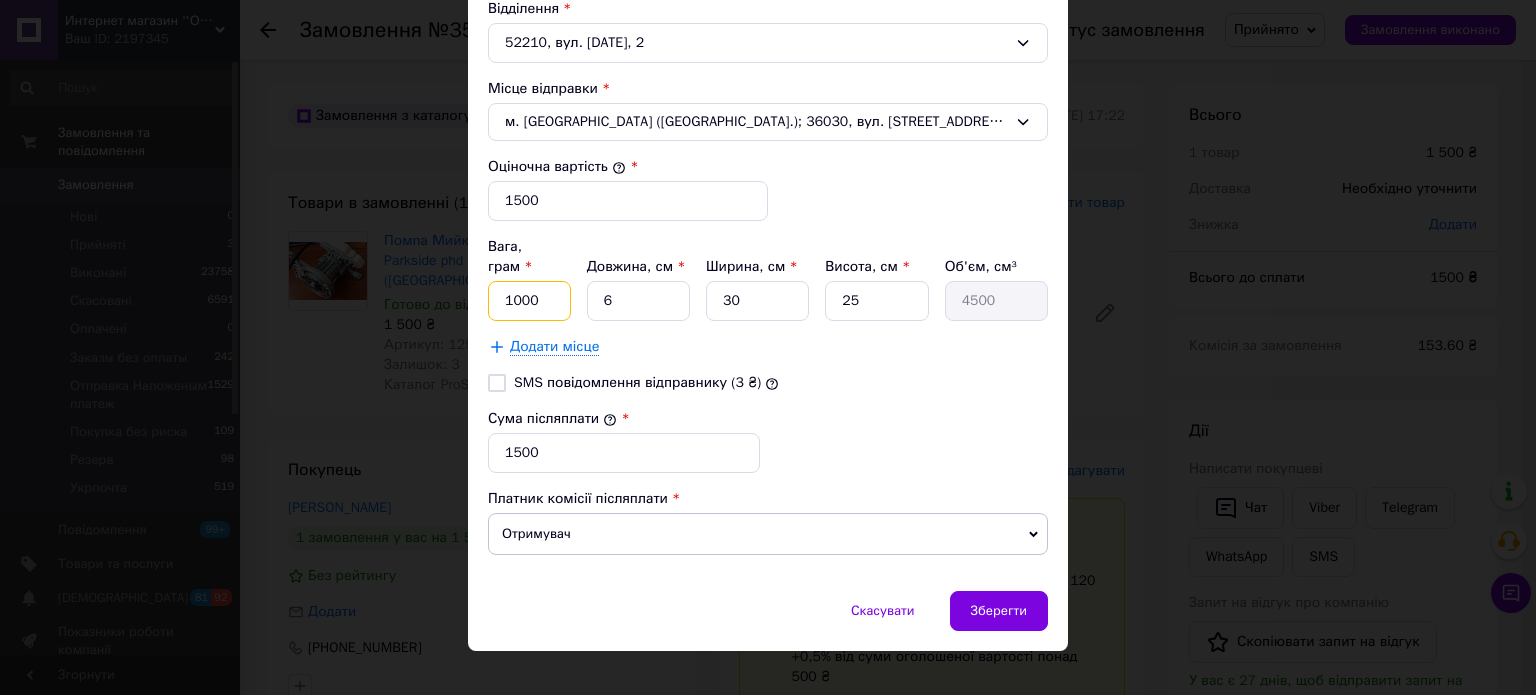 click on "1000" at bounding box center [529, 301] 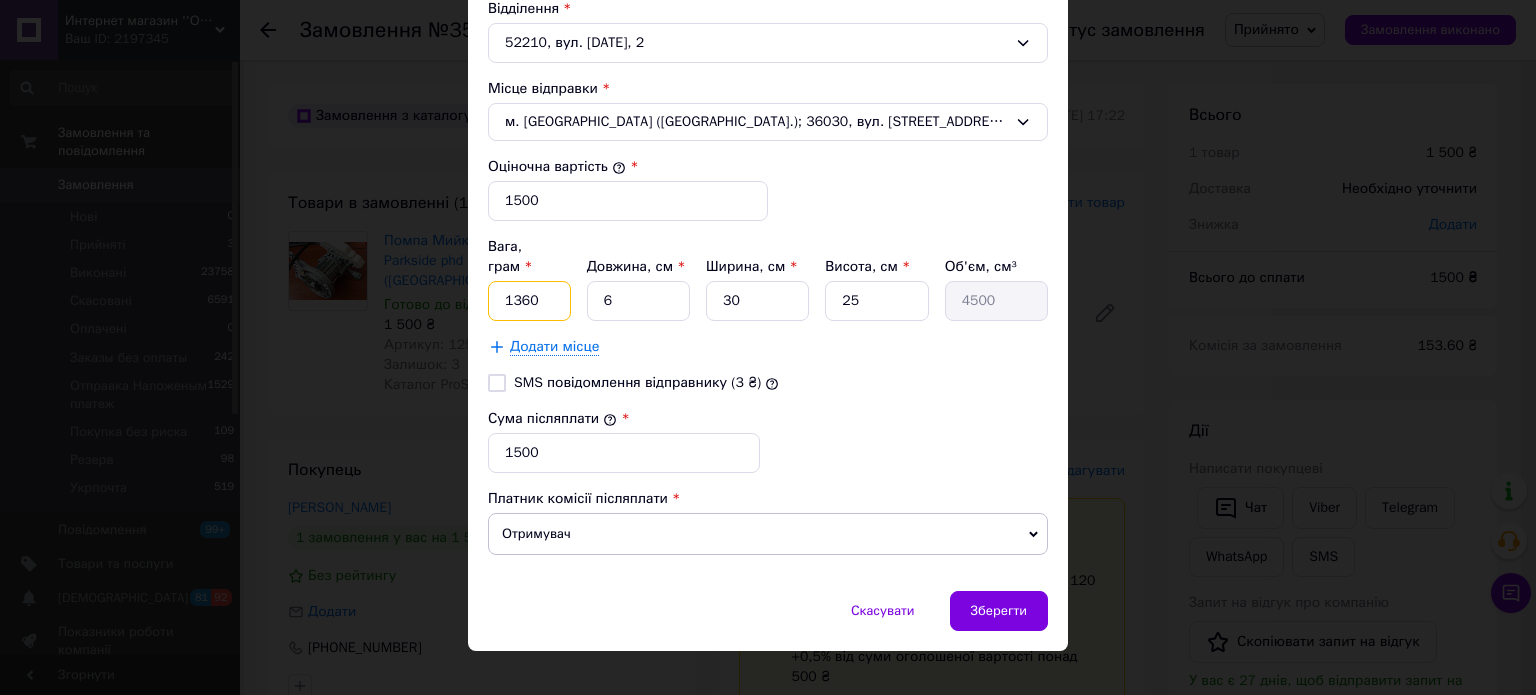 type on "1360" 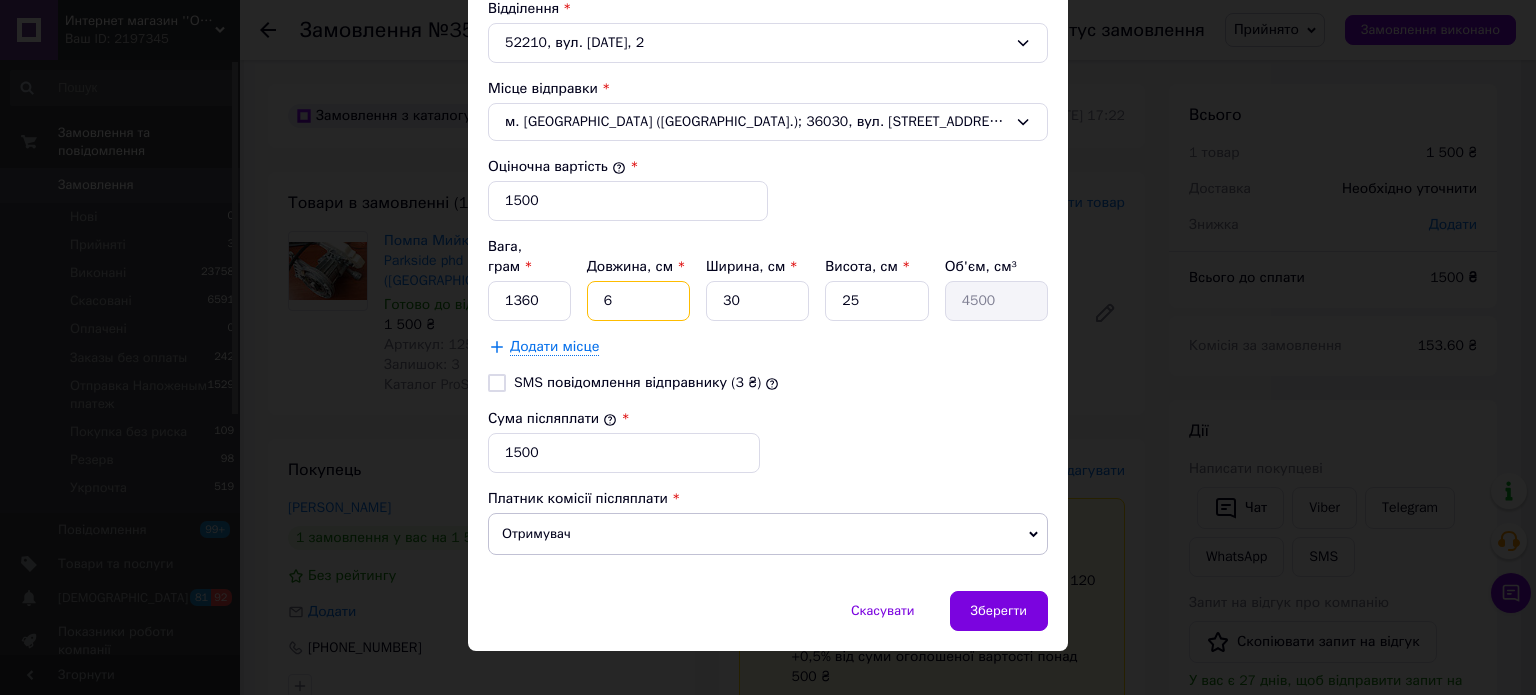drag, startPoint x: 633, startPoint y: 269, endPoint x: 592, endPoint y: 269, distance: 41 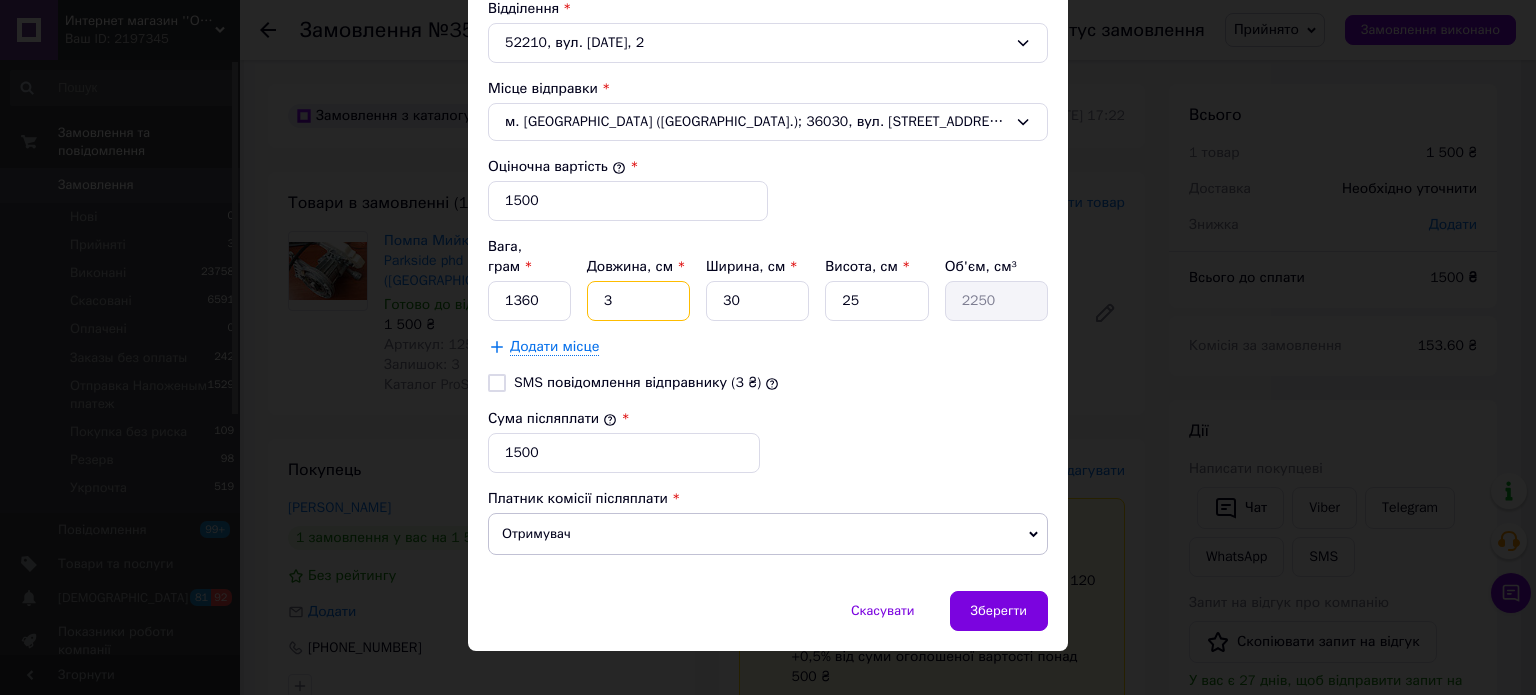 type 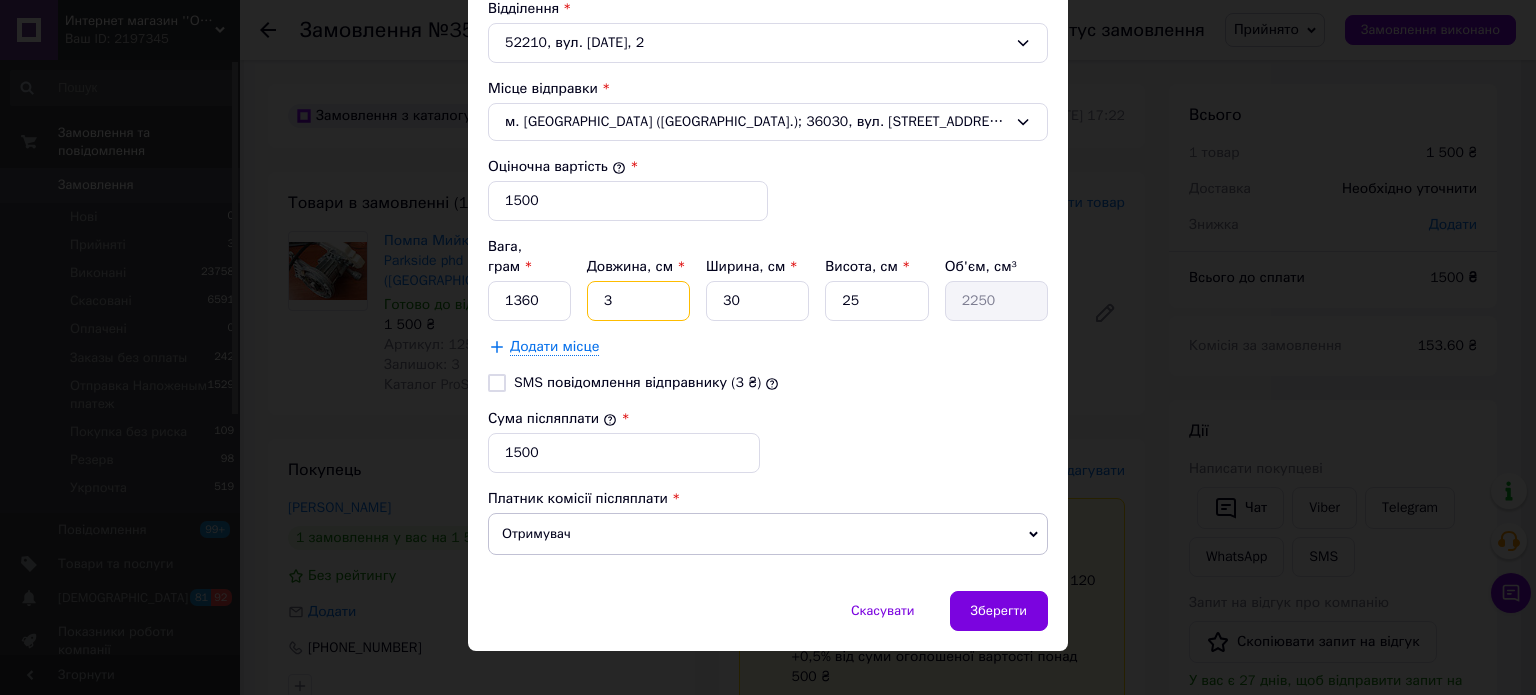 type 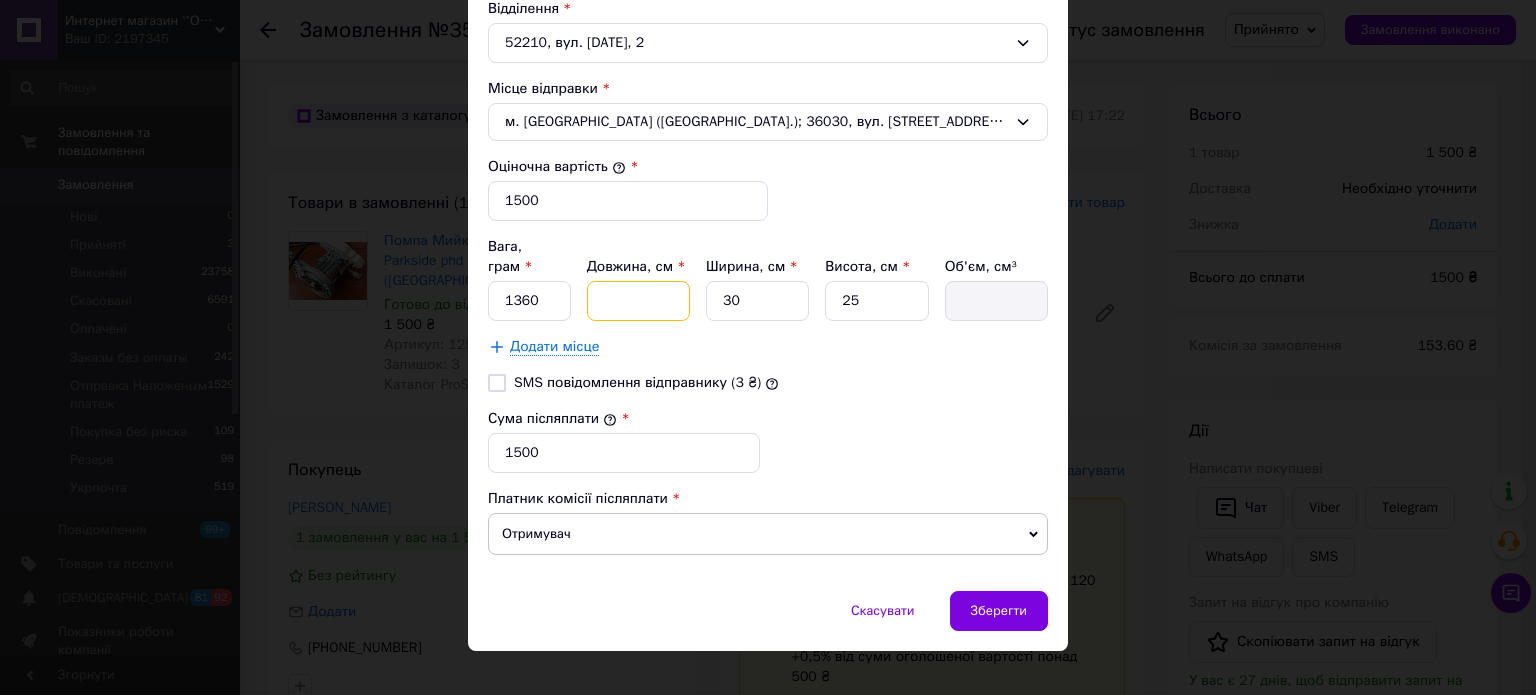 type on "2" 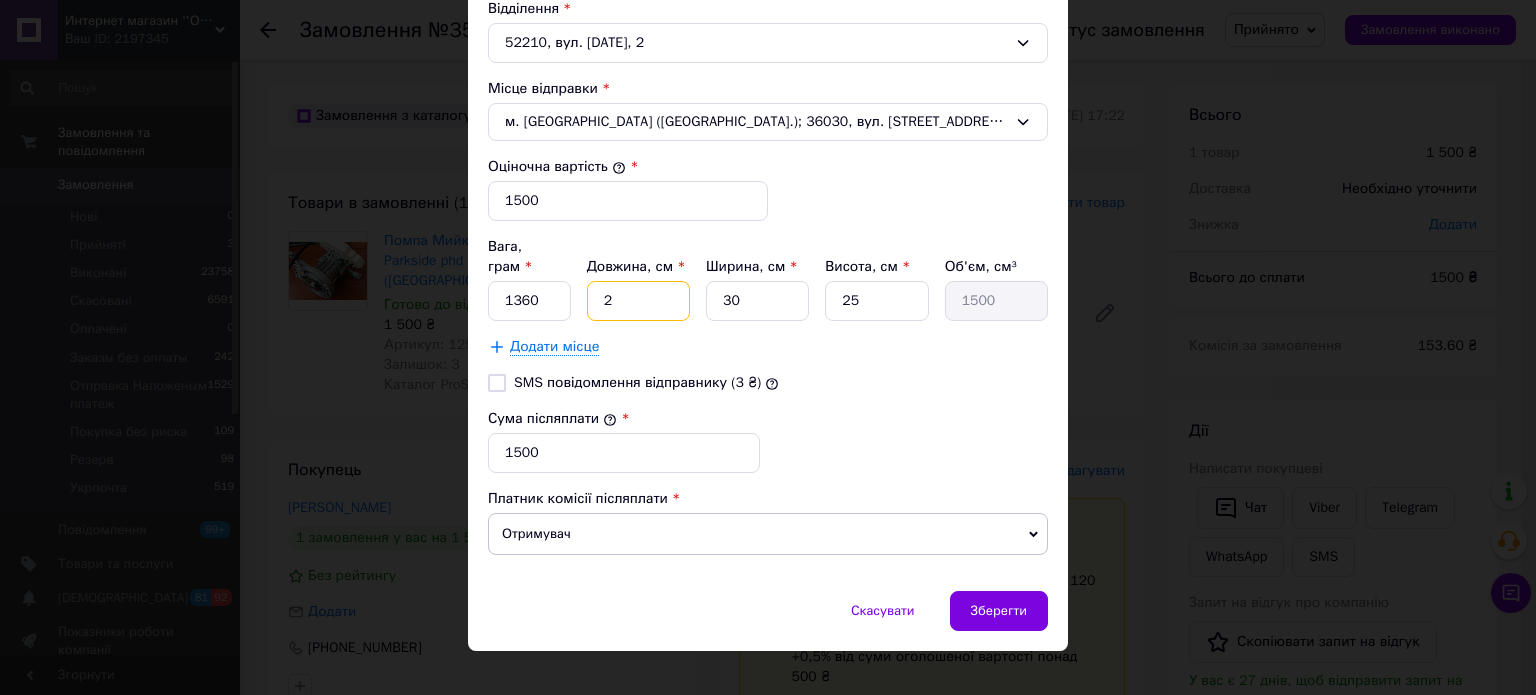 type on "23" 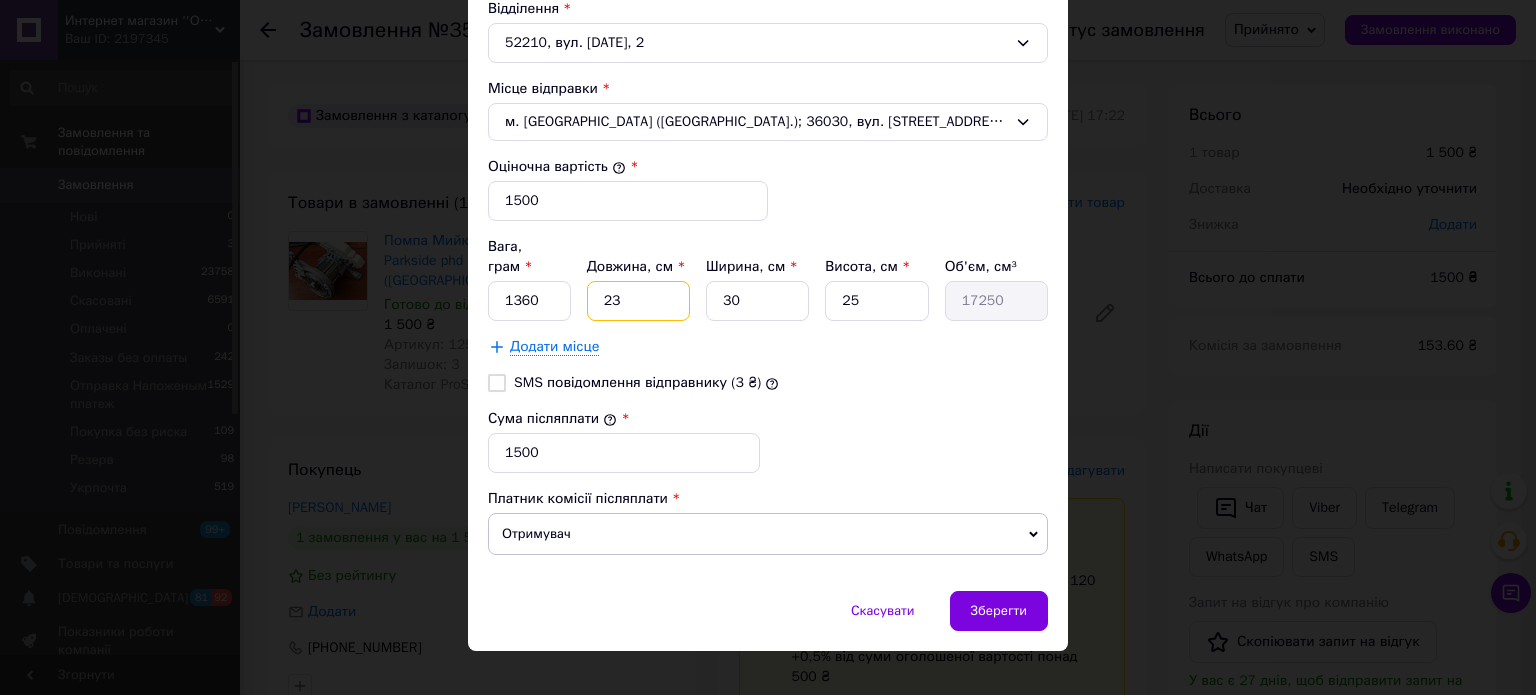 type on "23" 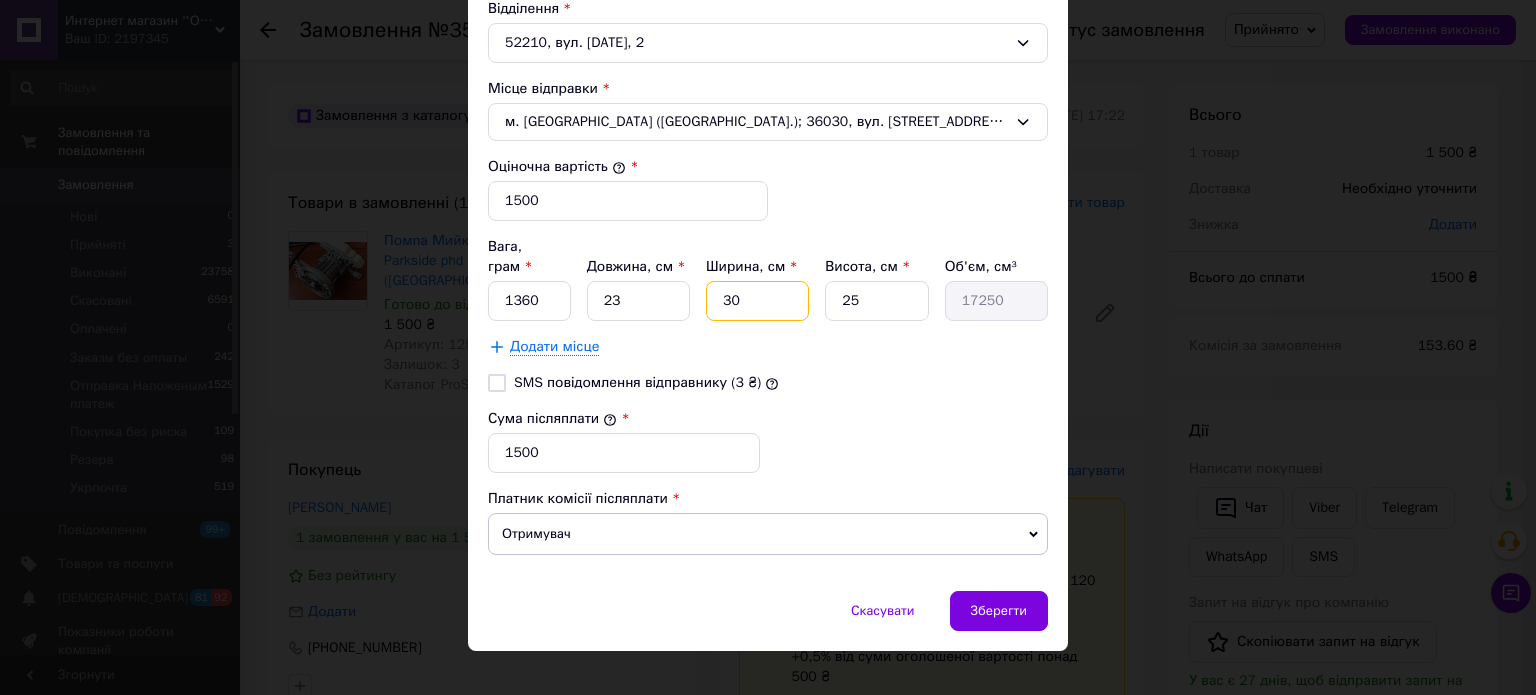 drag, startPoint x: 736, startPoint y: 281, endPoint x: 712, endPoint y: 283, distance: 24.083189 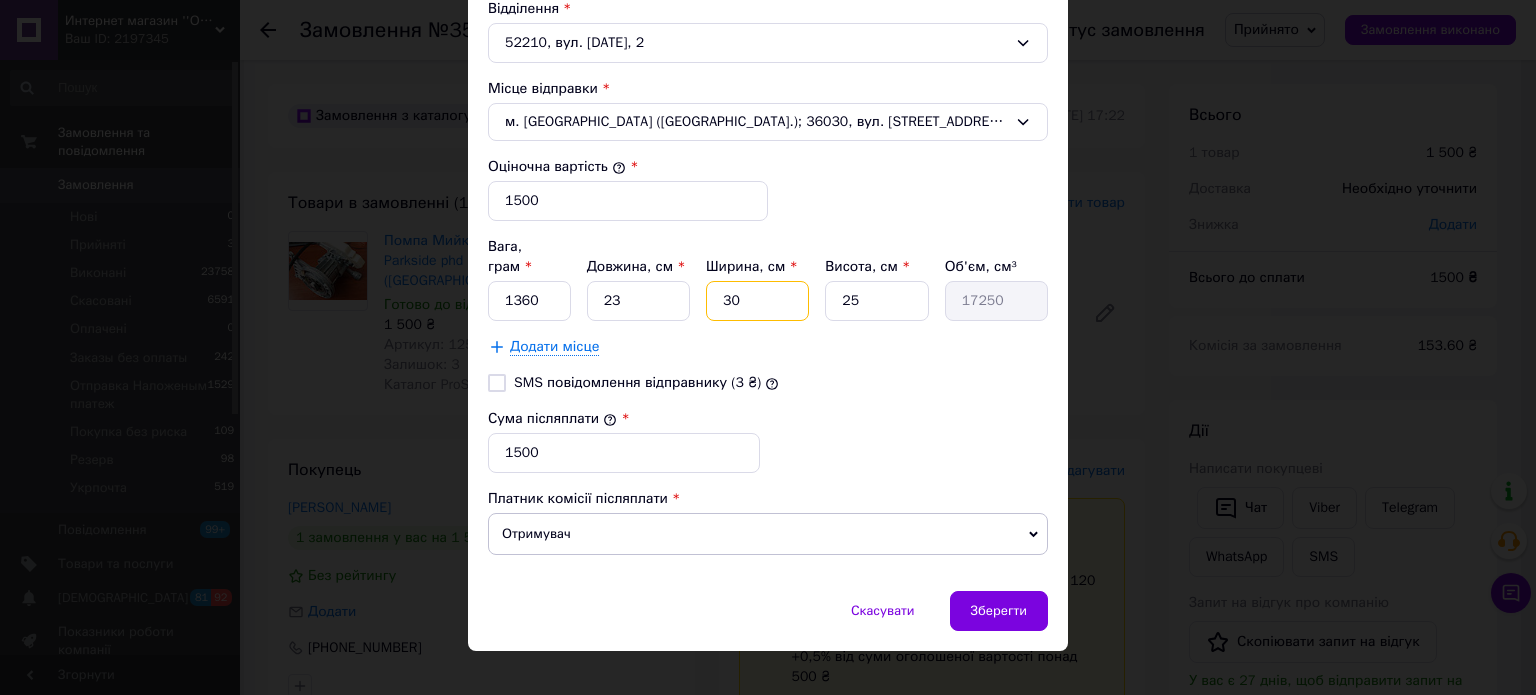type on "1" 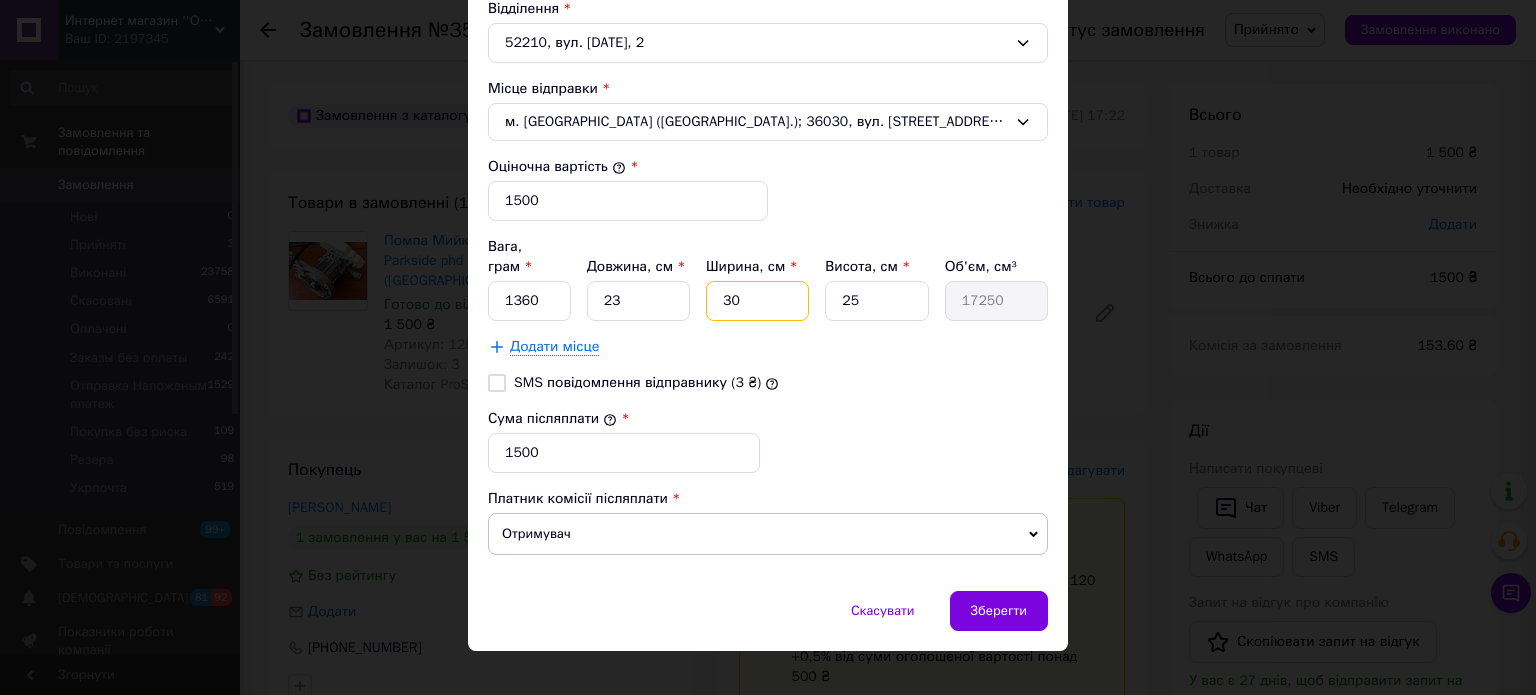 type on "575" 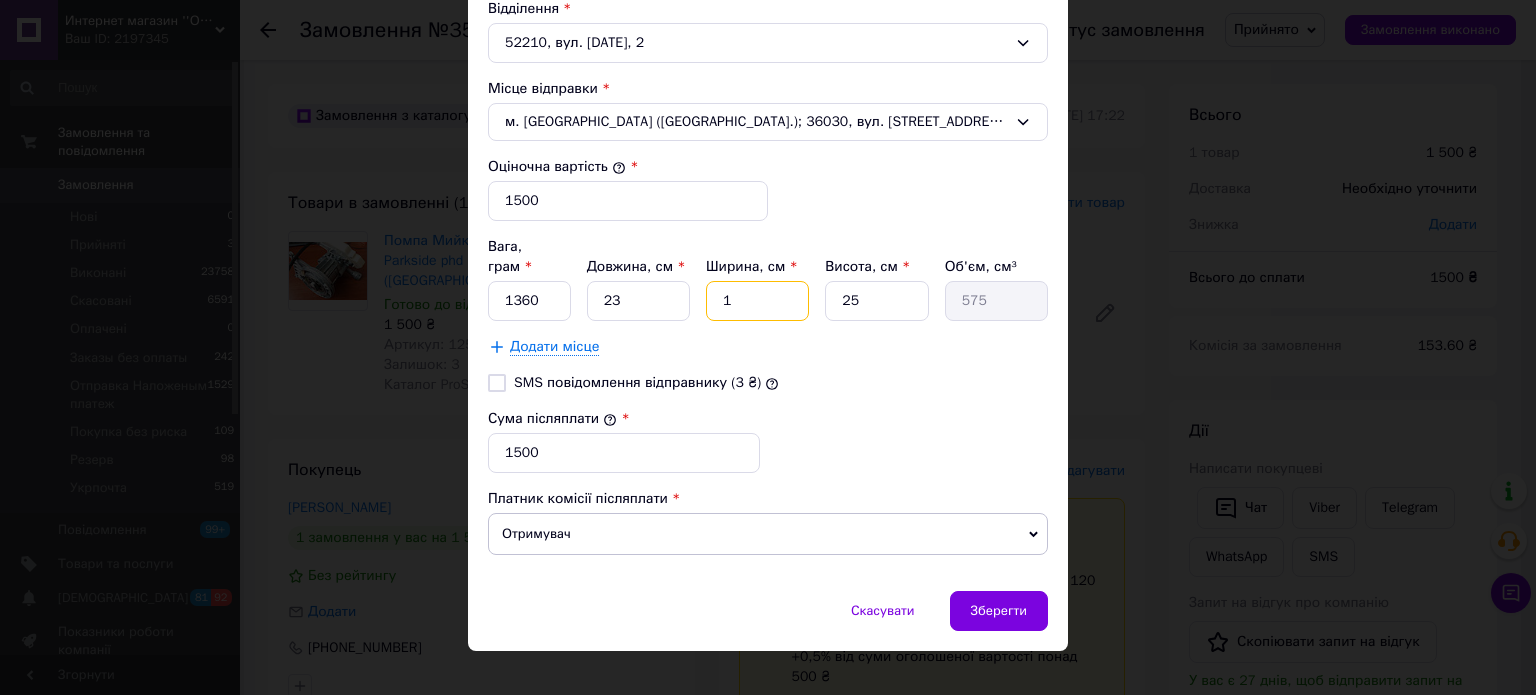 type on "18" 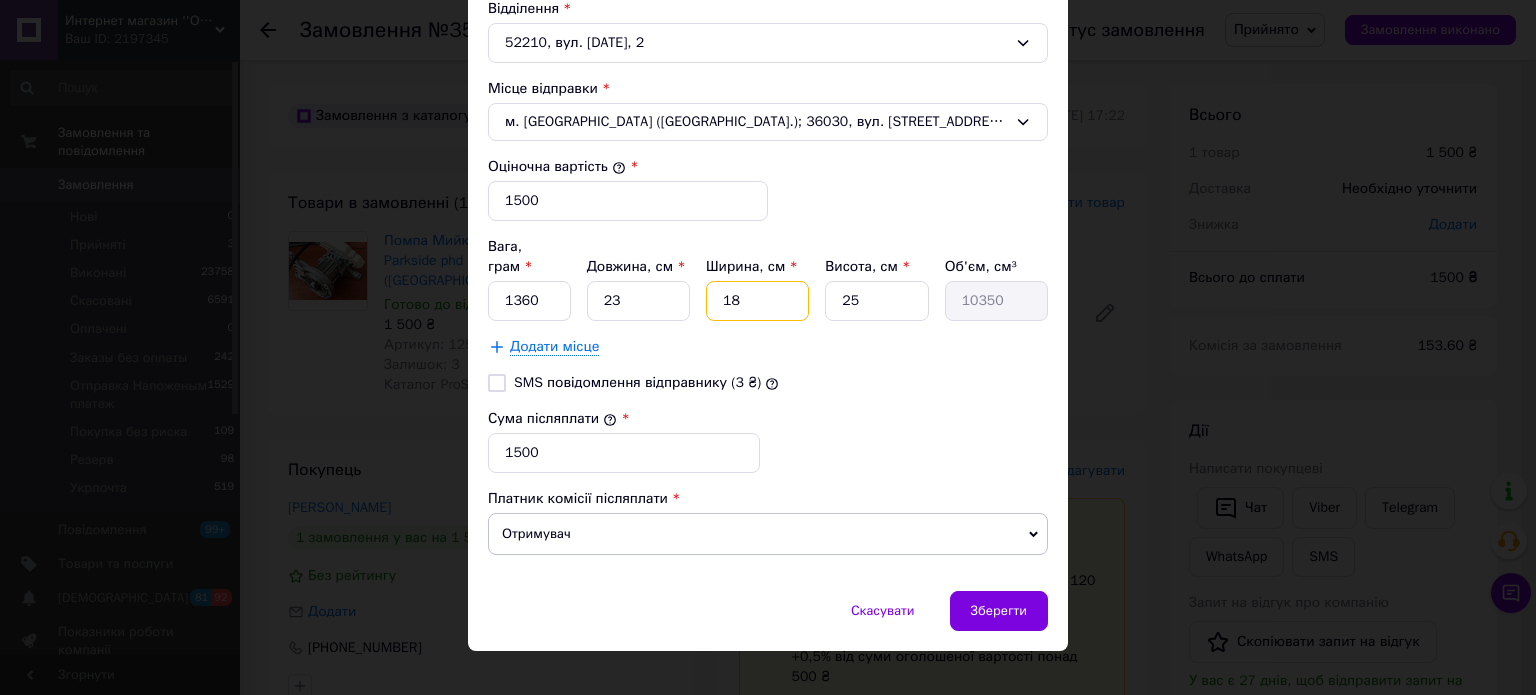 type on "18" 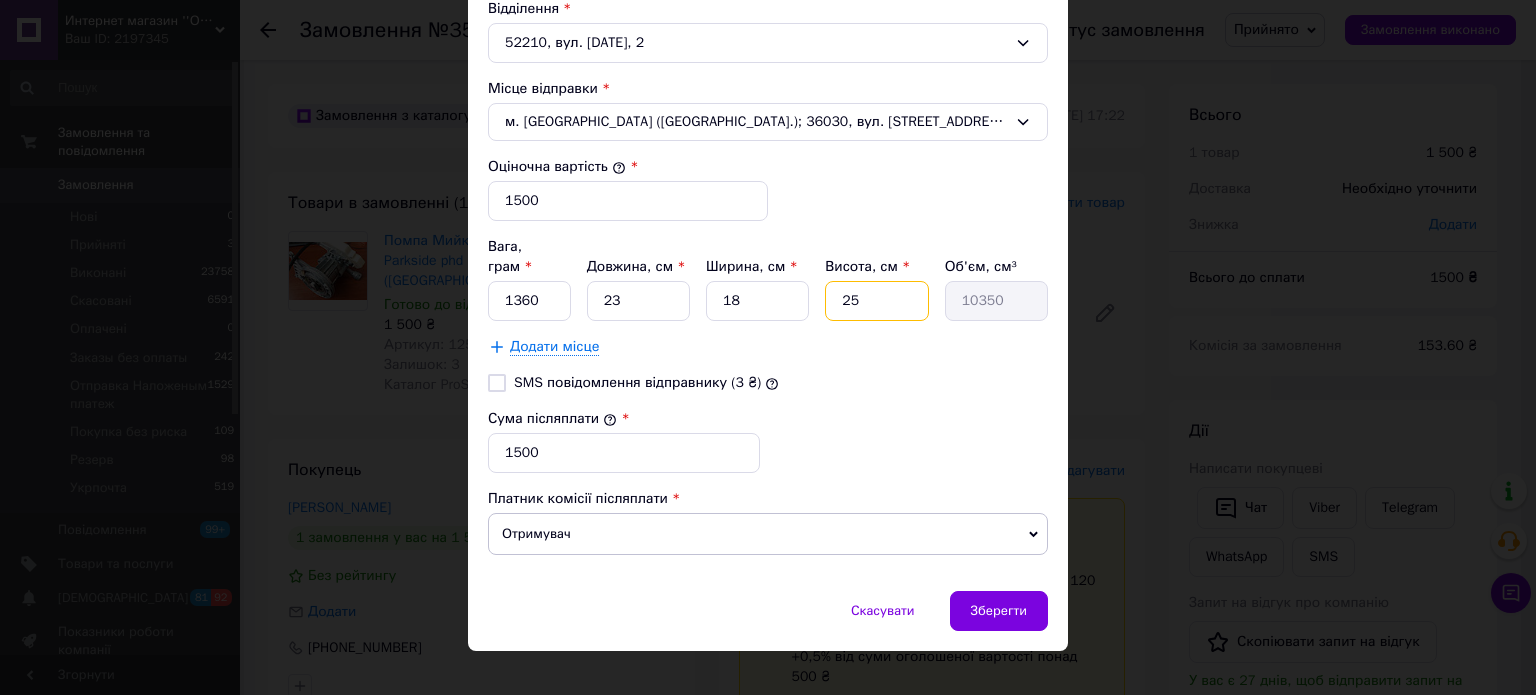 drag, startPoint x: 858, startPoint y: 277, endPoint x: 822, endPoint y: 277, distance: 36 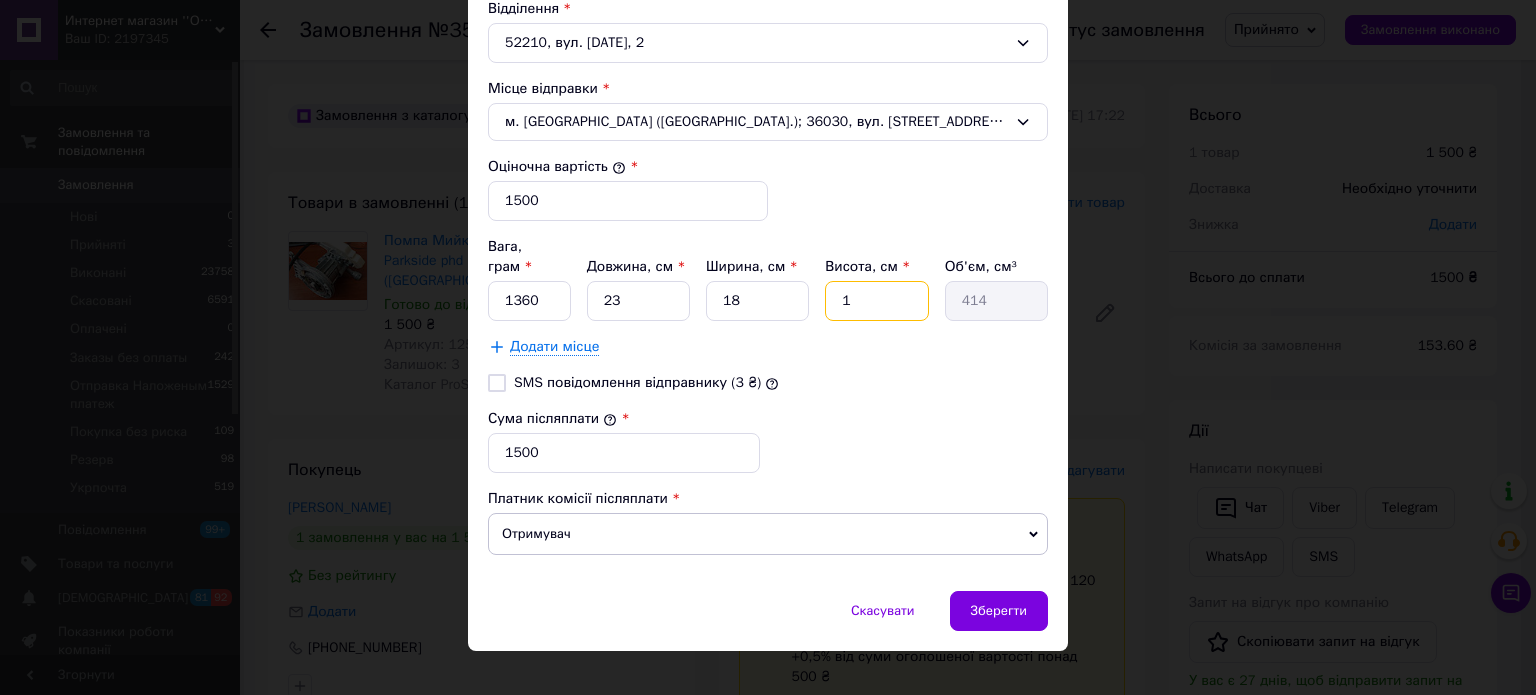 type on "14" 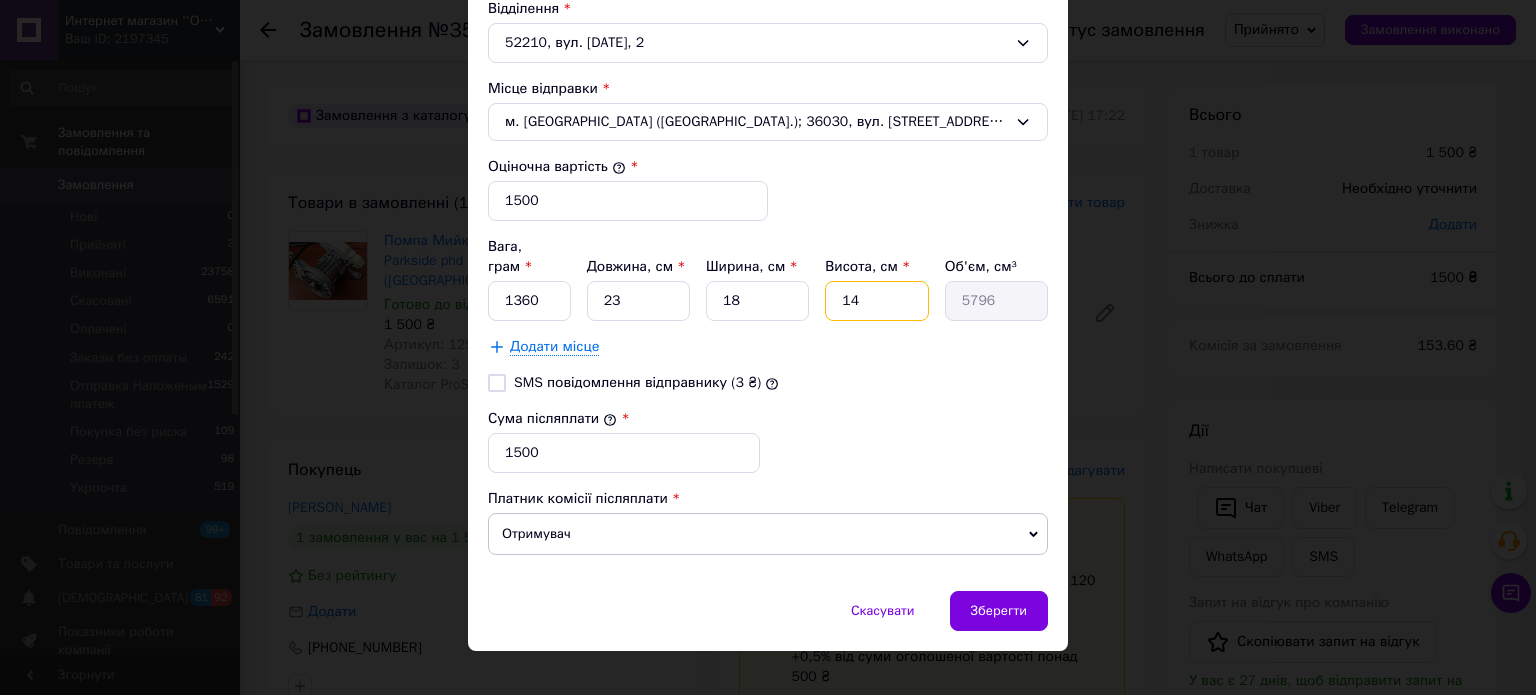 type on "14" 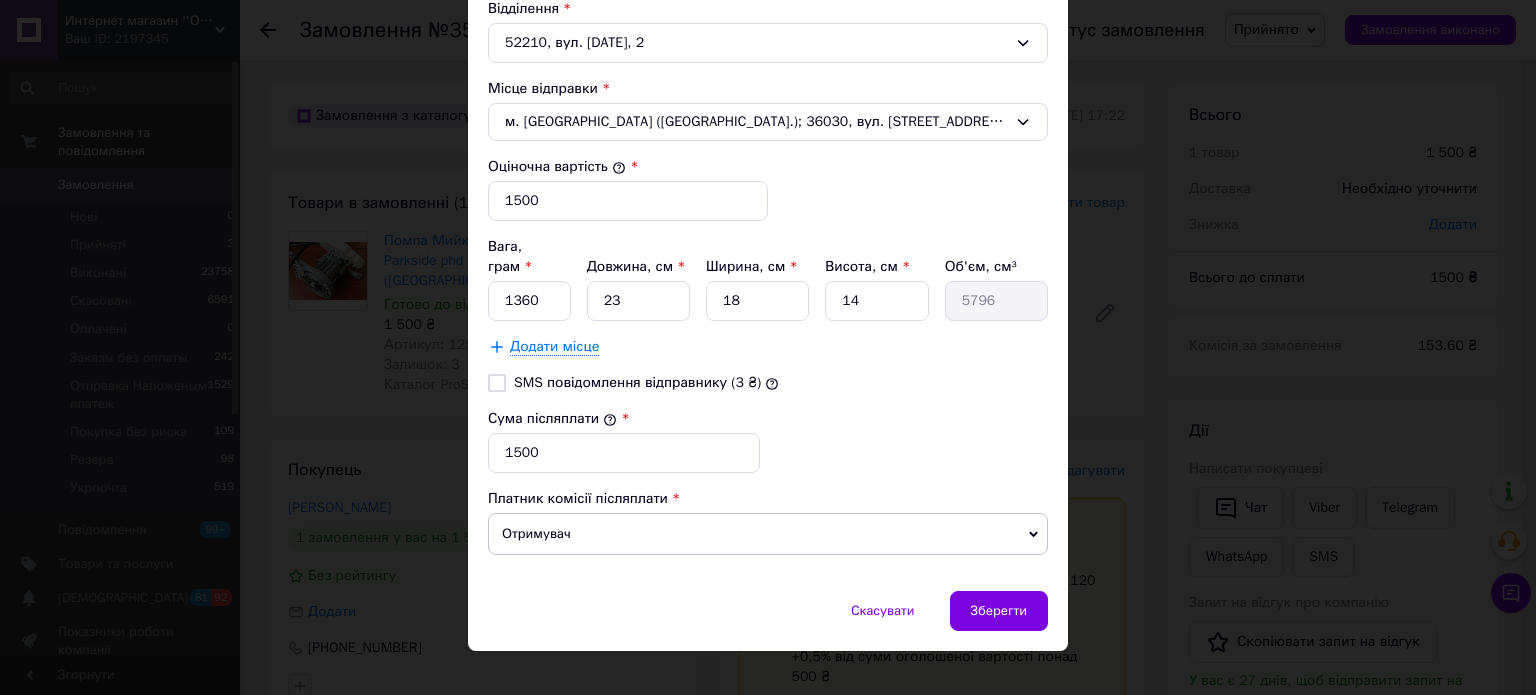 click on "Сума післяплати     * 1500" at bounding box center (768, 441) 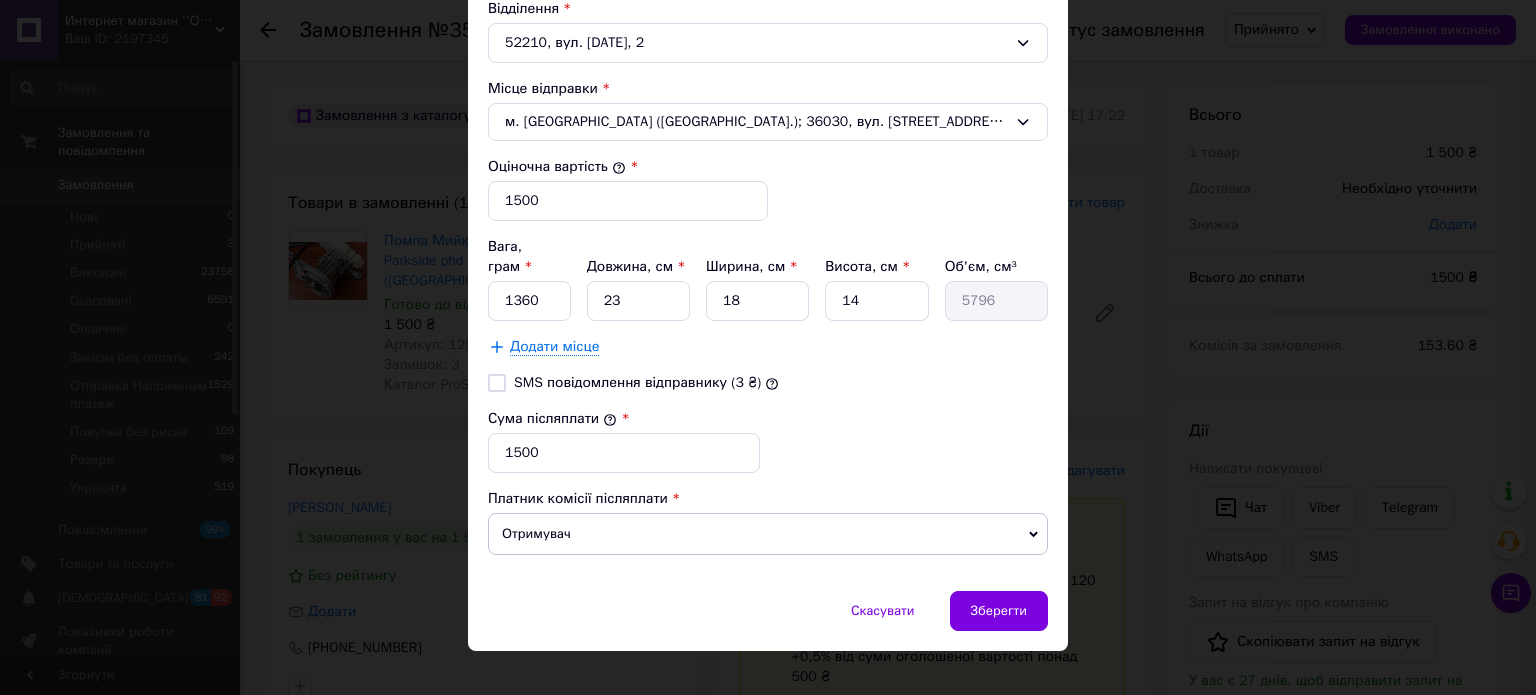 drag, startPoint x: 988, startPoint y: 583, endPoint x: 1004, endPoint y: 514, distance: 70.83079 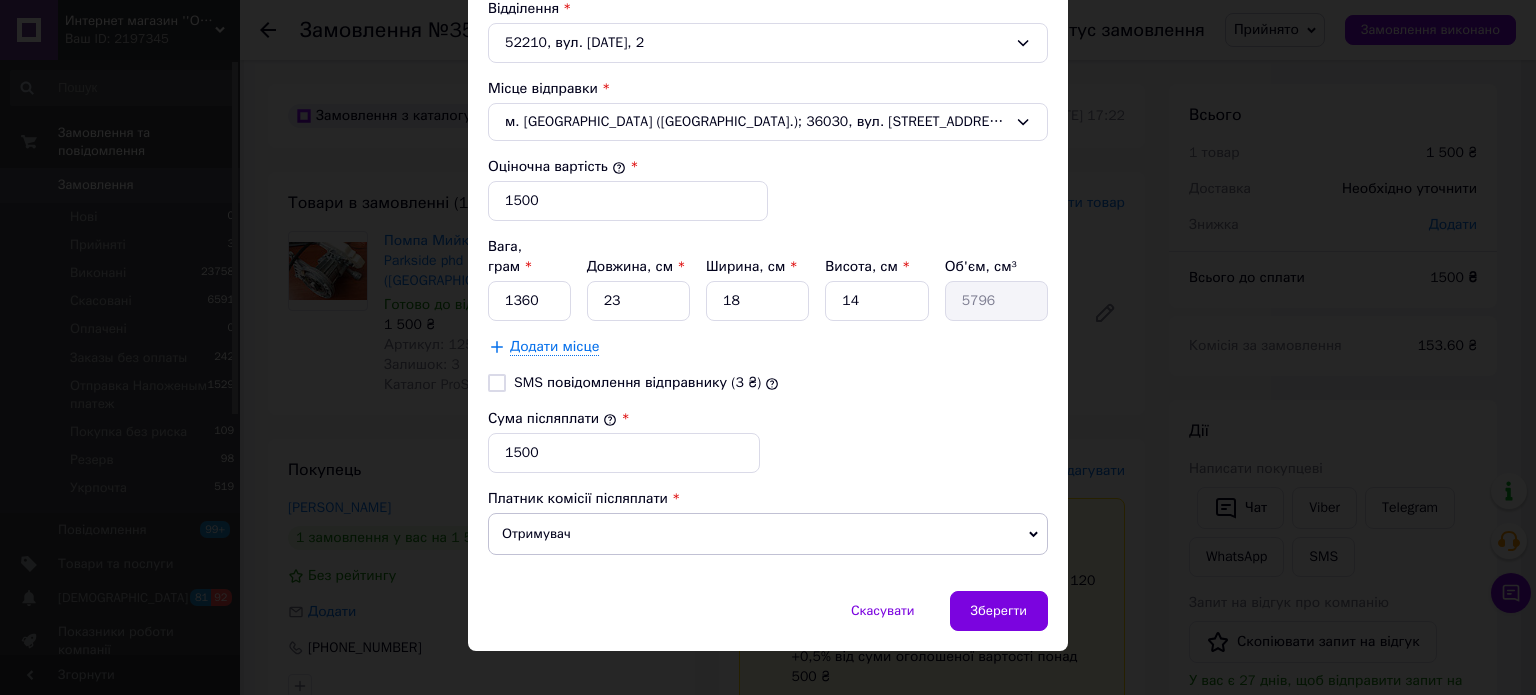 click on "× Редагування доставки Спосіб доставки Укрпошта (платна) Тариф     * Стандарт Платник   * Отримувач Прізвище отримувача   * Коваленко Ім'я отримувача   * Віктор По батькові отримувача Телефон отримувача   * +380997440814 Тип доставки     * Склад - склад Місто Жовті Води Відділення 52210, вул. 8 Березня, 2 Місце відправки   * м. Полтава (Полтавська обл.); 36030, вул. Європейська, 150 Оціночна вартість     * 1500 Вага, грам   * 1360 Довжина, см   * 23 Ширина, см   * 18 Висота, см   * 14 Об'єм, см³ 5796 Додати місце SMS повідомлення відправнику (3 ₴)   Сума післяплати     * 1500 Платник комісії післяплати" at bounding box center [768, 4] 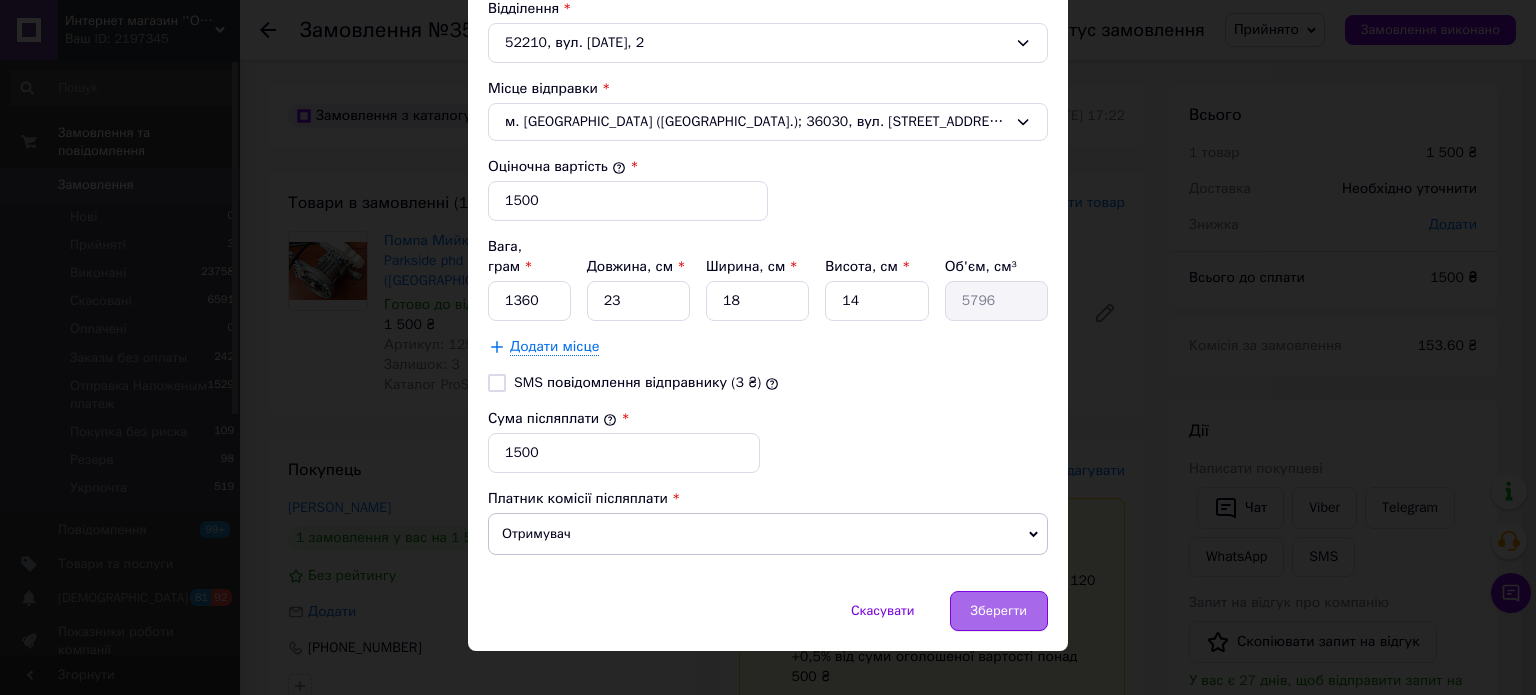 click on "Зберегти" at bounding box center (999, 611) 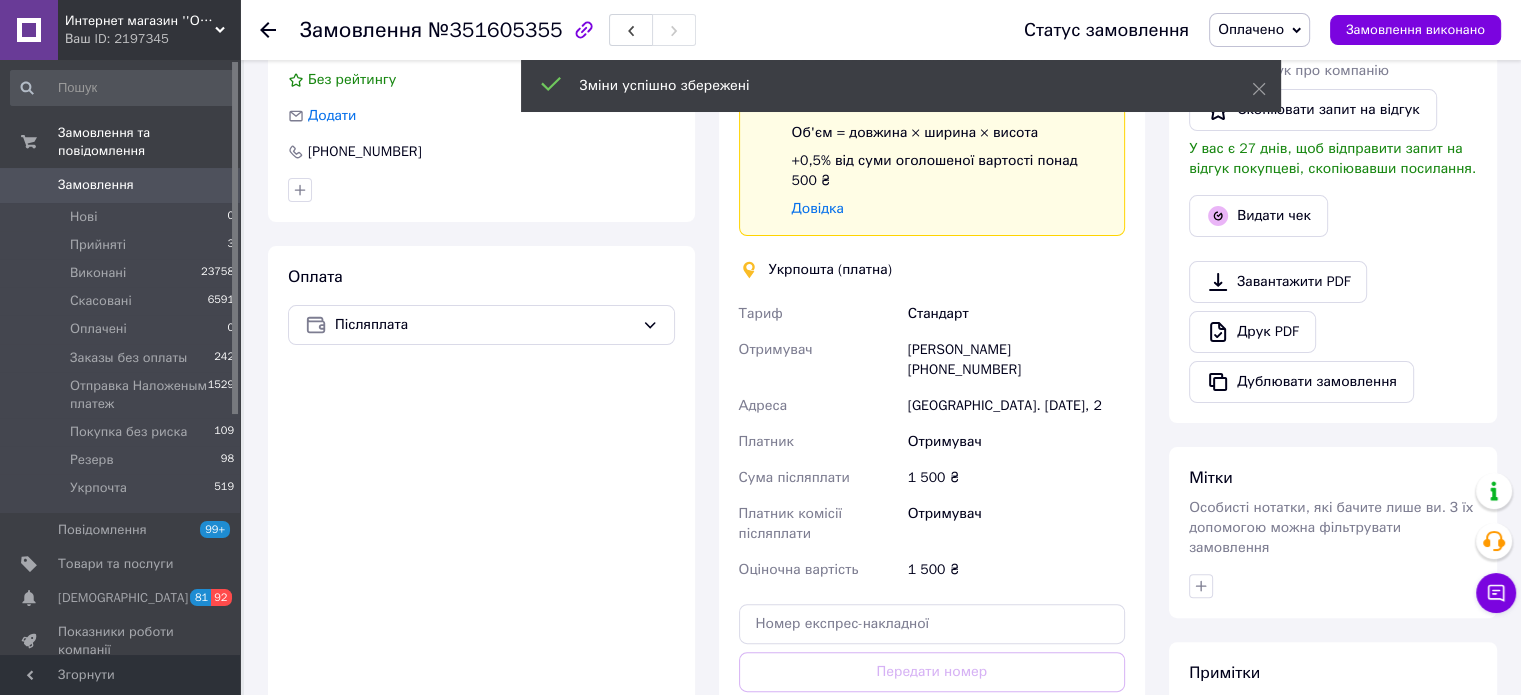 scroll, scrollTop: 500, scrollLeft: 0, axis: vertical 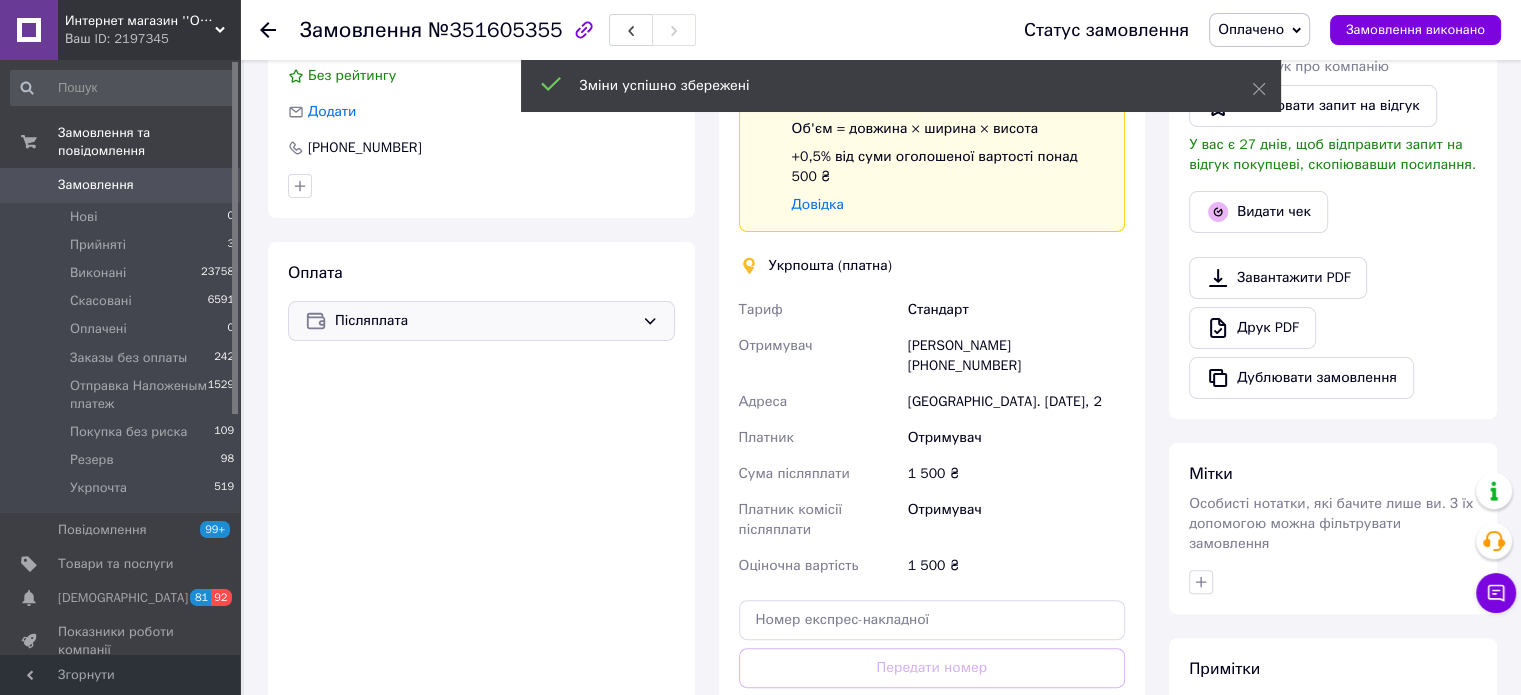 click on "Післяплата" at bounding box center [484, 321] 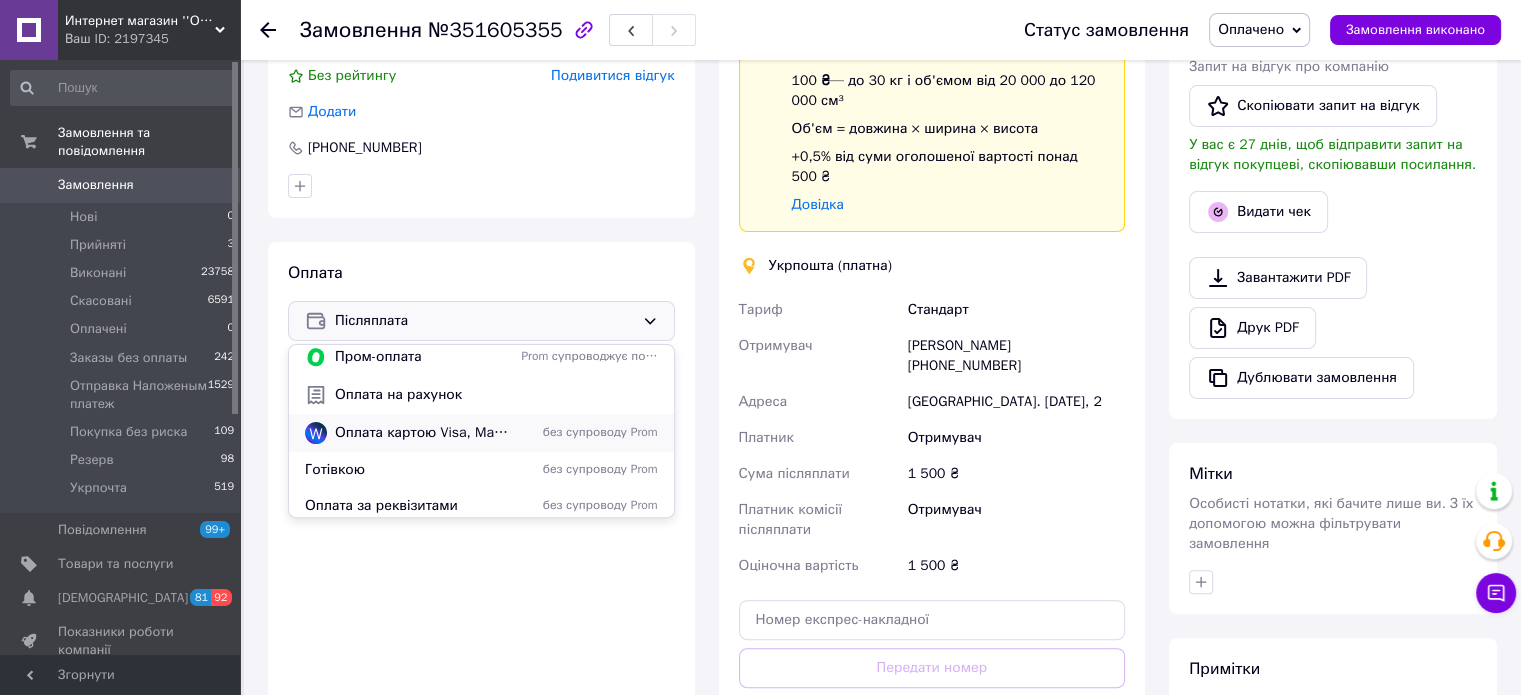 scroll, scrollTop: 100, scrollLeft: 0, axis: vertical 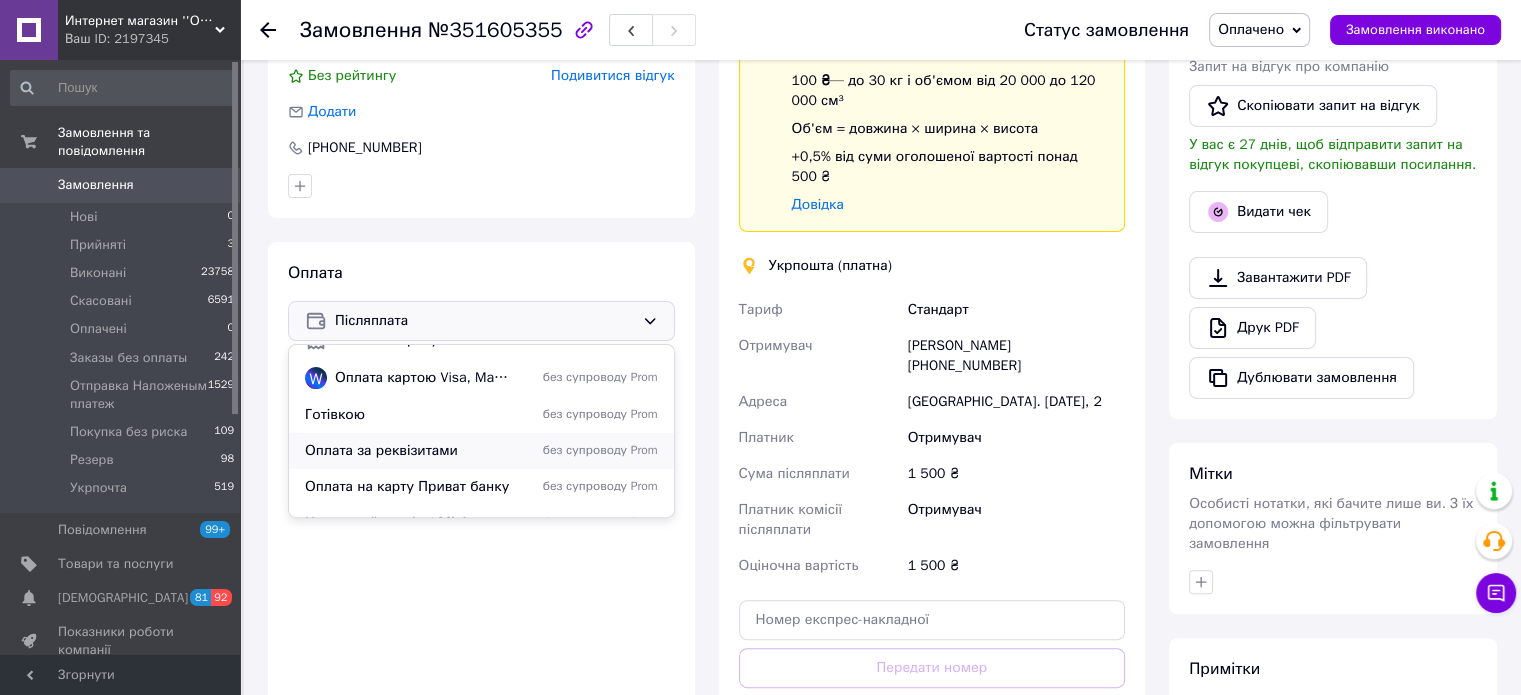 click on "Оплата за реквізитами" at bounding box center [409, 451] 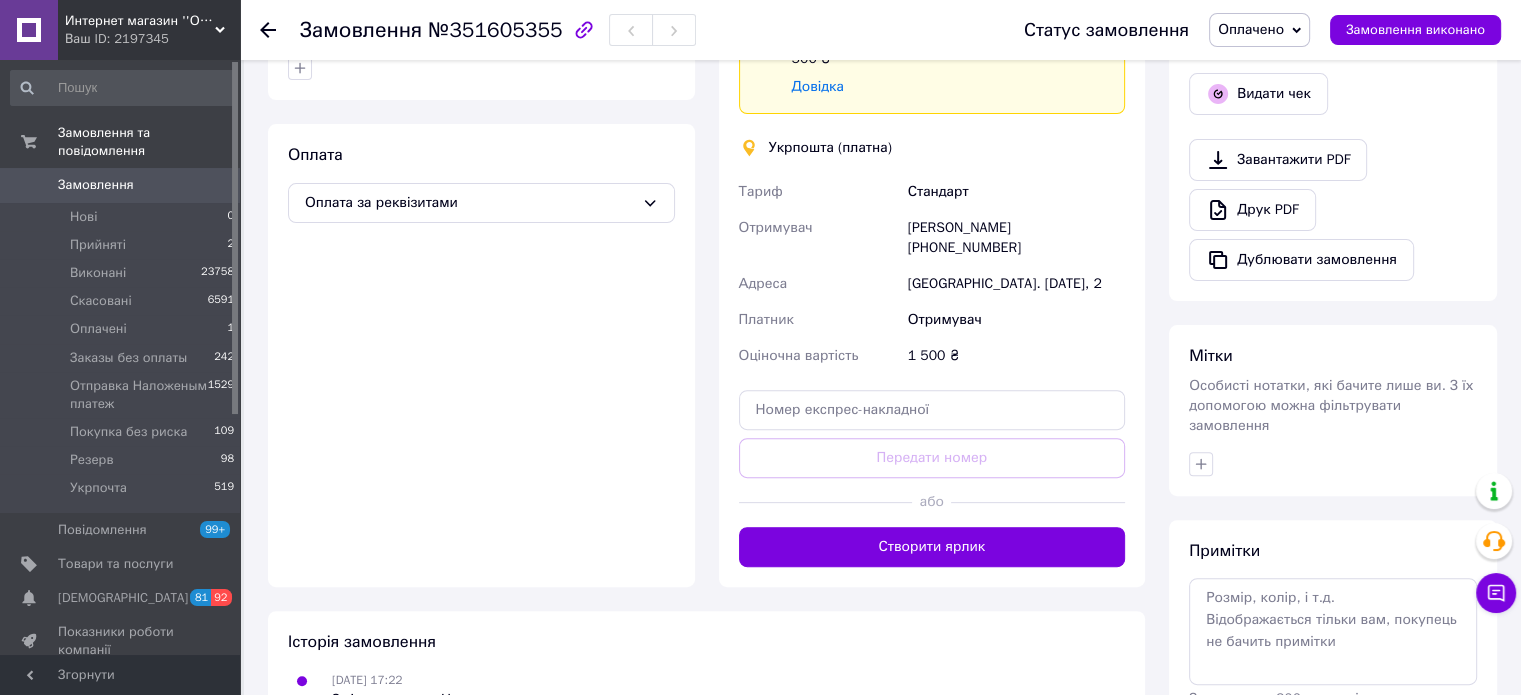 scroll, scrollTop: 619, scrollLeft: 0, axis: vertical 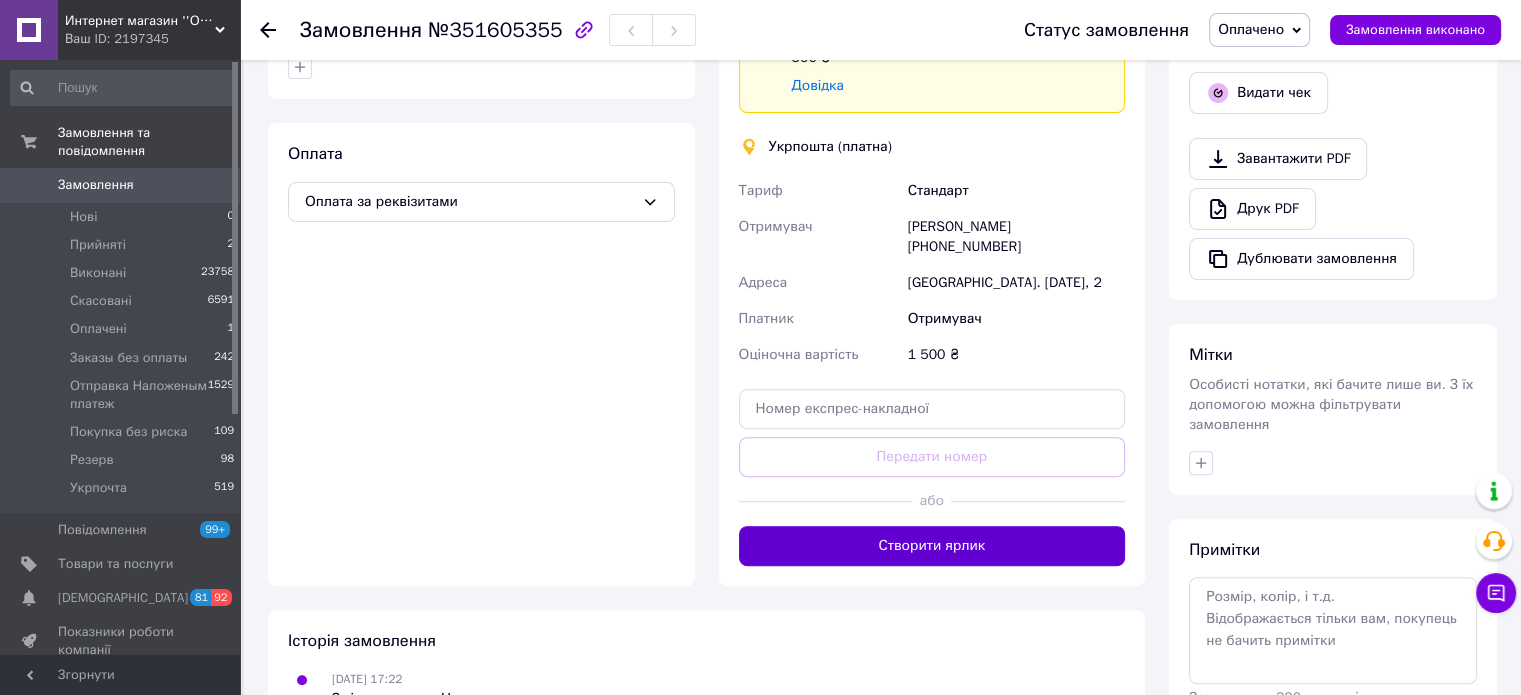 click on "Створити ярлик" at bounding box center (932, 546) 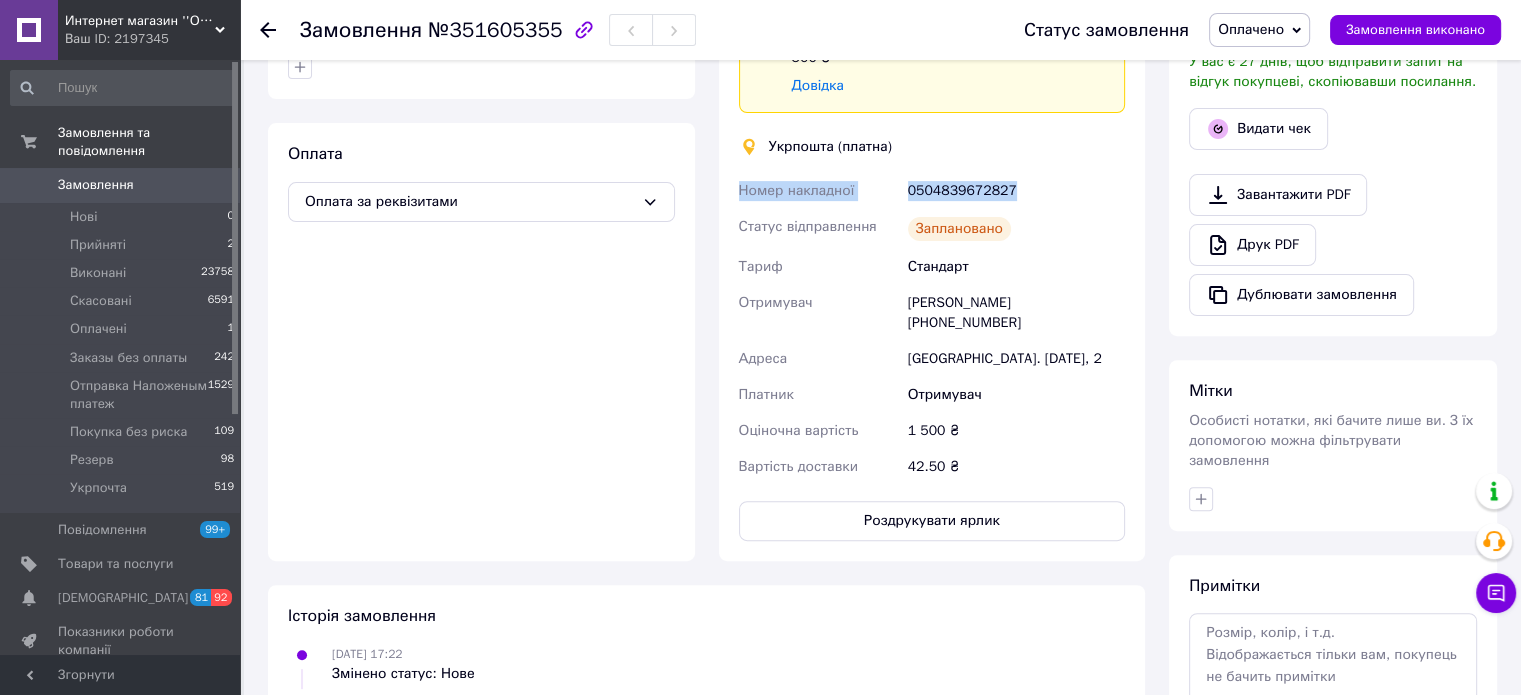 drag, startPoint x: 987, startPoint y: 147, endPoint x: 739, endPoint y: 147, distance: 248 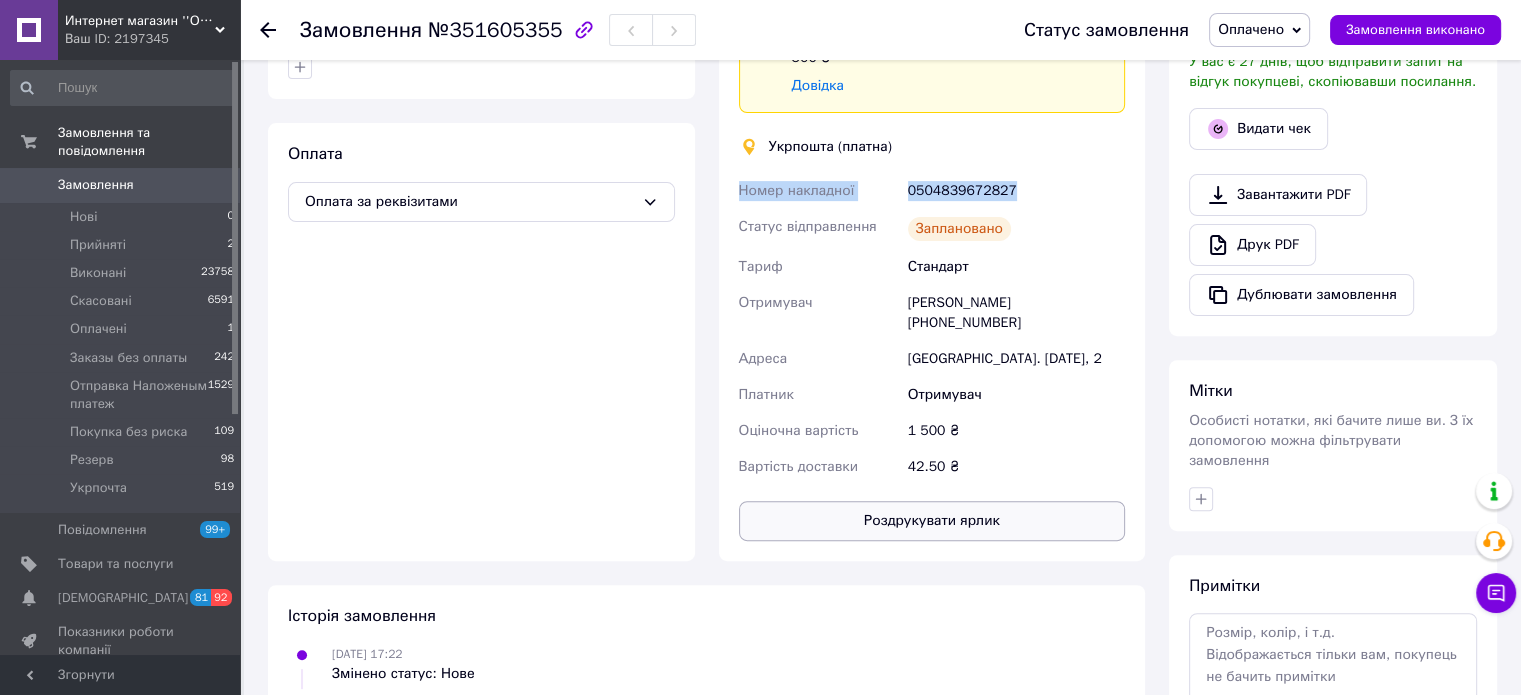 click on "Роздрукувати ярлик" at bounding box center (932, 521) 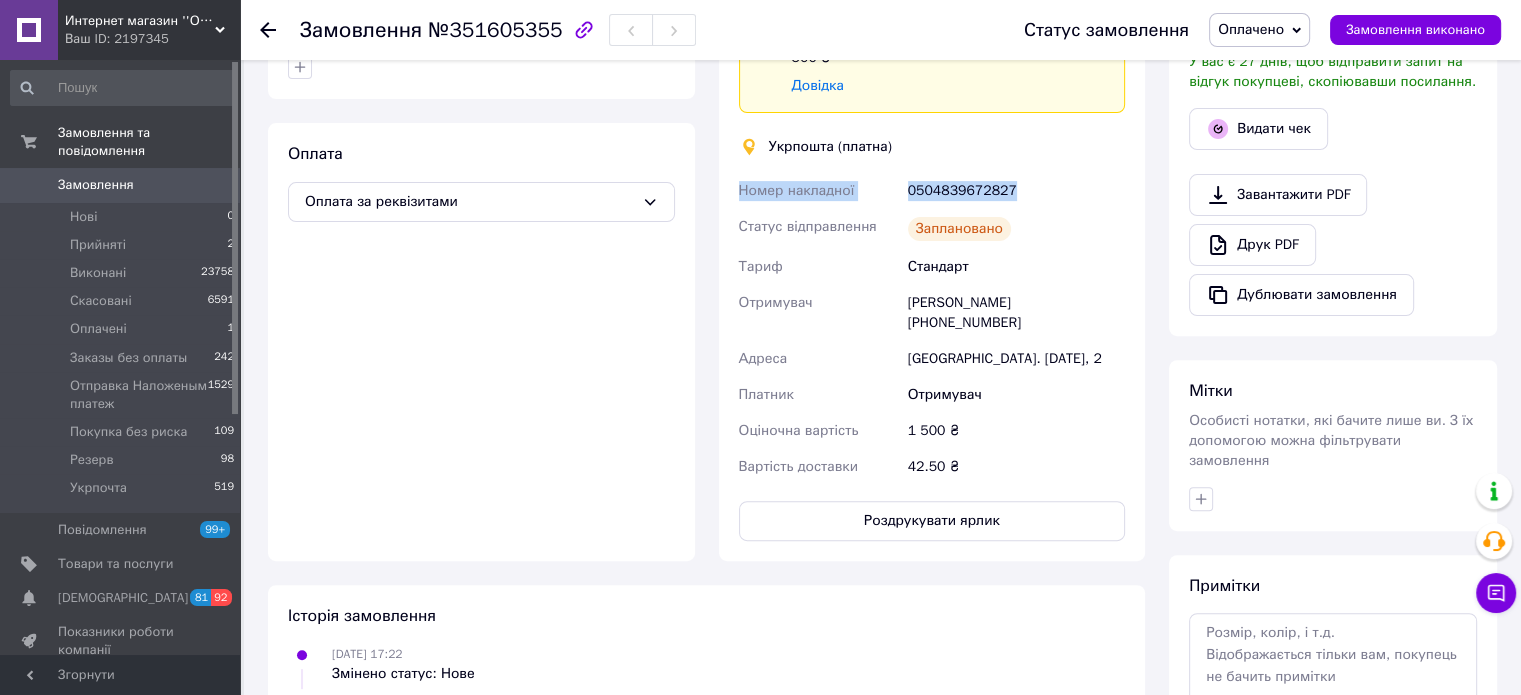 copy on "Номер накладної 0504839672827" 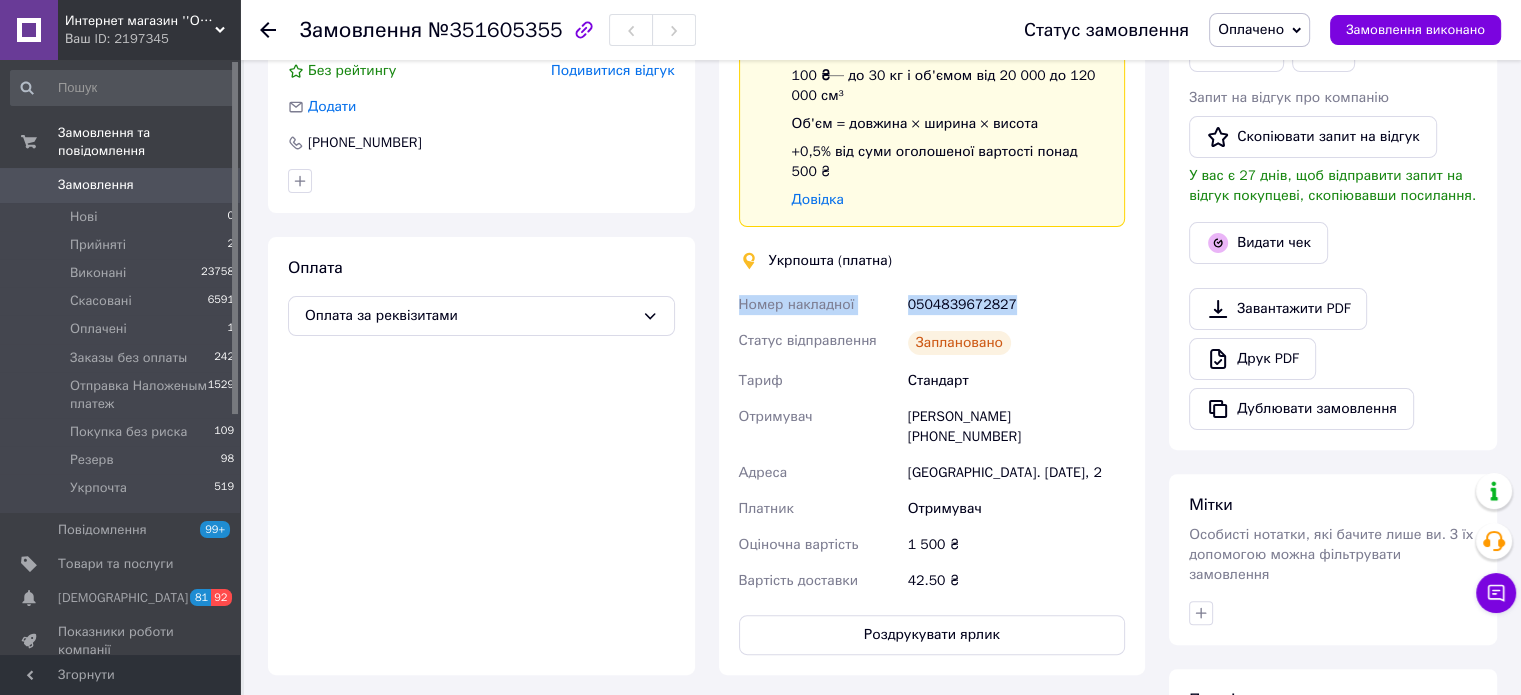 scroll, scrollTop: 419, scrollLeft: 0, axis: vertical 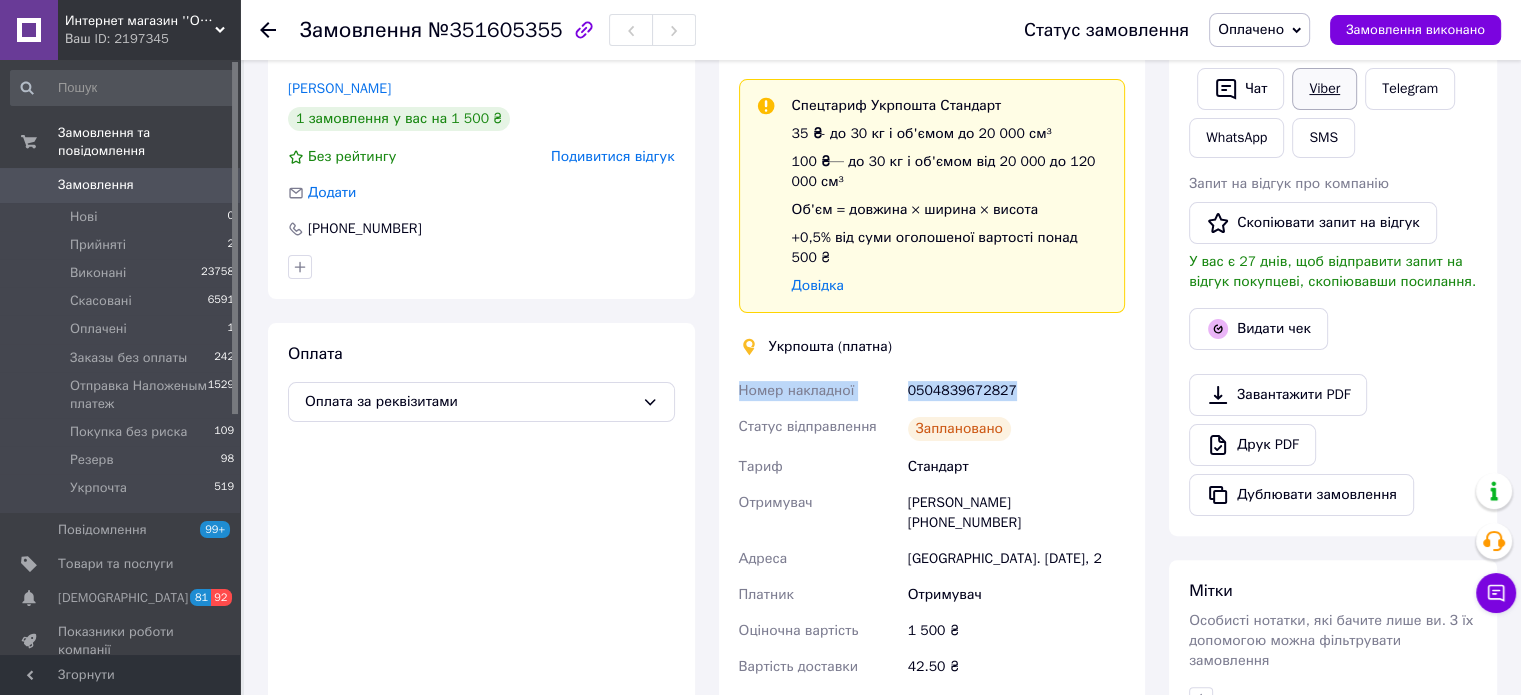 click on "Viber" at bounding box center (1324, 89) 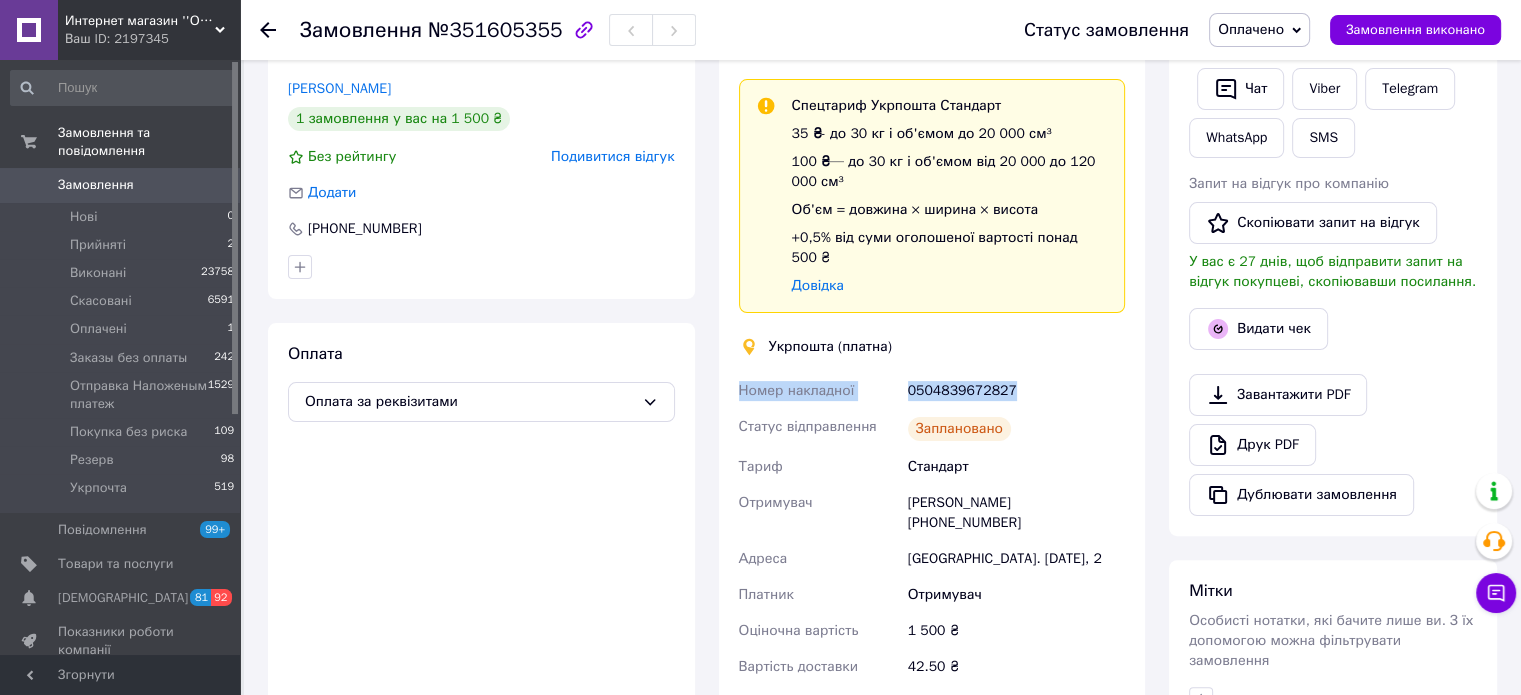 scroll, scrollTop: 417, scrollLeft: 0, axis: vertical 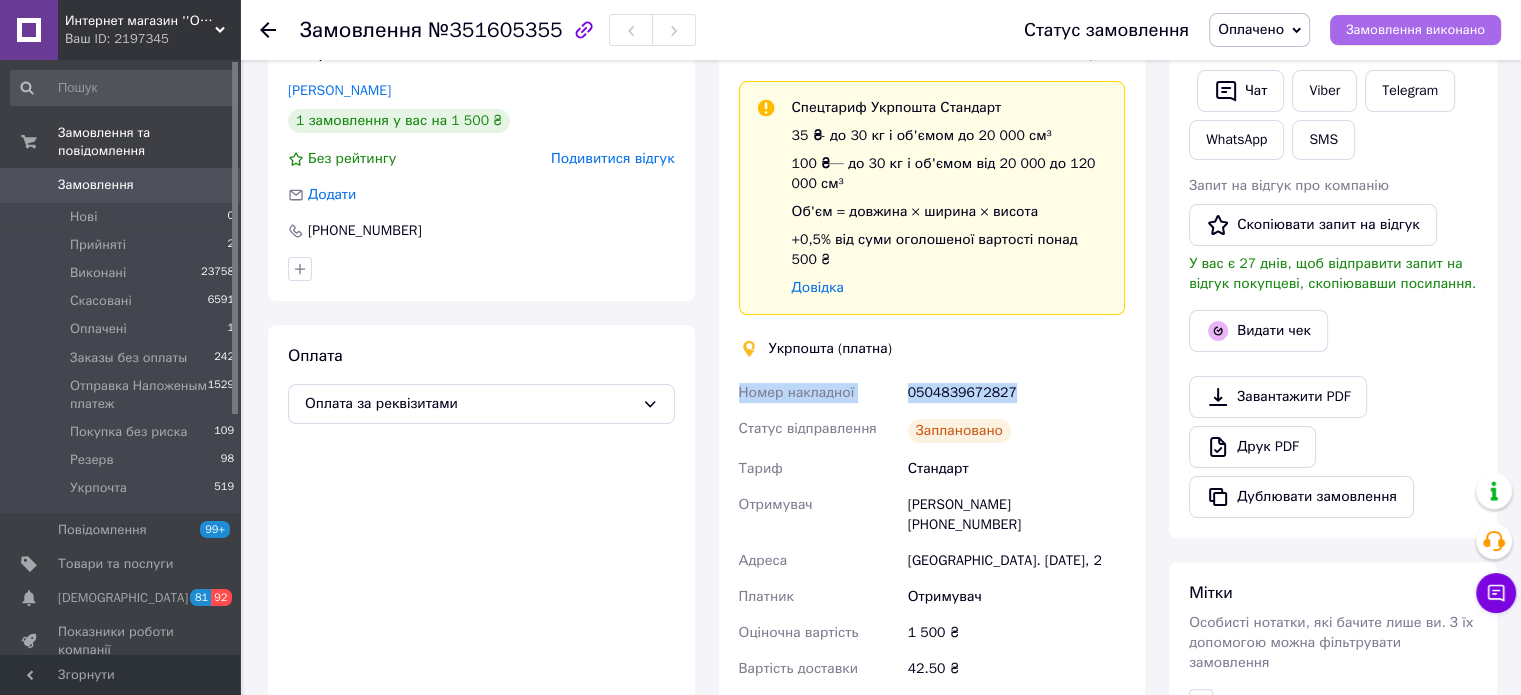 click on "Замовлення виконано" at bounding box center (1415, 30) 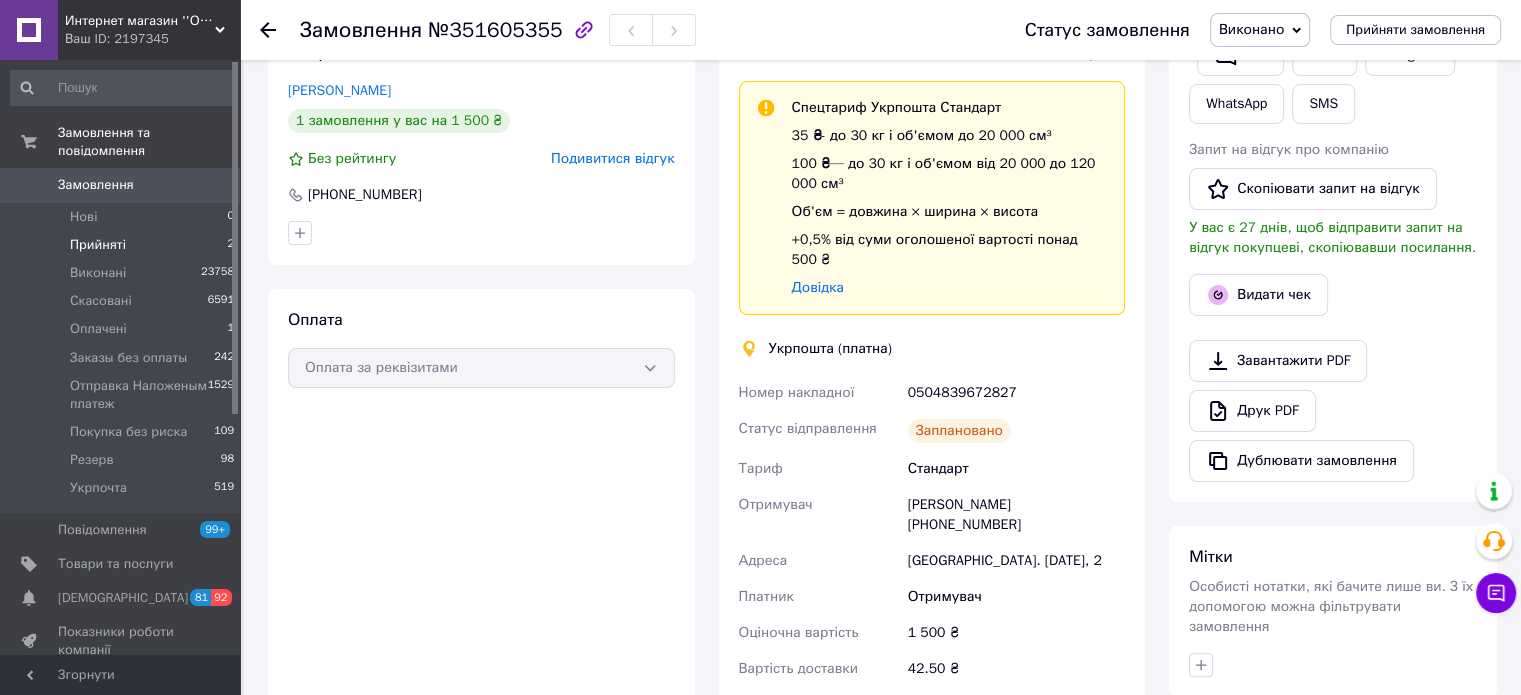 click on "Прийняті" at bounding box center [98, 245] 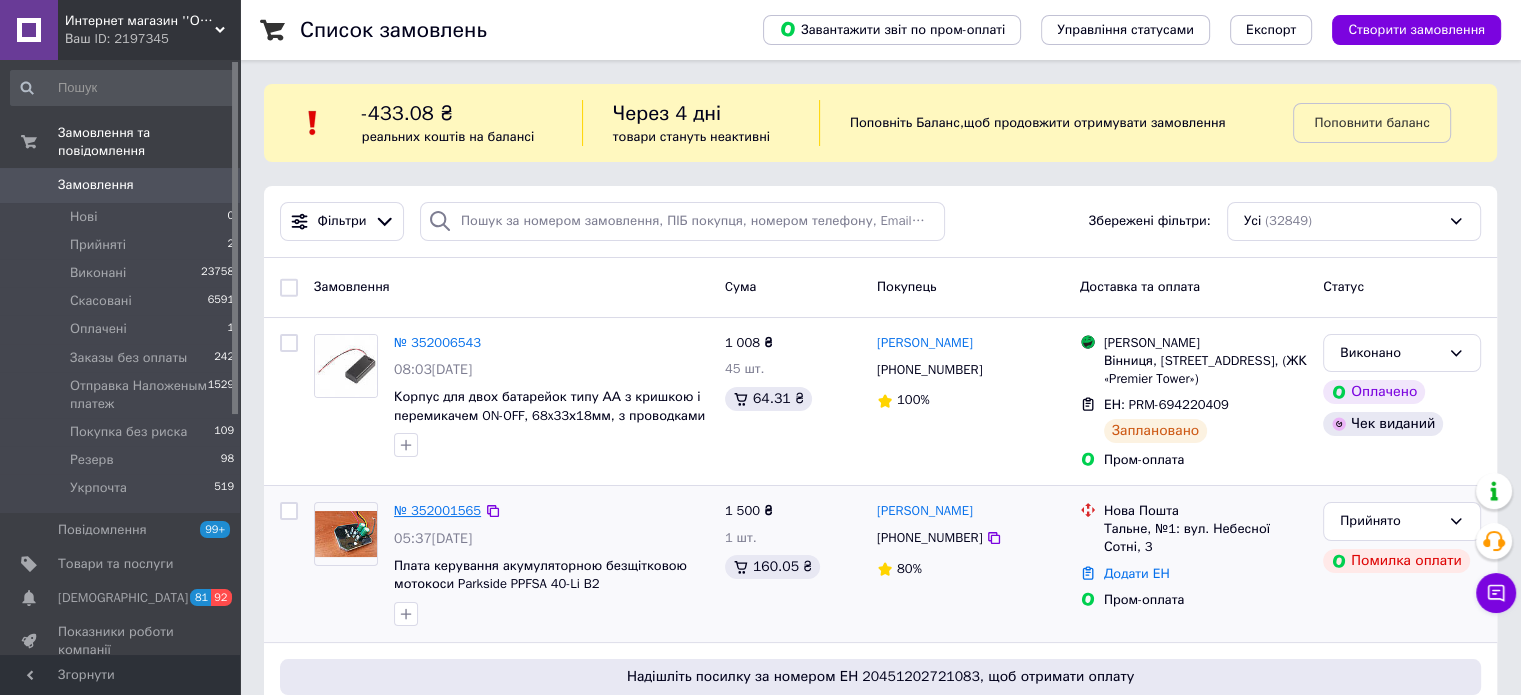 click on "№ 352001565" at bounding box center [437, 510] 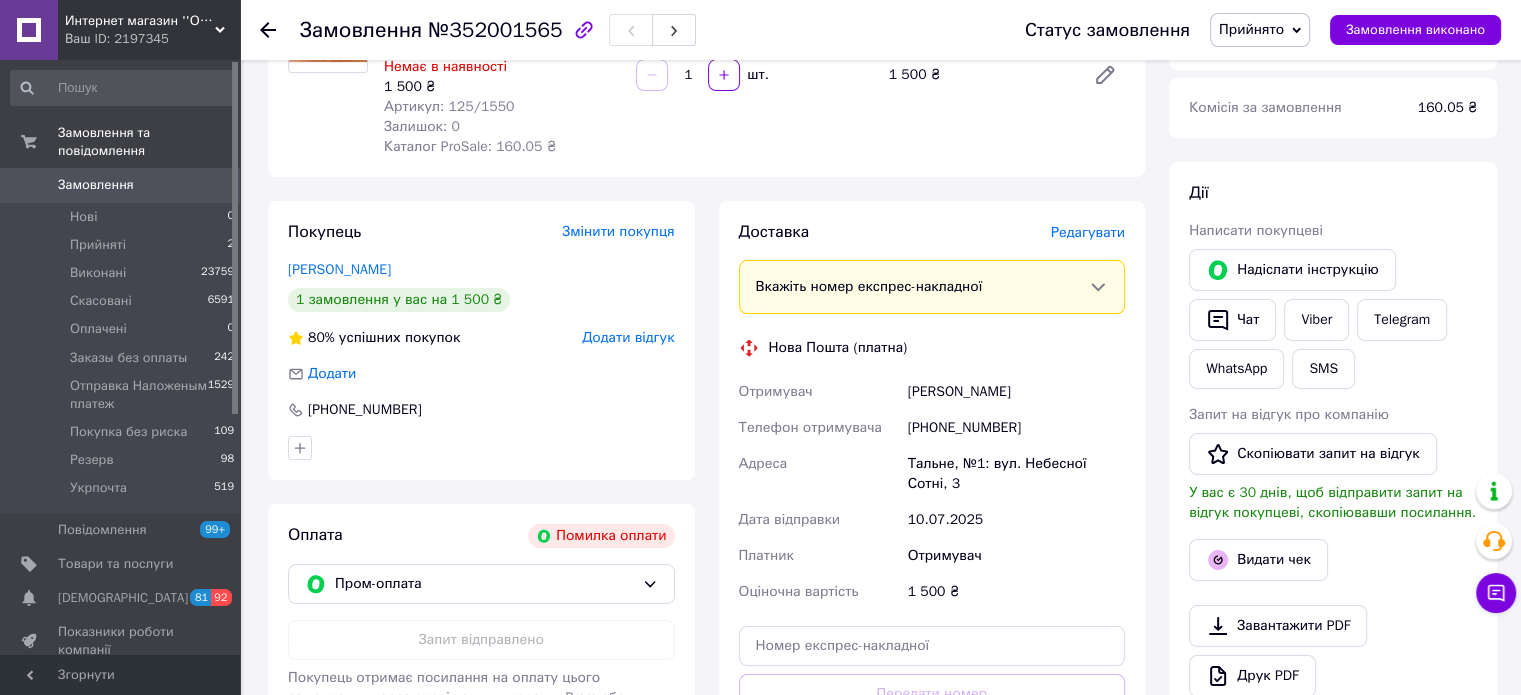 scroll, scrollTop: 300, scrollLeft: 0, axis: vertical 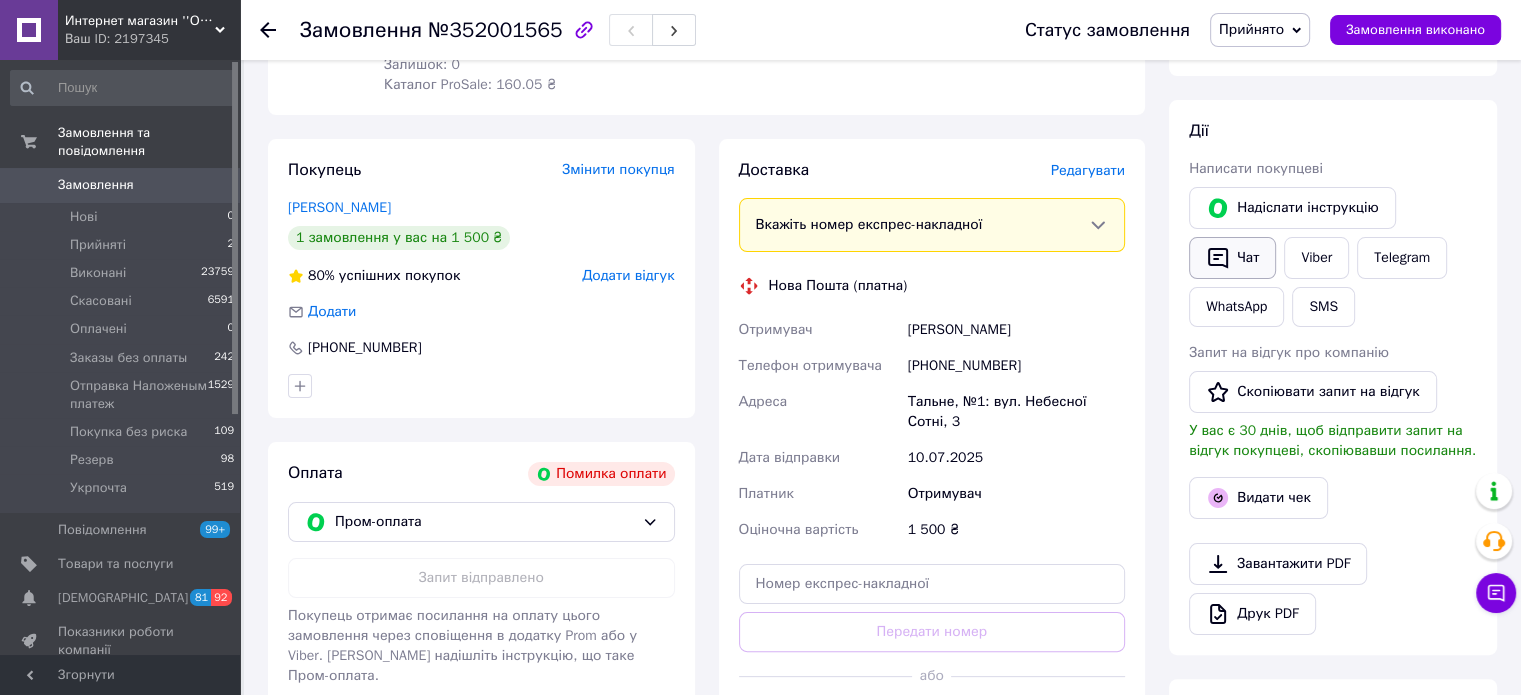 click on "Чат" at bounding box center (1232, 258) 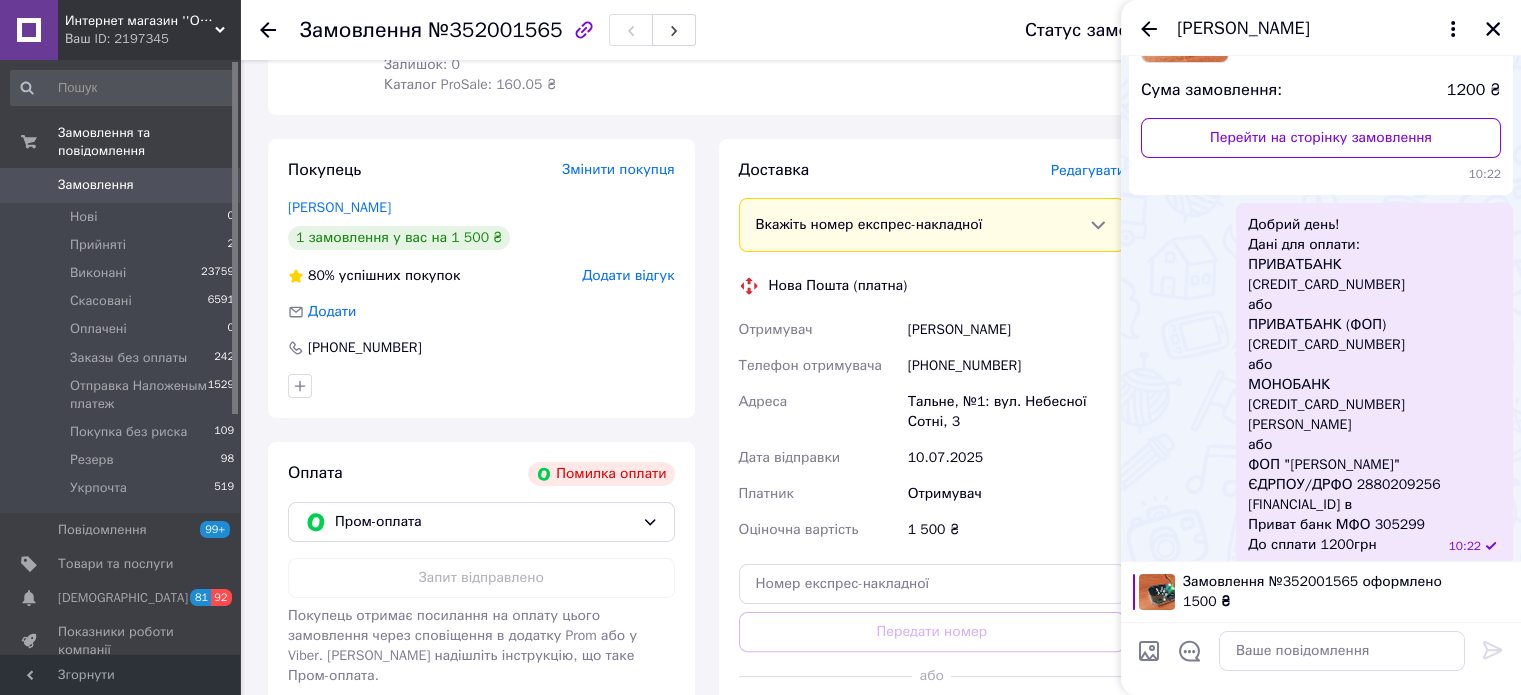 scroll, scrollTop: 242, scrollLeft: 0, axis: vertical 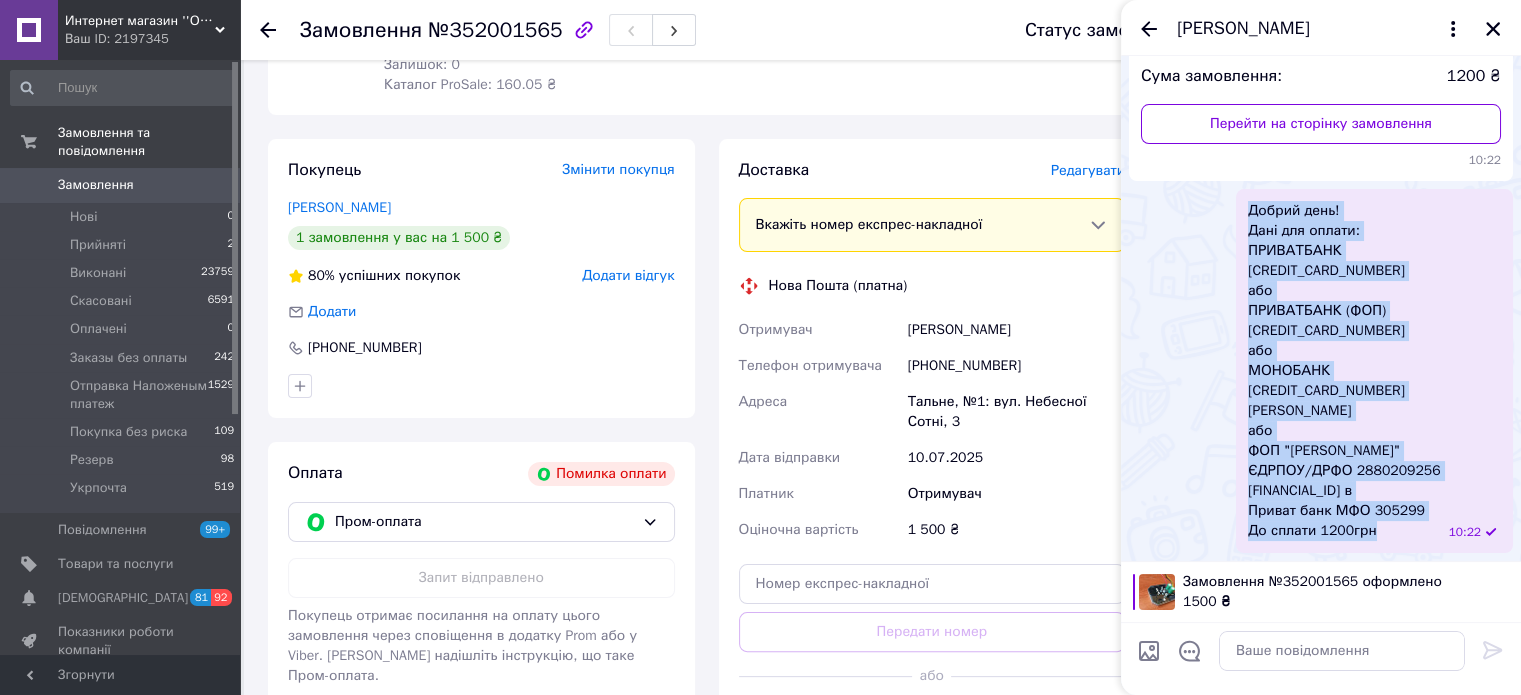 drag, startPoint x: 1360, startPoint y: 517, endPoint x: 1196, endPoint y: 202, distance: 355.1352 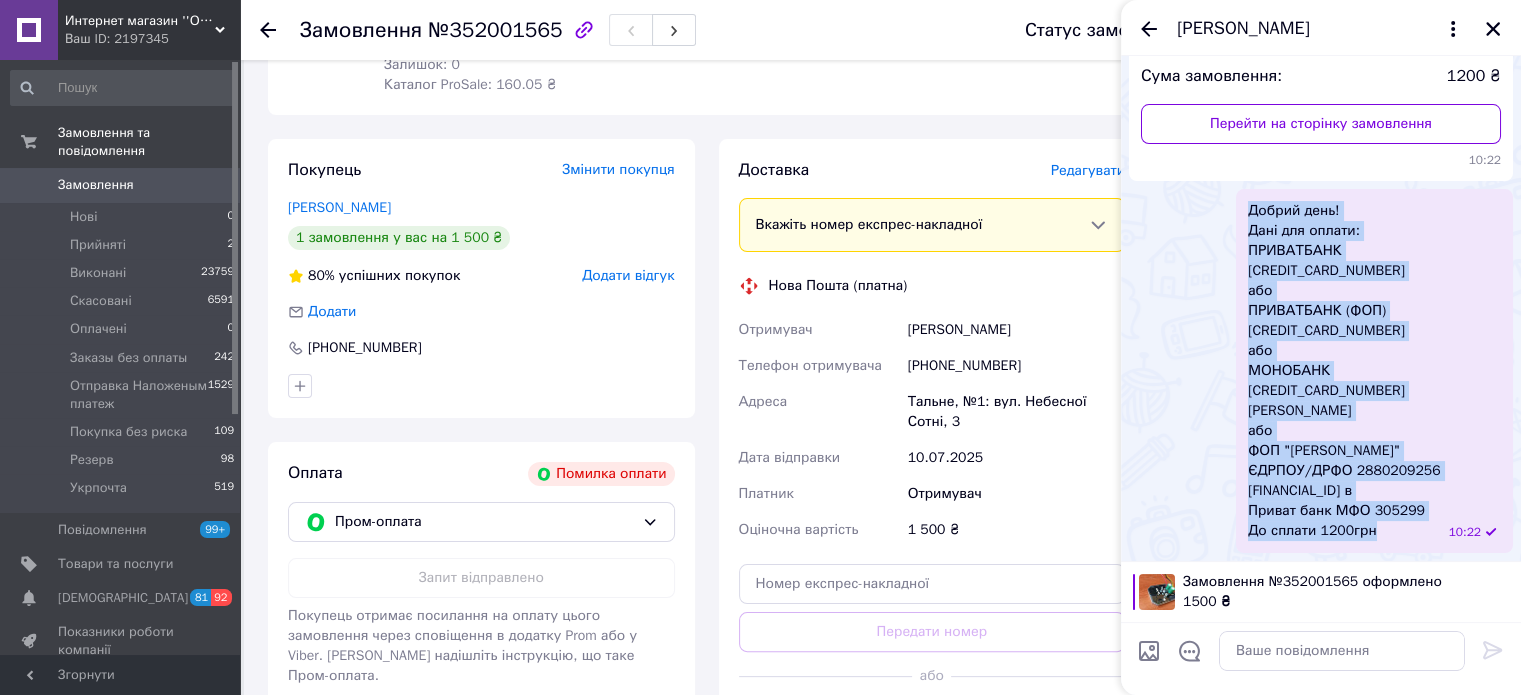 copy on "Добрий день! Дані для оплати: ПРИВАТБАНК [CREDIT_CARD_NUMBER] або ПРИВАТБАНК (ФОП) [CREDIT_CARD_NUMBER] або МОНОБАНК [CREDIT_CARD_NUMBER] [PERSON_NAME] або ФОП "[PERSON_NAME]" ЄДРПОУ/ДРФО 2880209256 [FINANCIAL_ID] в Приват банк МФО 305299 До сплати 1200грн" 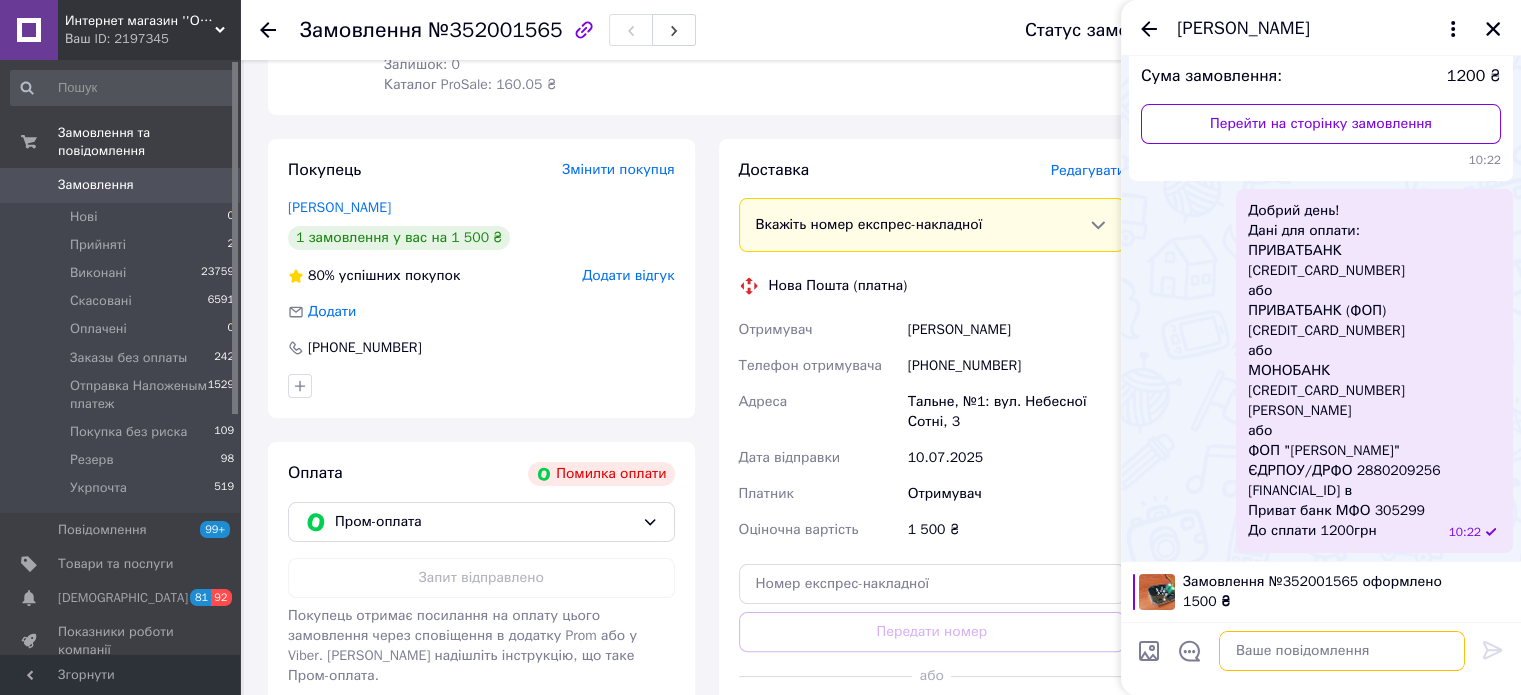 paste on "Добрий день!
Дані для оплати:
ПРИВАТБАНК
[CREDIT_CARD_NUMBER]
або
ПРИВАТБАНК (ФОП)
[CREDIT_CARD_NUMBER]
або
МОНОБАНК
[CREDIT_CARD_NUMBER]
[PERSON_NAME]
або
ФОП "[PERSON_NAME]"
ЄДРПОУ/ДРФО 2880209256
[FINANCIAL_ID] в
Приват банк МФО 305299
До сплати 1200грн" 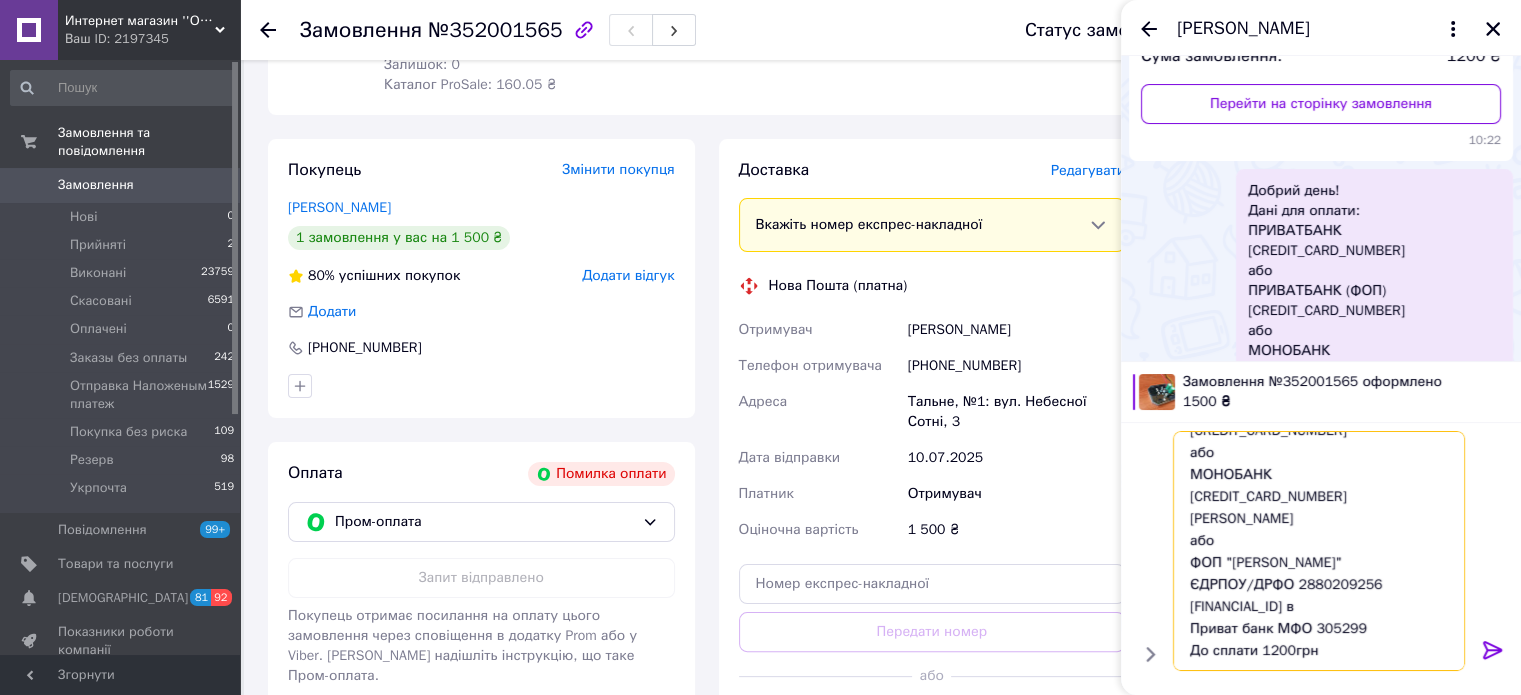 scroll, scrollTop: 152, scrollLeft: 0, axis: vertical 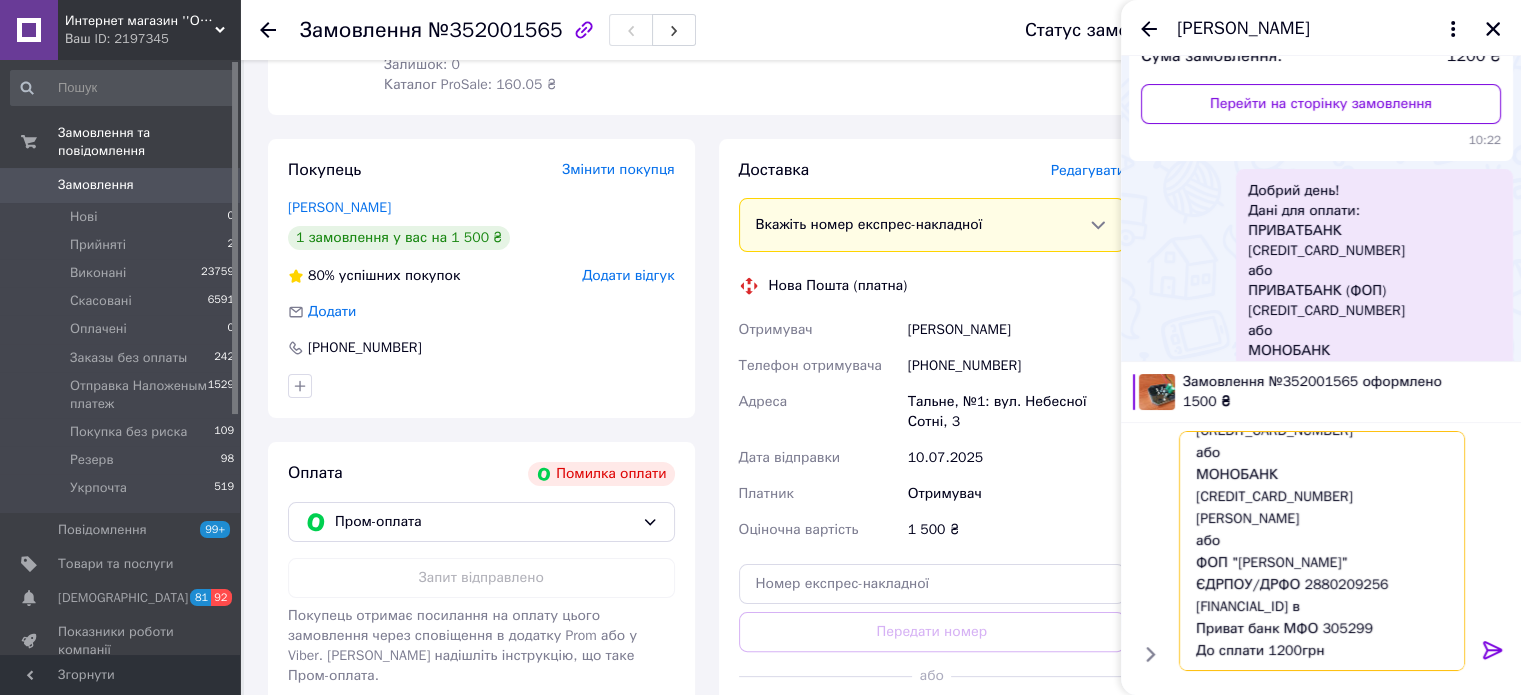 click on "Добрий день!
Дані для оплати:
ПРИВАТБАНК
[CREDIT_CARD_NUMBER]
або
ПРИВАТБАНК (ФОП)
[CREDIT_CARD_NUMBER]
або
МОНОБАНК
[CREDIT_CARD_NUMBER]
[PERSON_NAME]
або
ФОП "[PERSON_NAME]"
ЄДРПОУ/ДРФО 2880209256
[FINANCIAL_ID] в
Приват банк МФО 305299
До сплати 1200грн" at bounding box center [1322, 551] 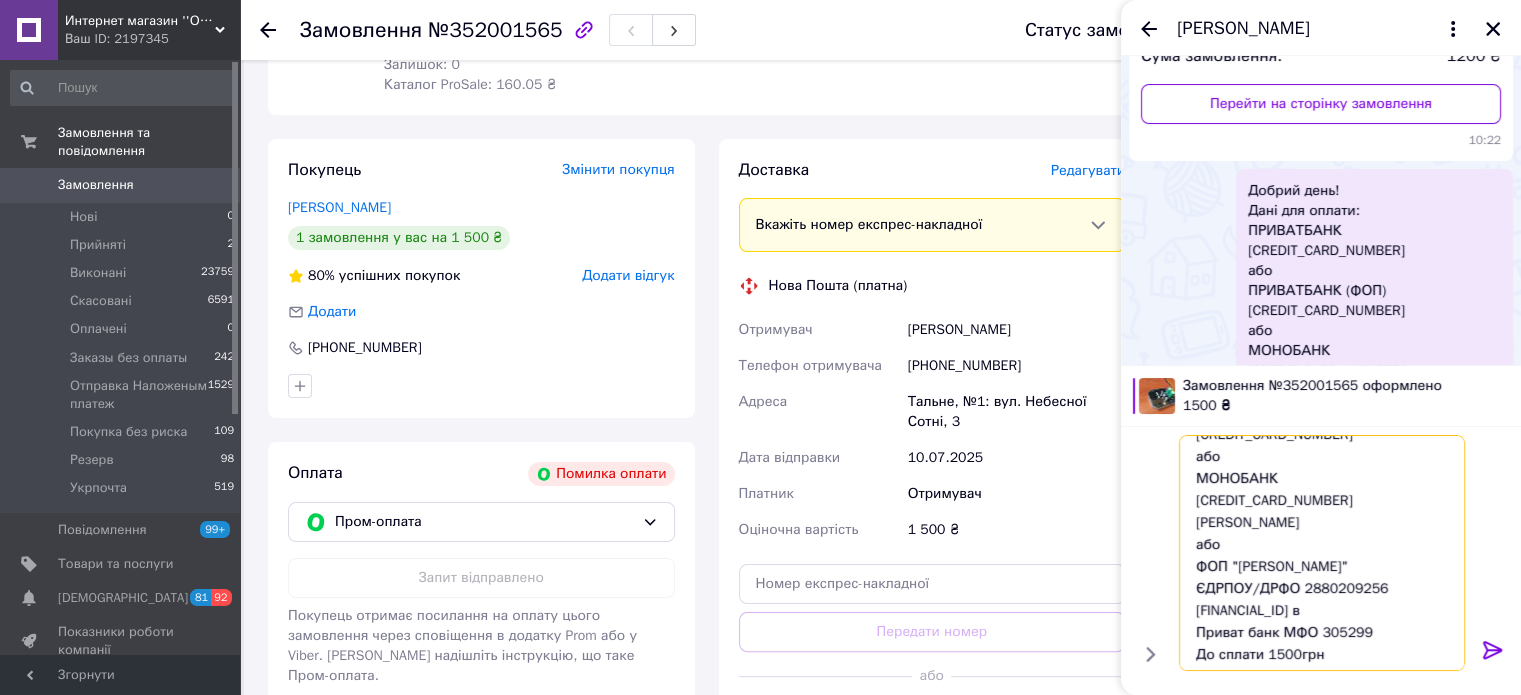 type 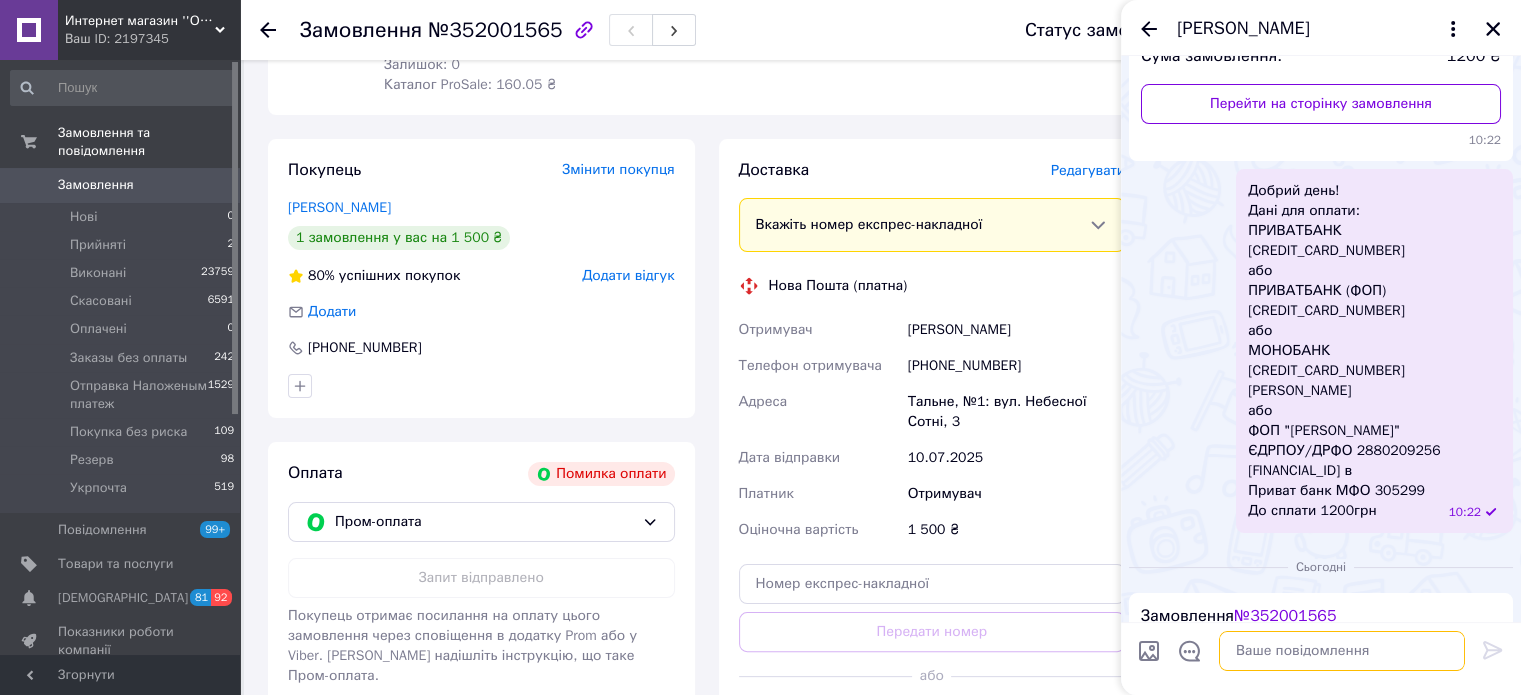 scroll, scrollTop: 0, scrollLeft: 0, axis: both 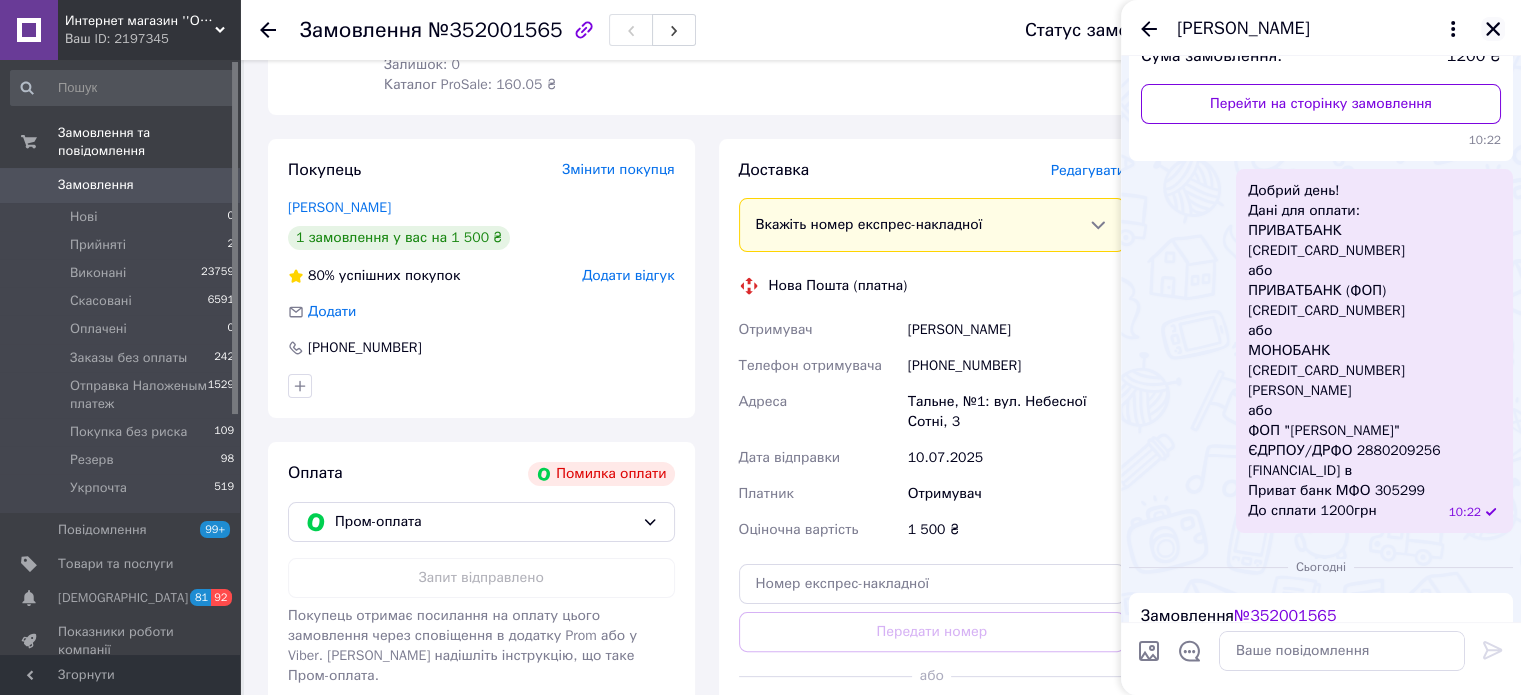 click 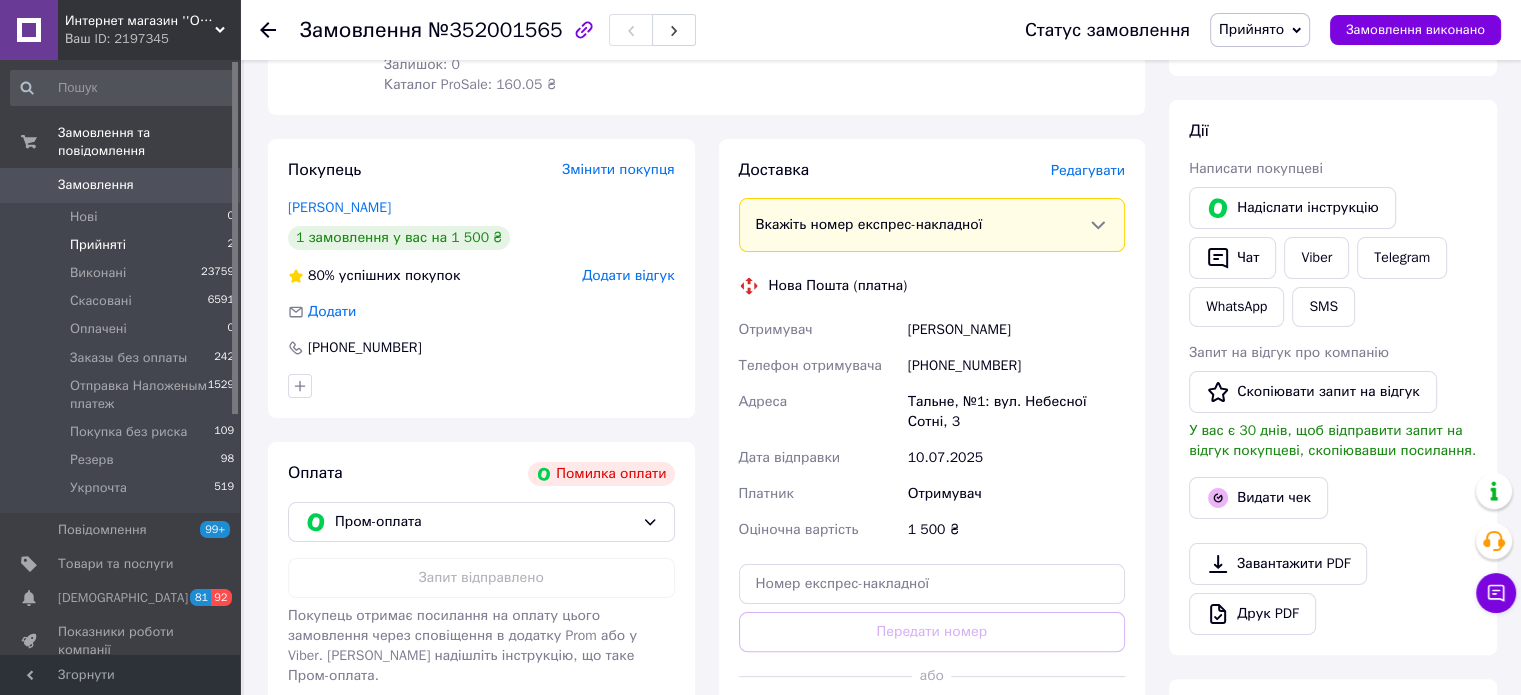 click on "Прийняті" at bounding box center (98, 245) 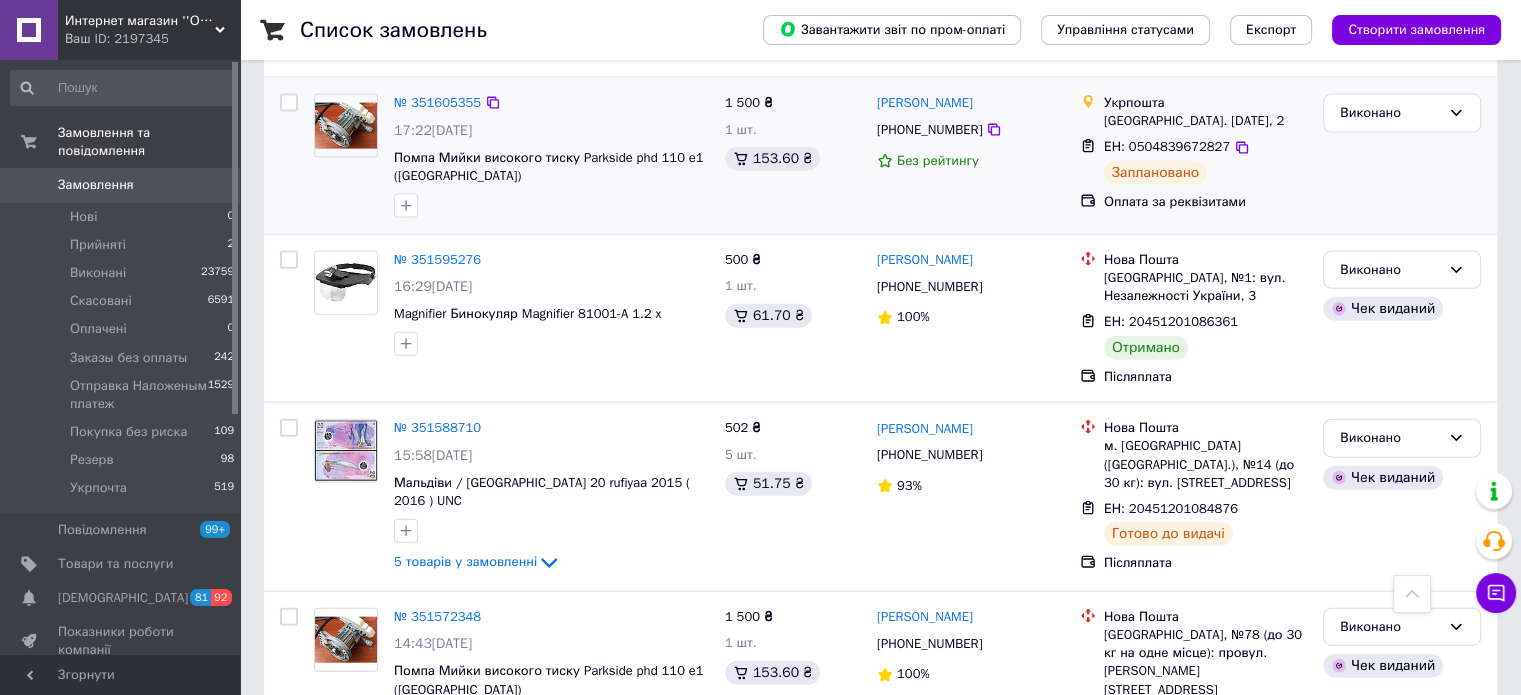 scroll, scrollTop: 4500, scrollLeft: 0, axis: vertical 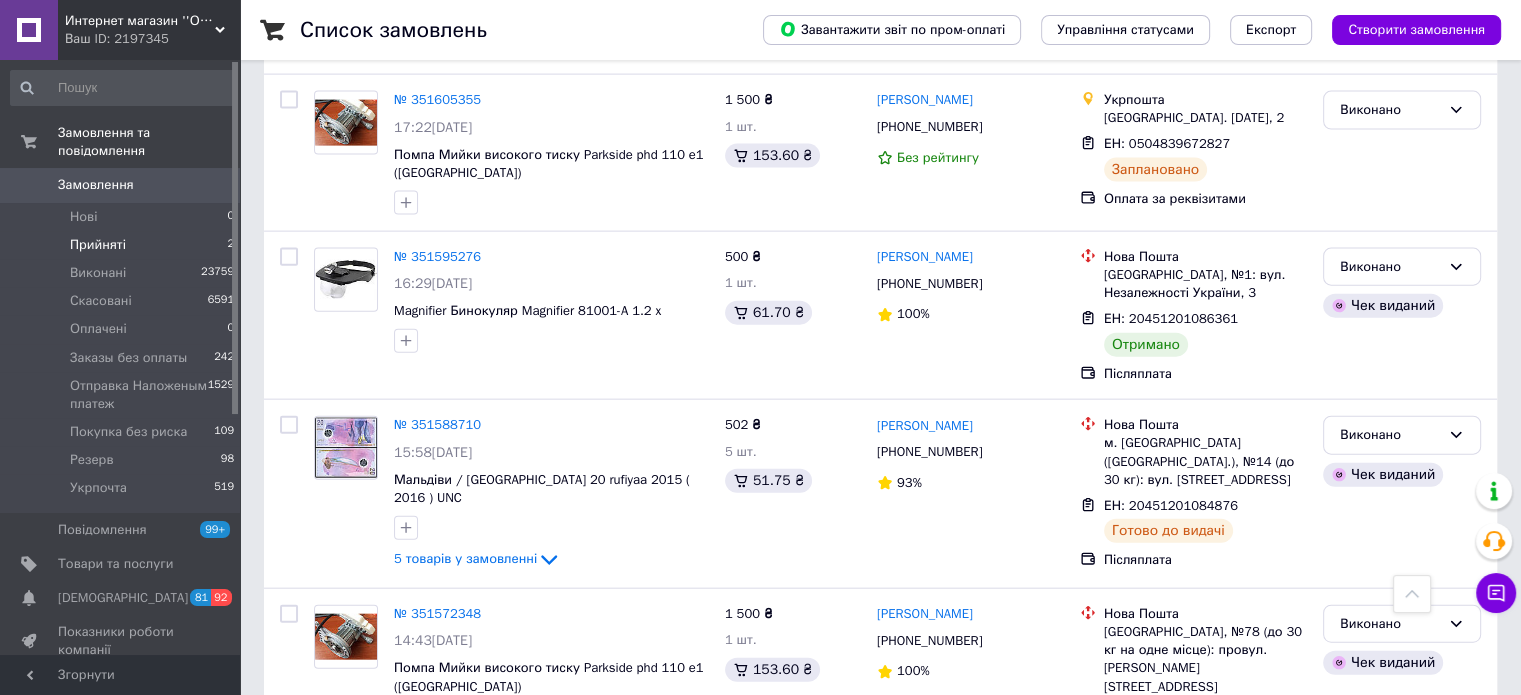 click on "Прийняті" at bounding box center (98, 245) 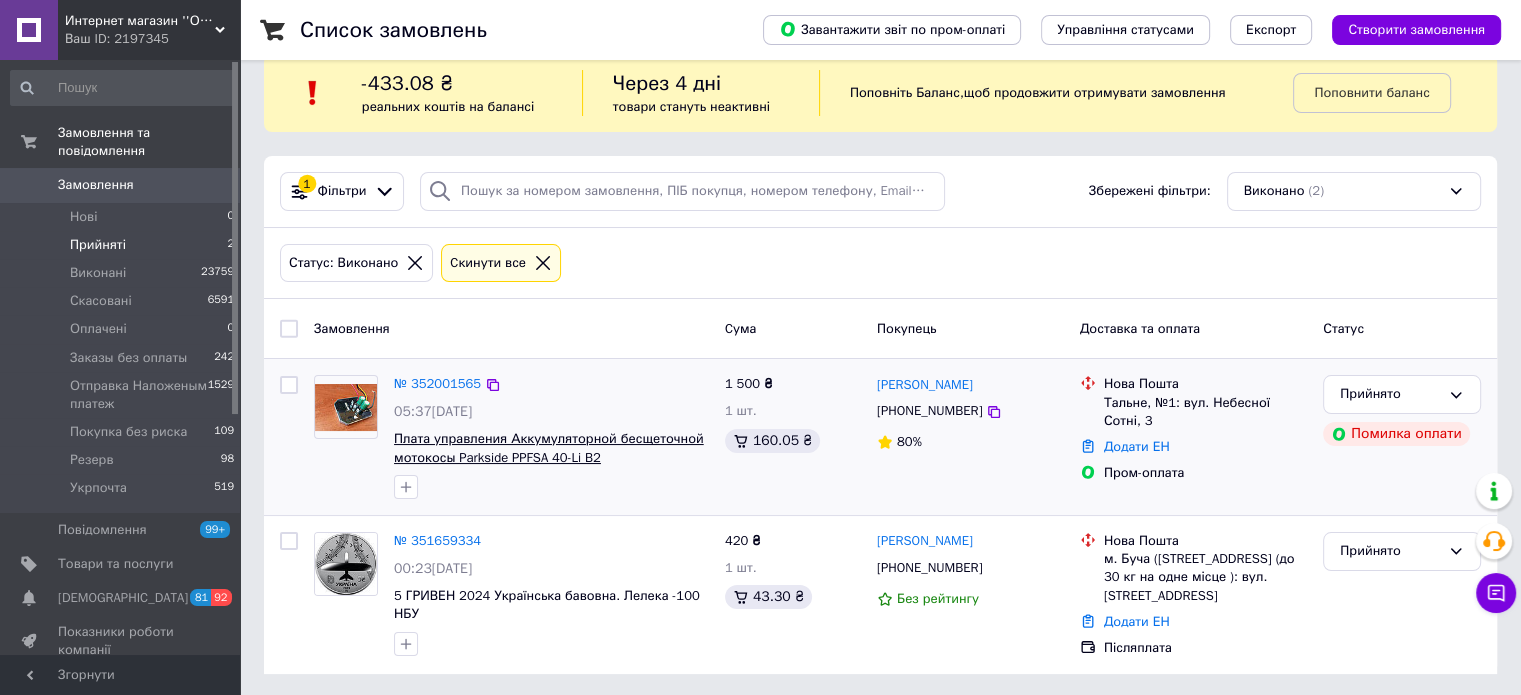 scroll, scrollTop: 31, scrollLeft: 0, axis: vertical 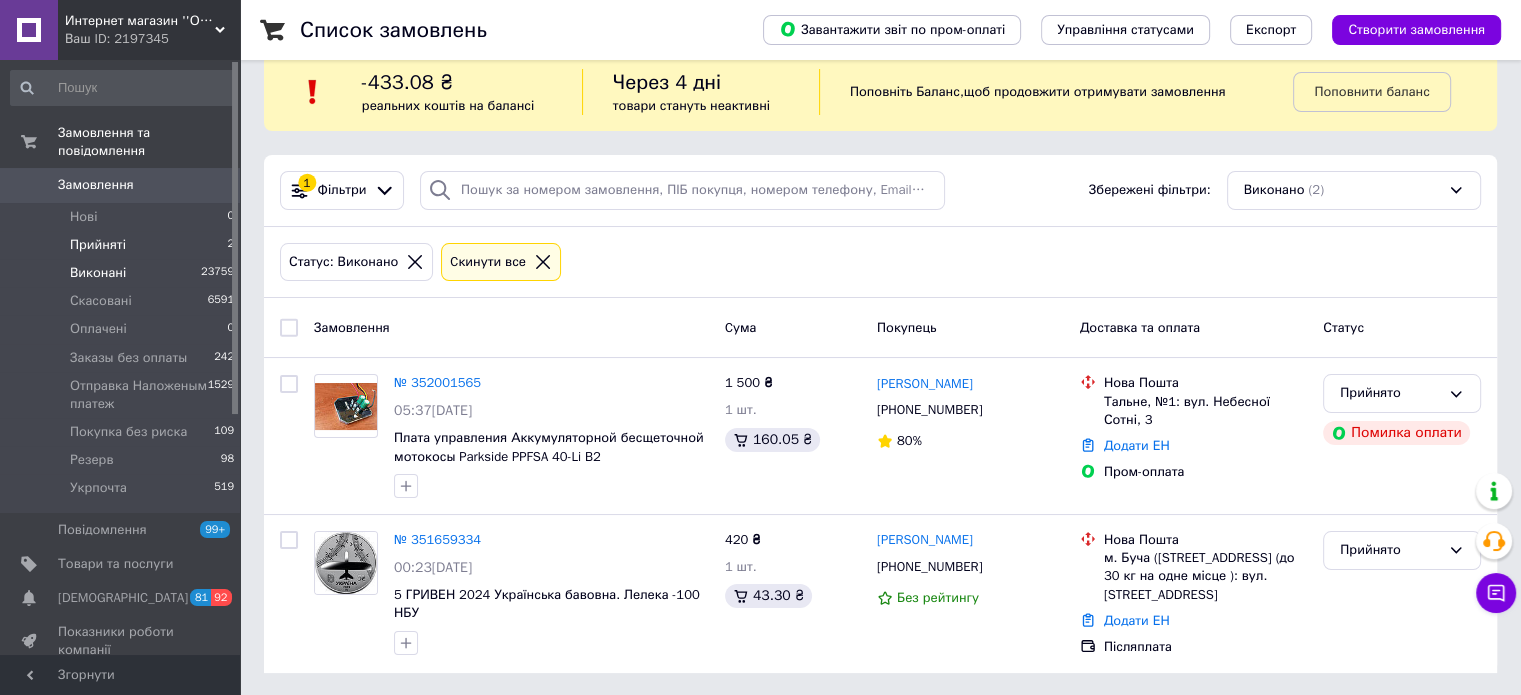 click on "Виконані" at bounding box center (98, 273) 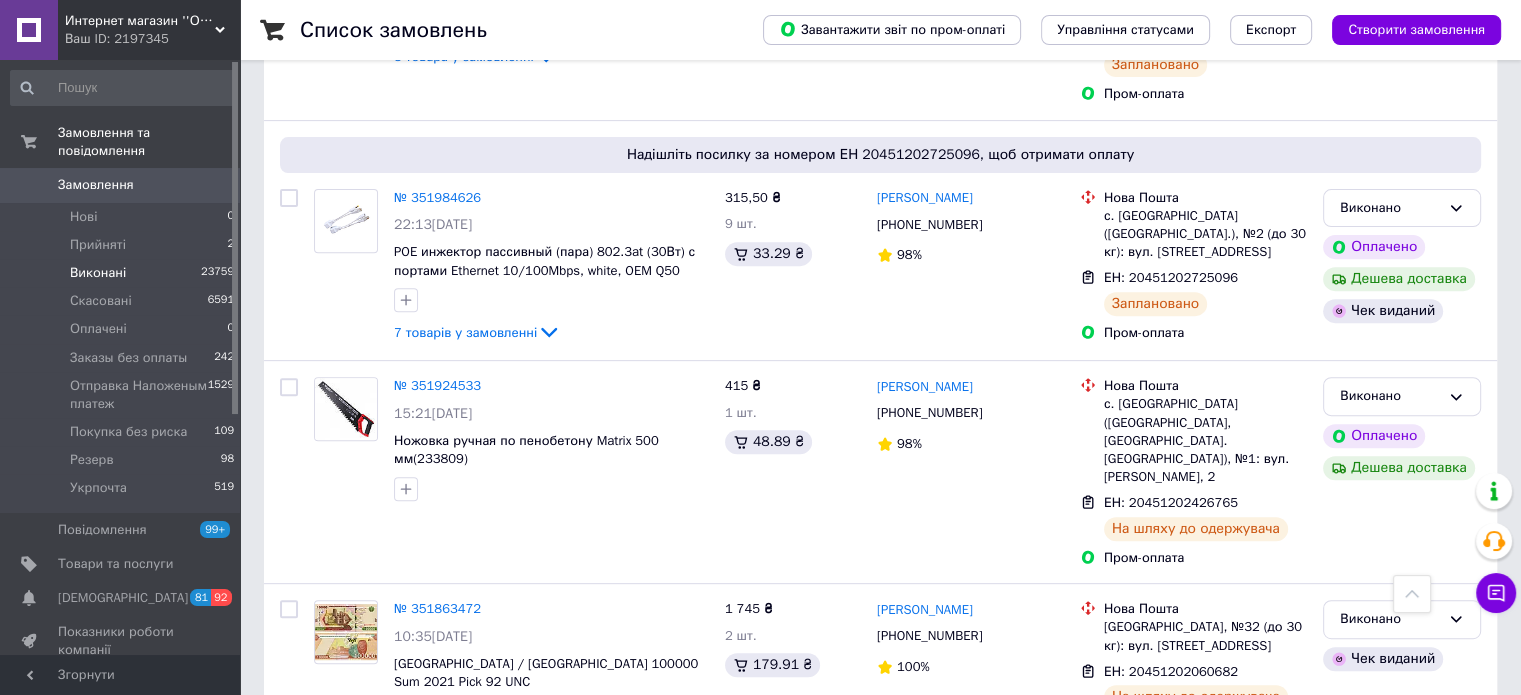 scroll, scrollTop: 800, scrollLeft: 0, axis: vertical 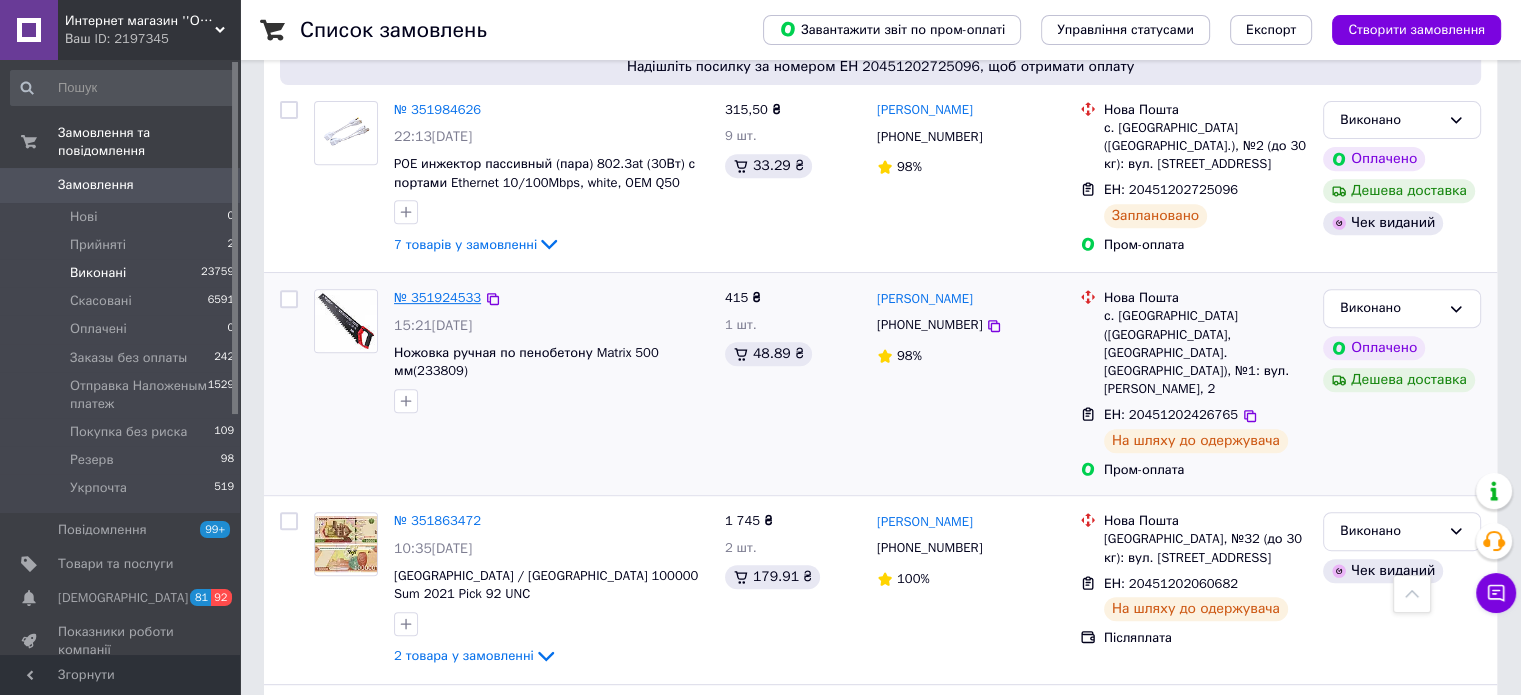 click on "№ 351924533" at bounding box center (437, 297) 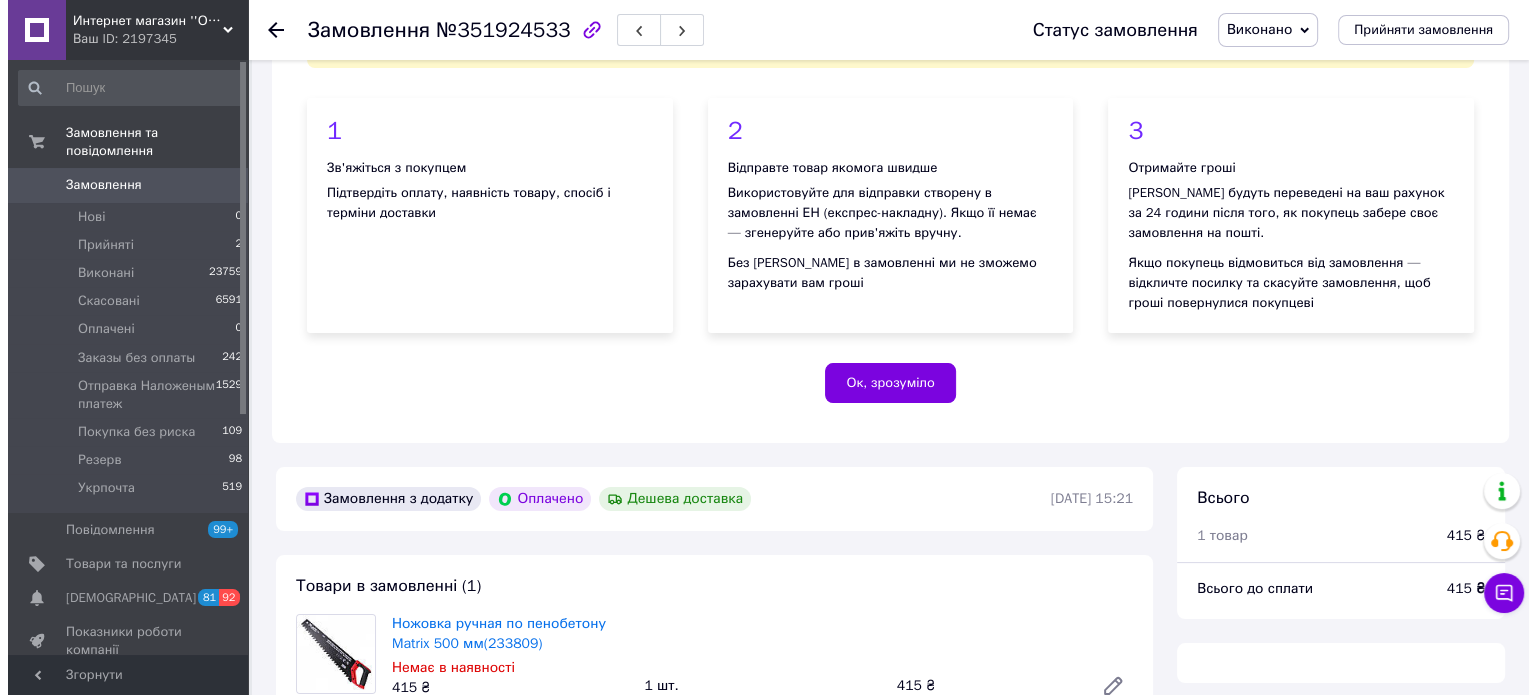 scroll, scrollTop: 800, scrollLeft: 0, axis: vertical 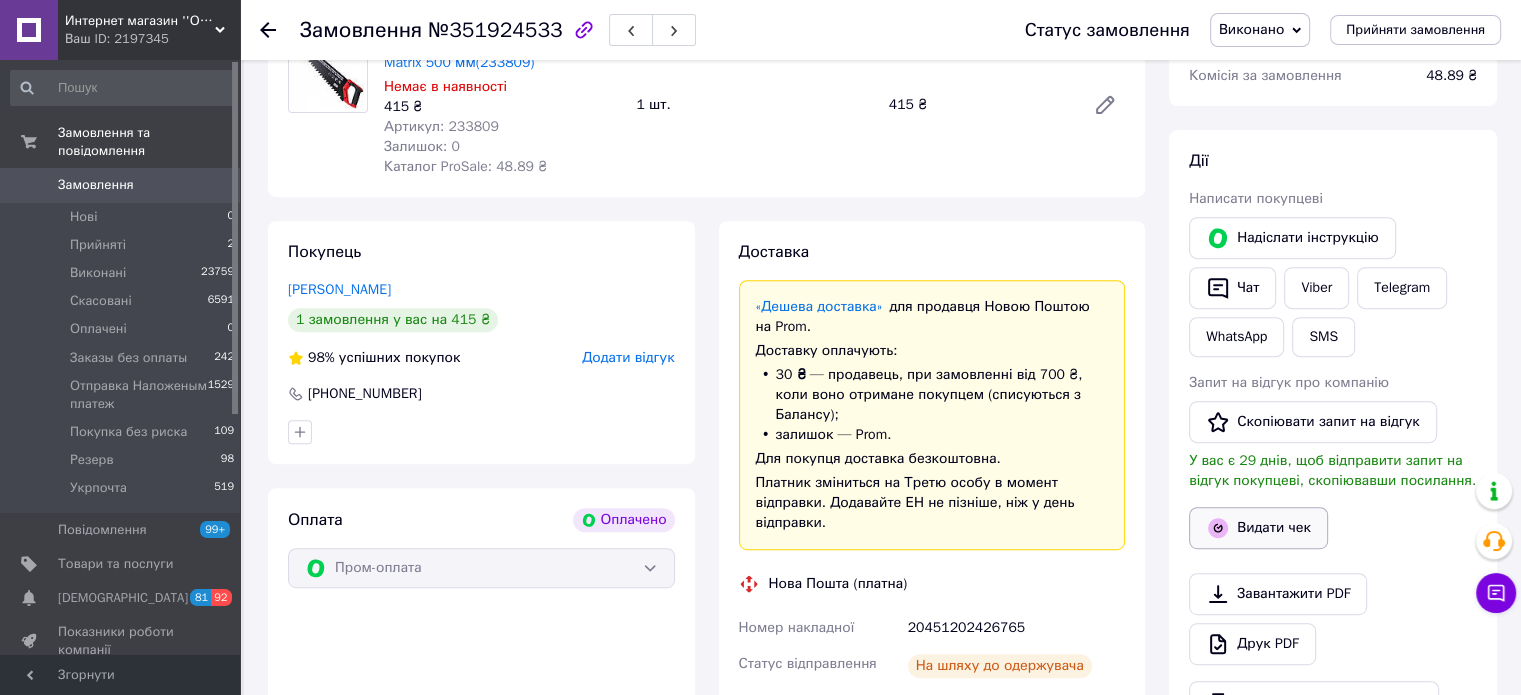 click on "Видати чек" at bounding box center [1258, 528] 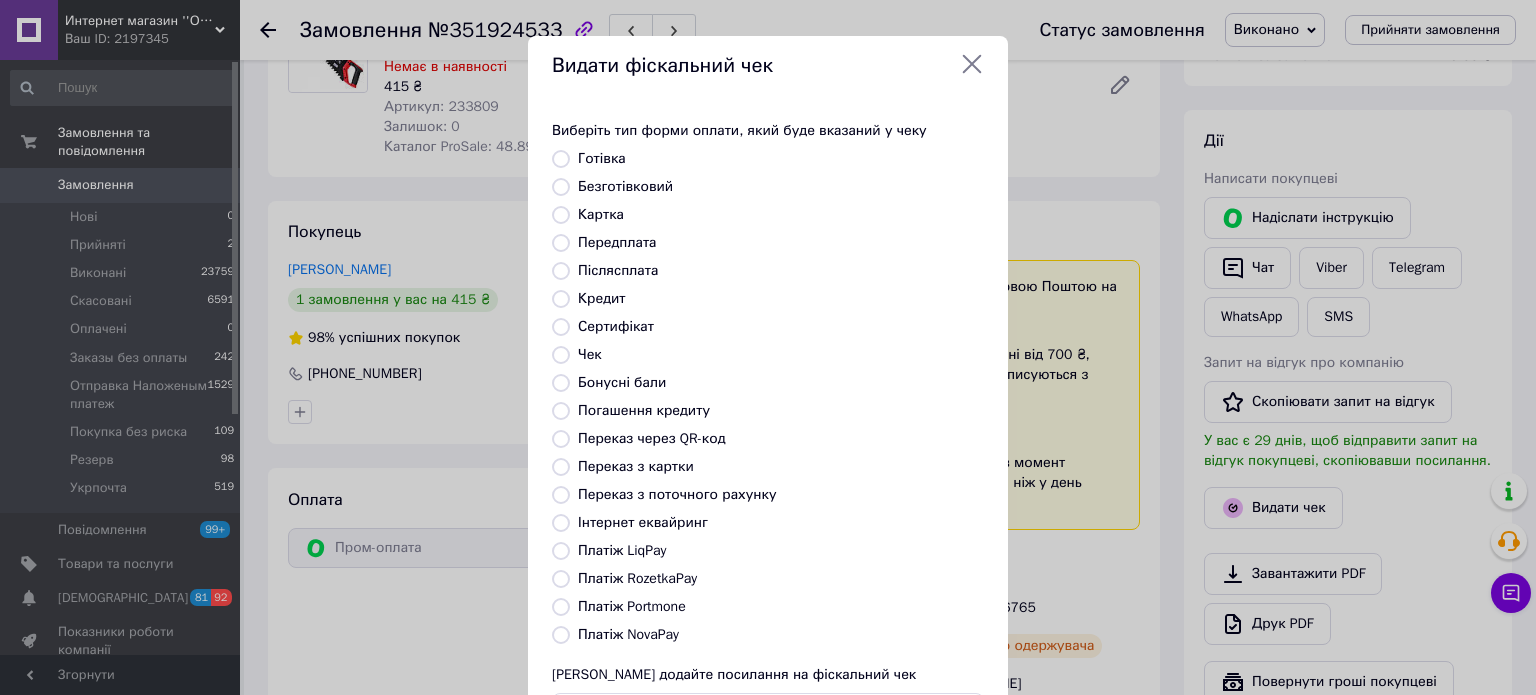 click on "Платіж NovaPay" at bounding box center (628, 634) 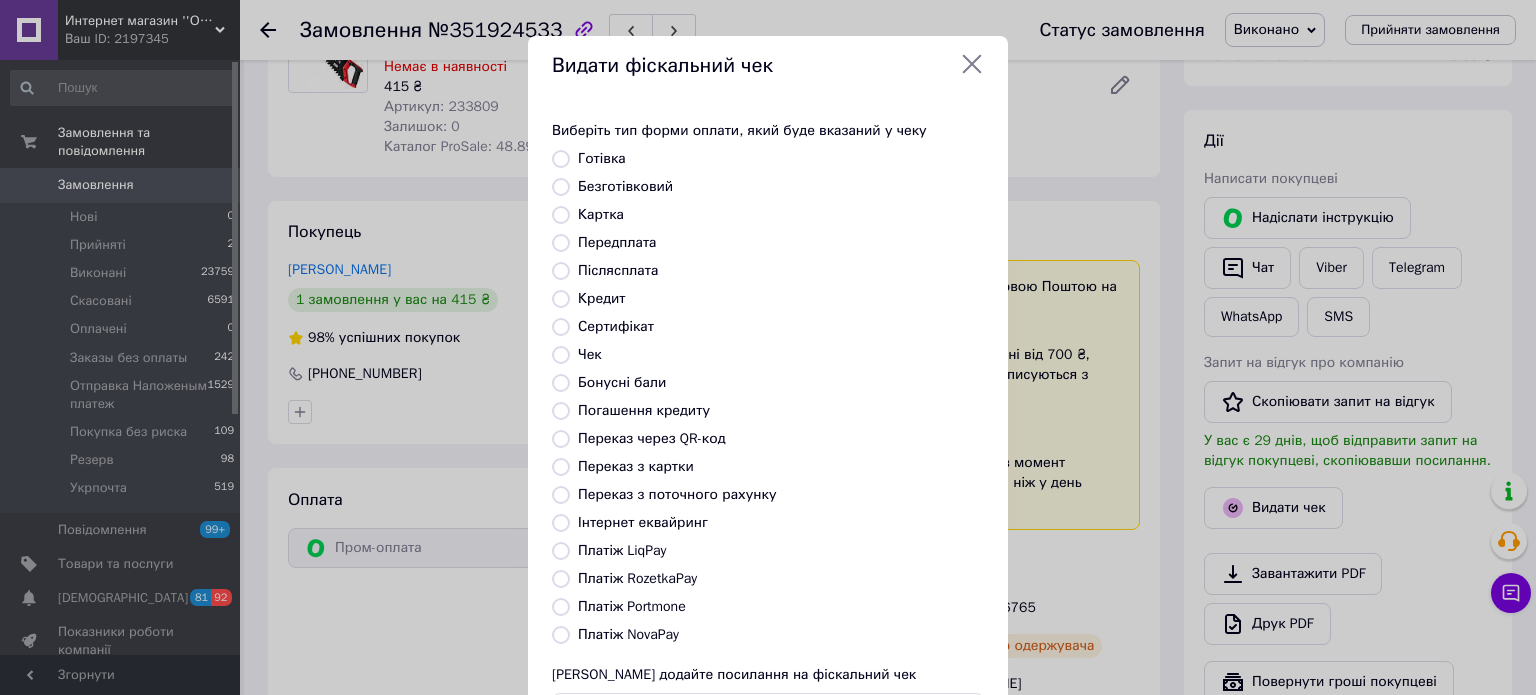 radio on "true" 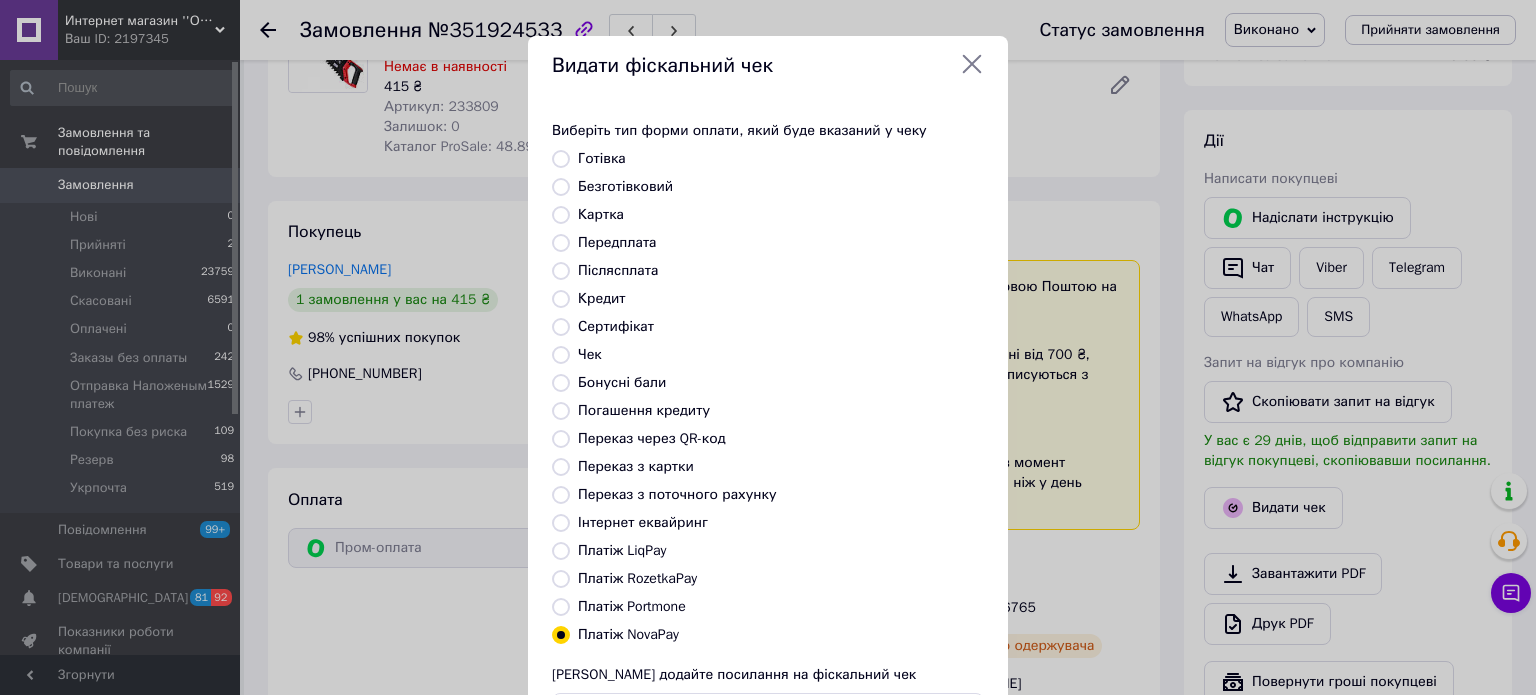 click on "Платіж RozetkaPay" at bounding box center [637, 578] 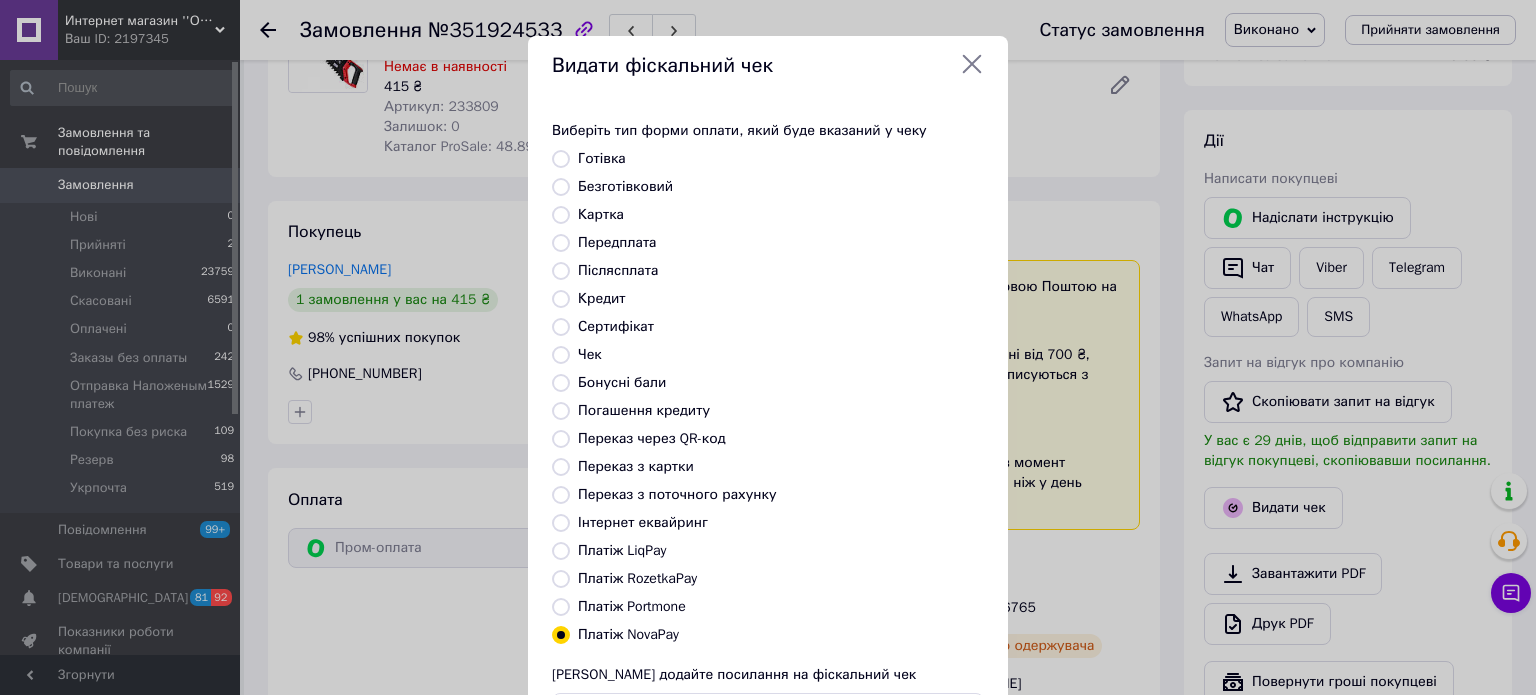 radio on "true" 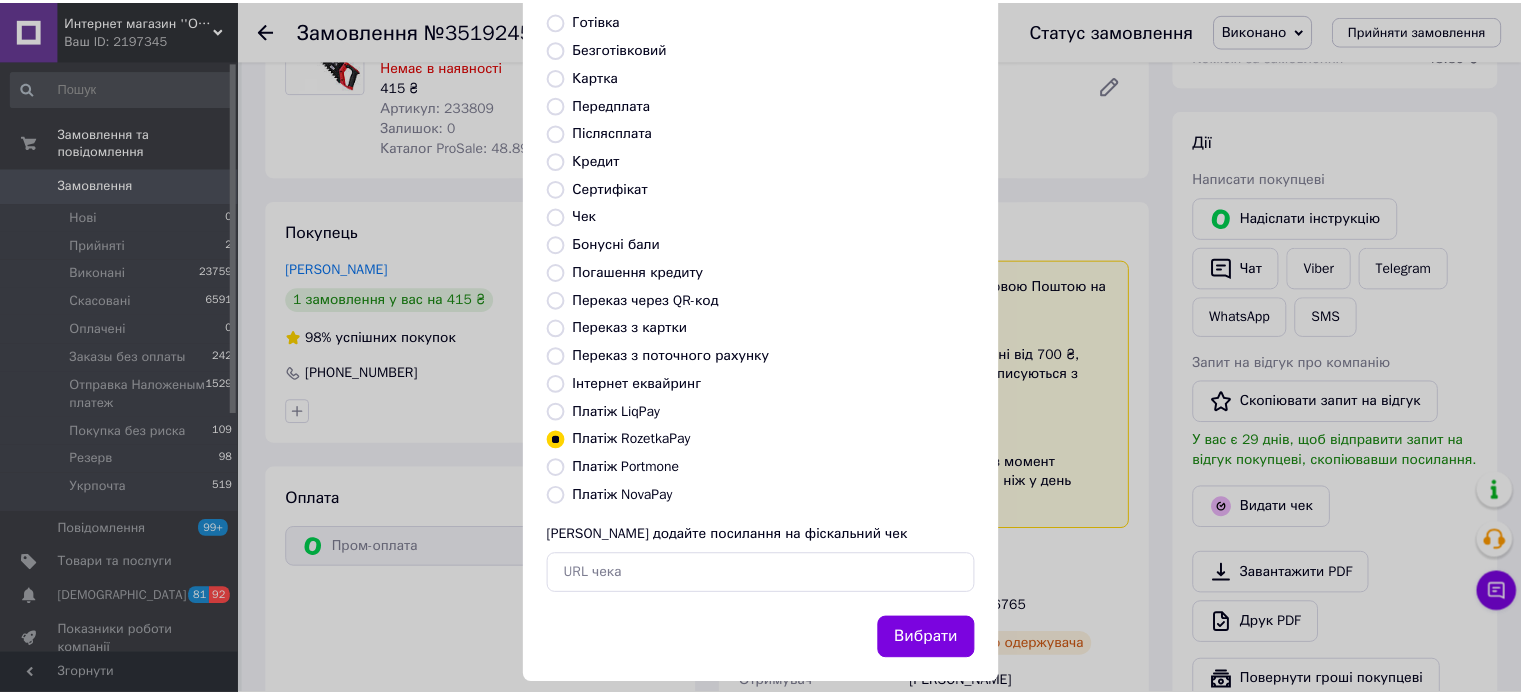 scroll, scrollTop: 163, scrollLeft: 0, axis: vertical 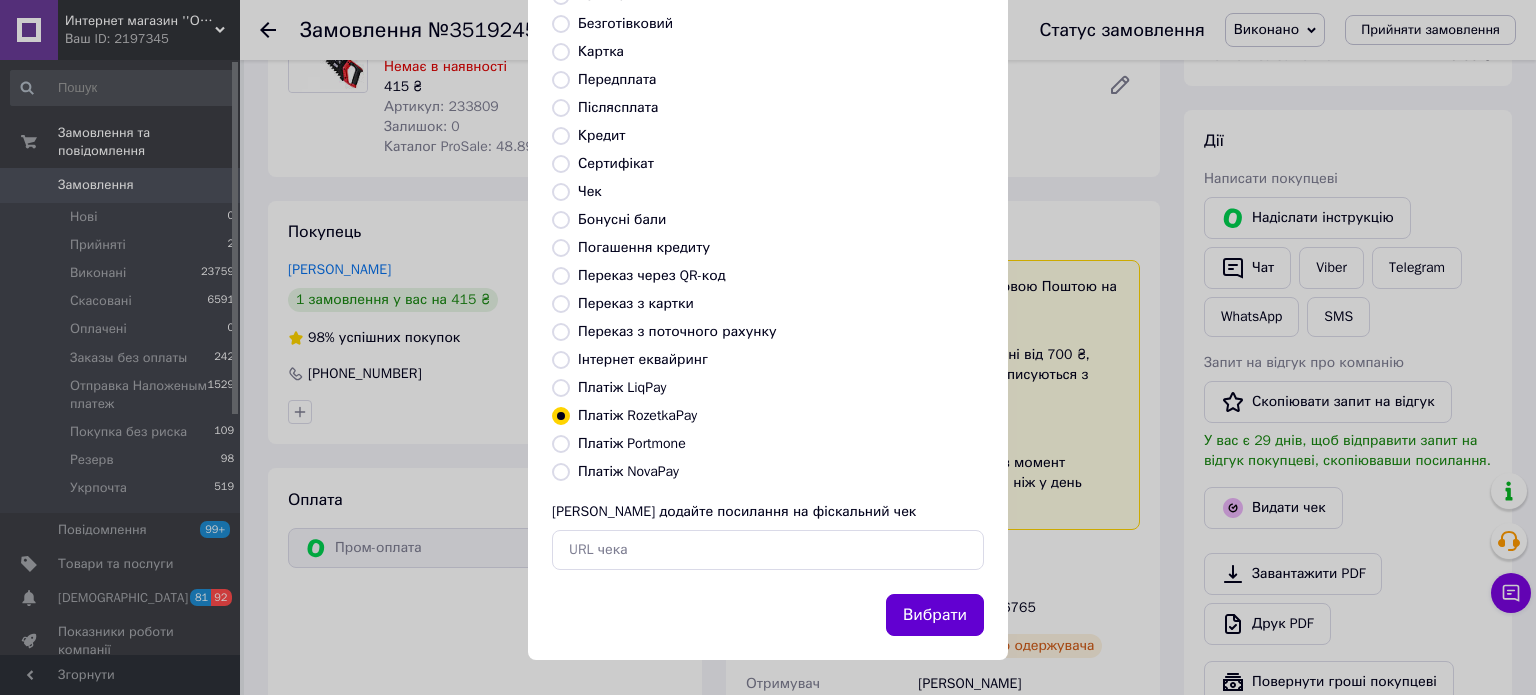 click on "Вибрати" at bounding box center [935, 615] 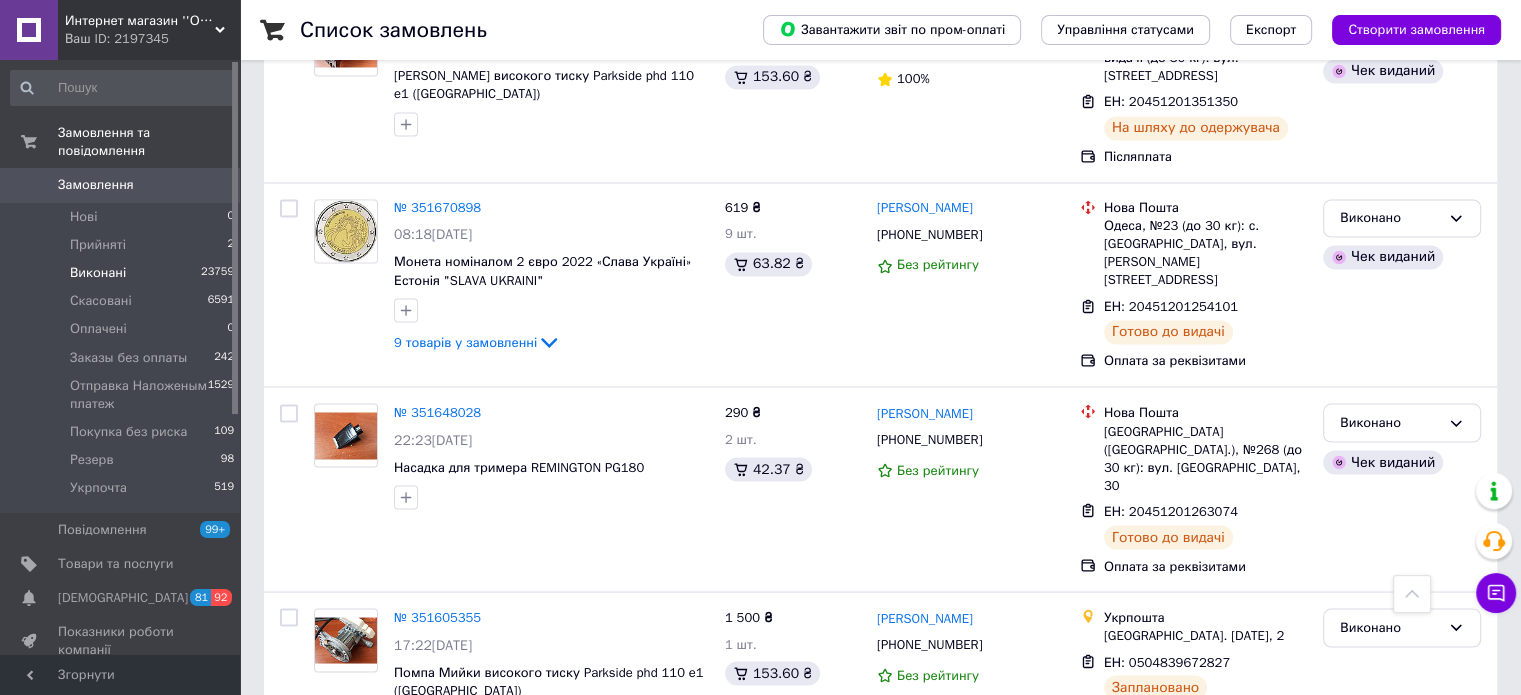 scroll, scrollTop: 3400, scrollLeft: 0, axis: vertical 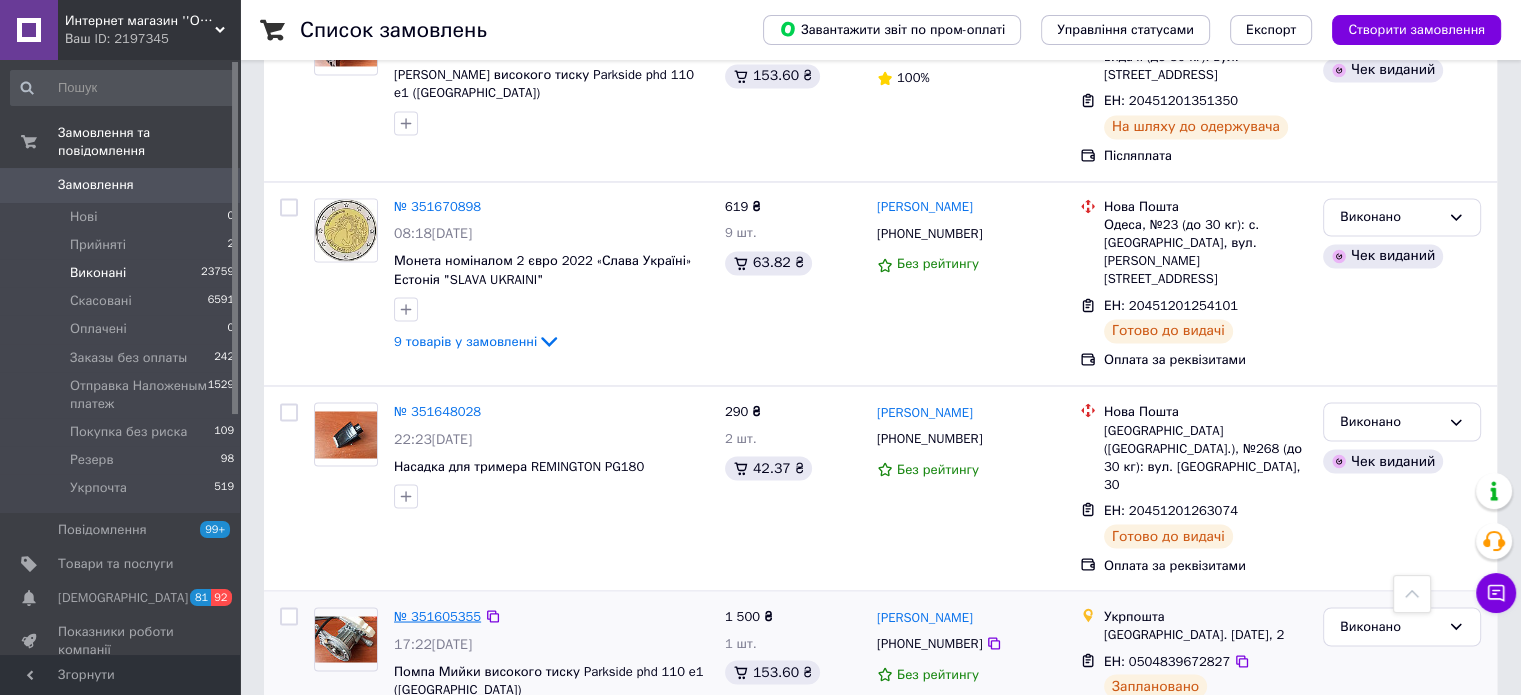 click on "№ 351605355" at bounding box center [437, 615] 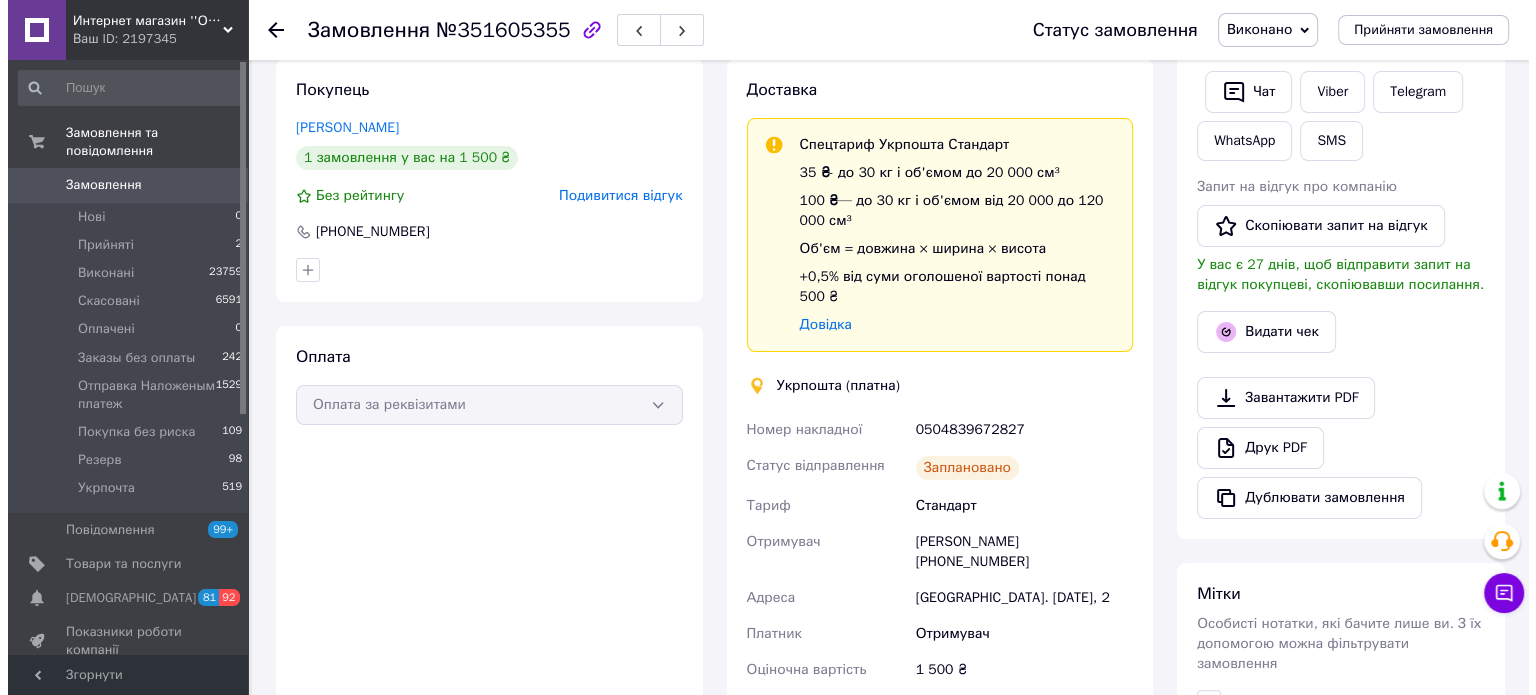 scroll, scrollTop: 370, scrollLeft: 0, axis: vertical 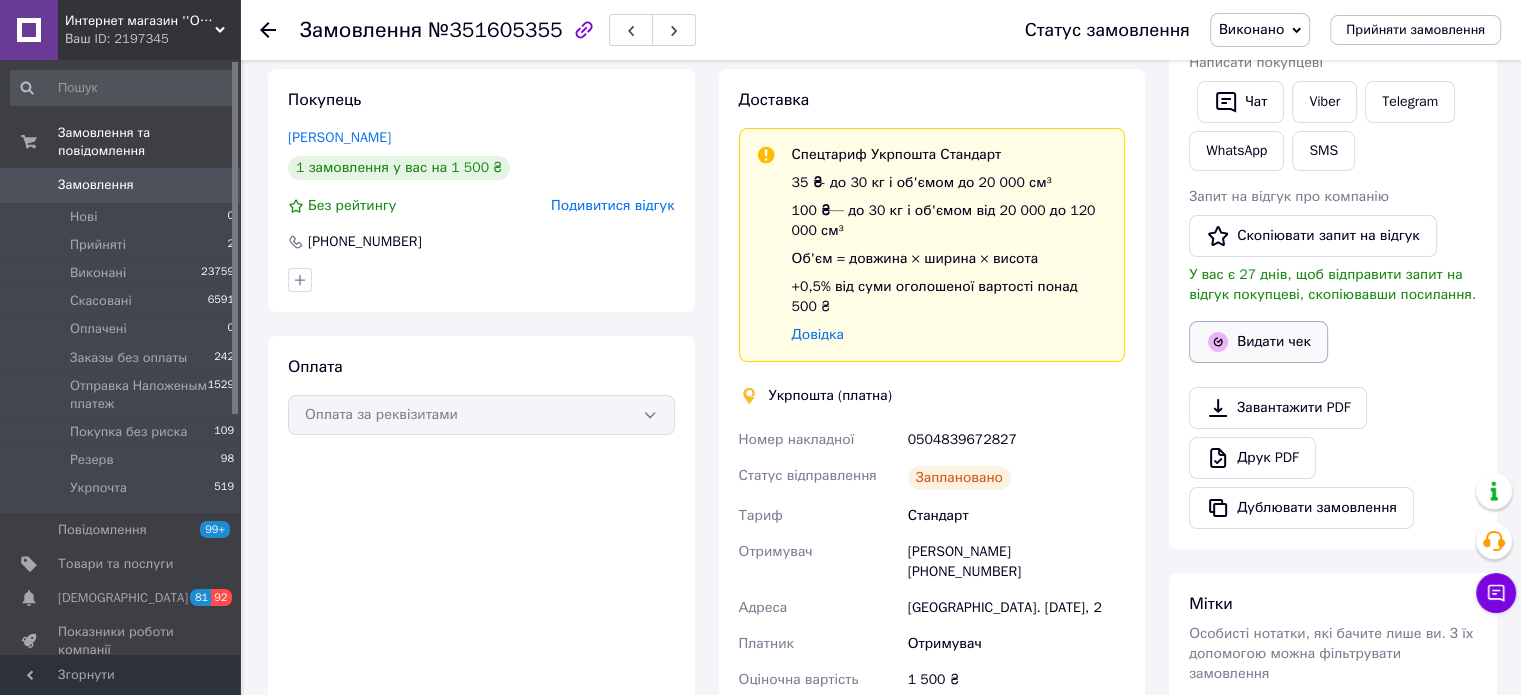 click on "Видати чек" at bounding box center (1258, 342) 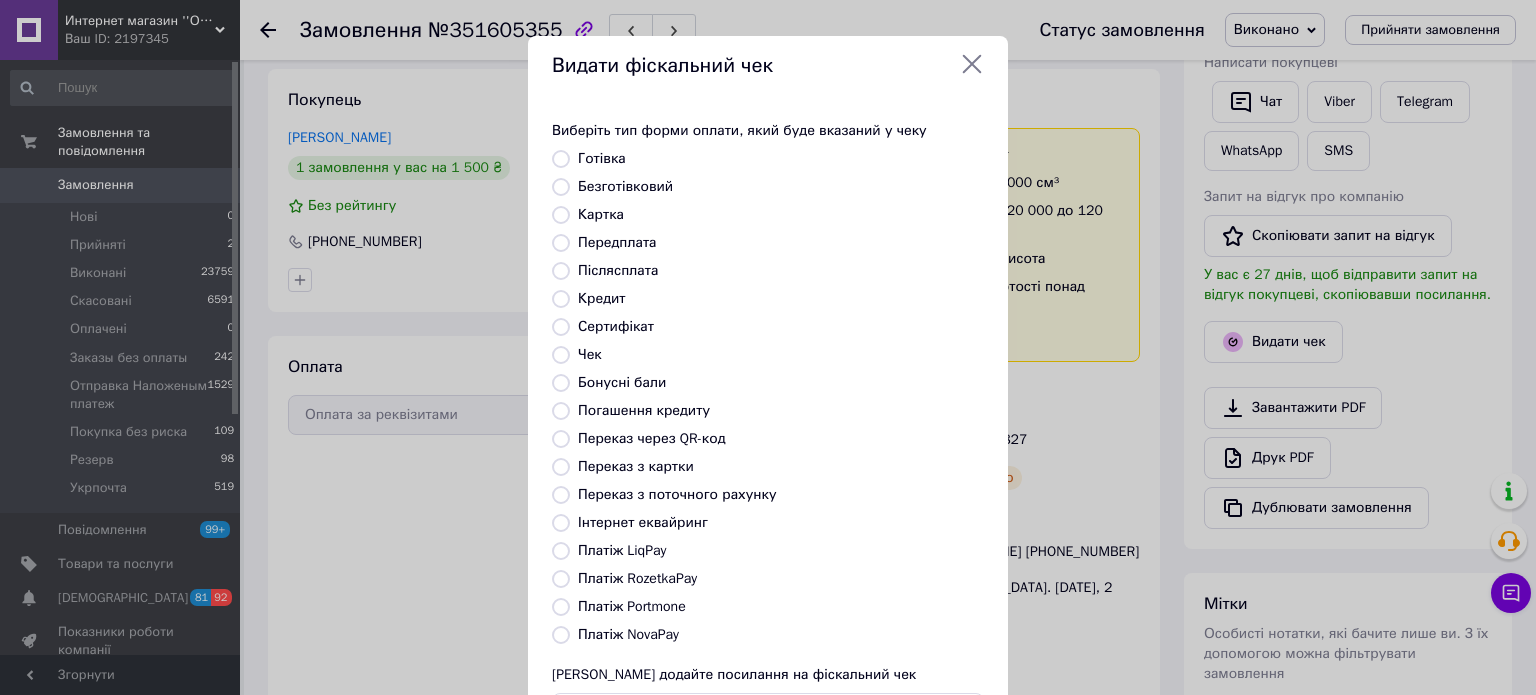 click on "Переказ з картки" at bounding box center [636, 466] 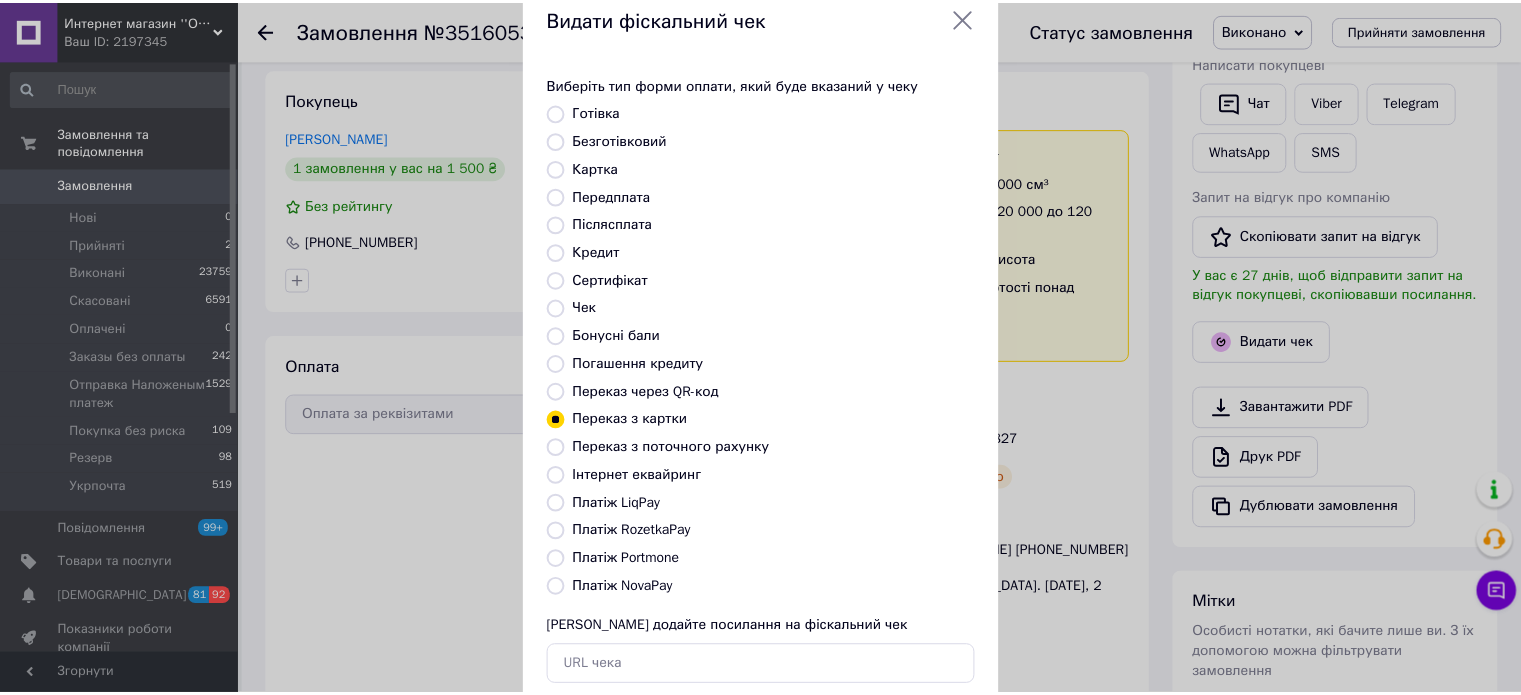 scroll, scrollTop: 163, scrollLeft: 0, axis: vertical 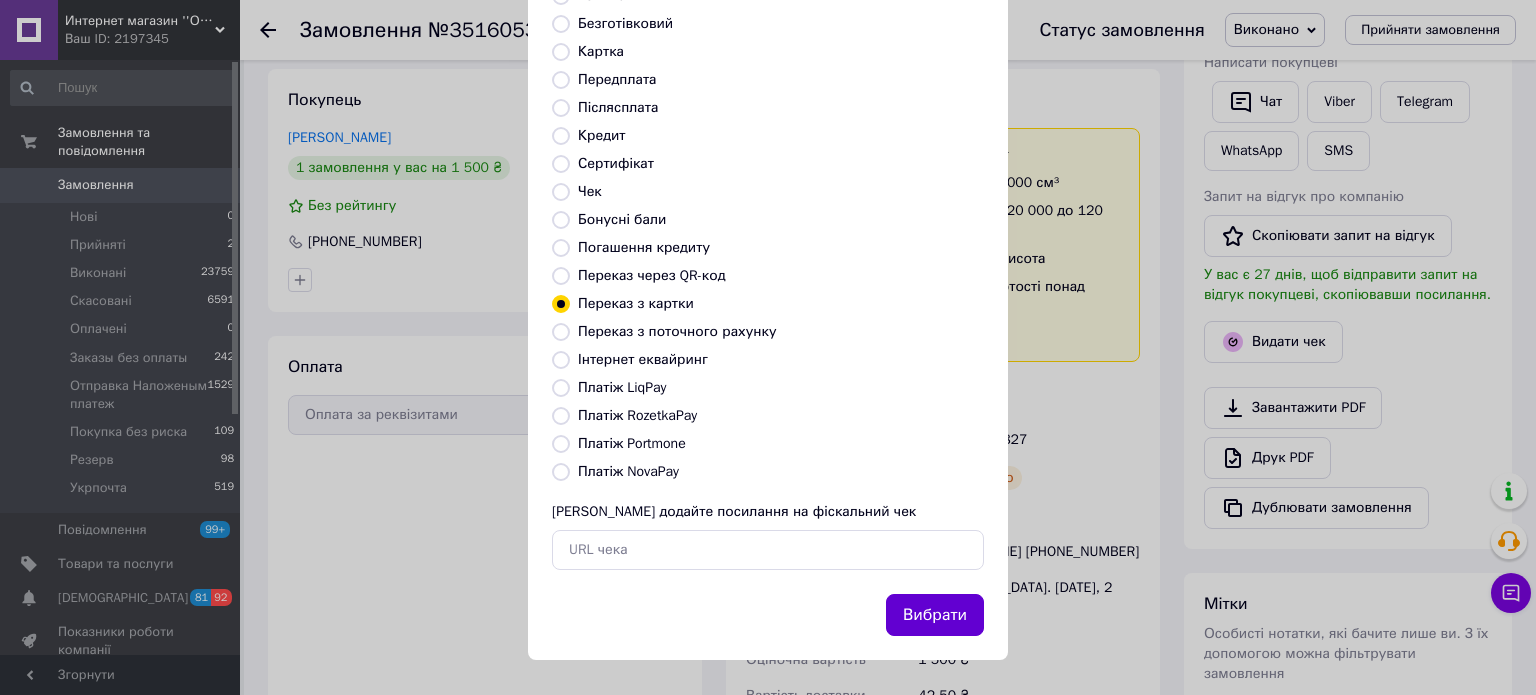 click on "Вибрати" at bounding box center [935, 615] 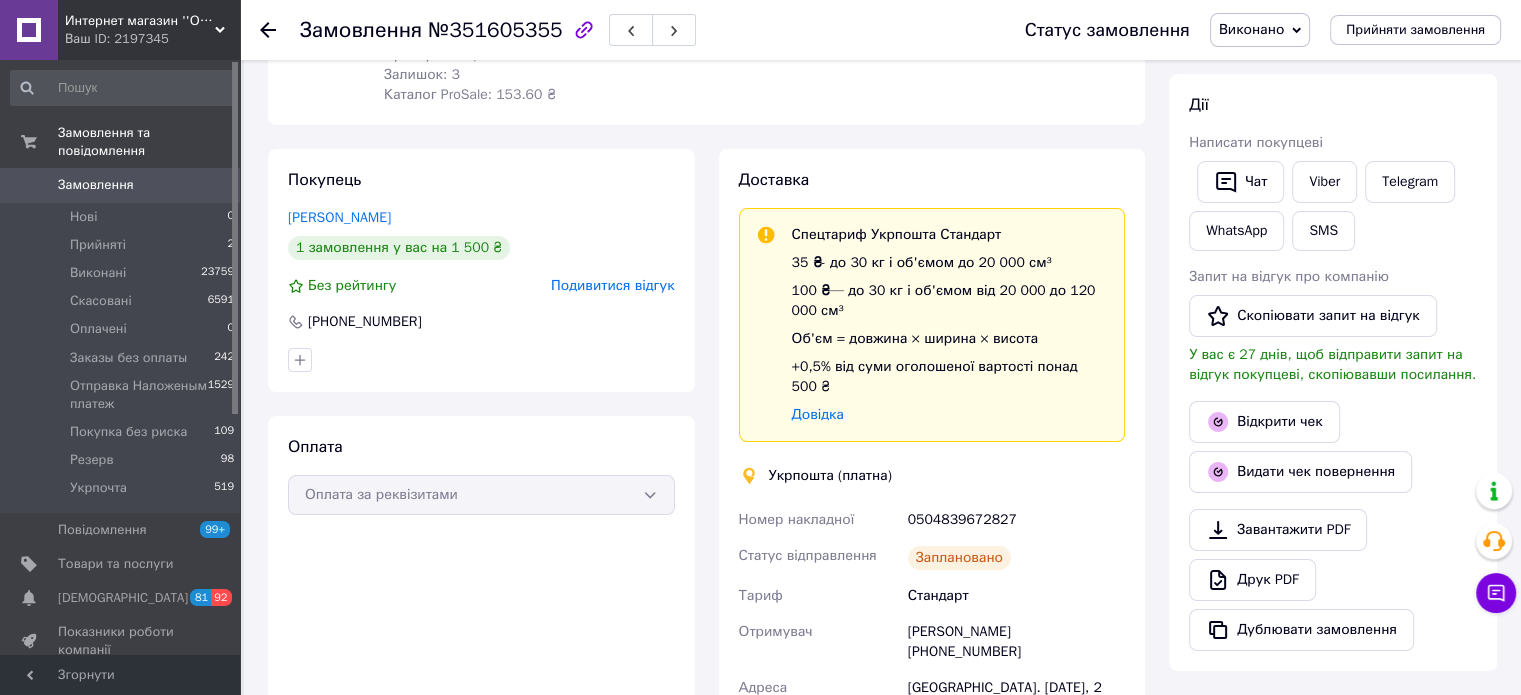 scroll, scrollTop: 270, scrollLeft: 0, axis: vertical 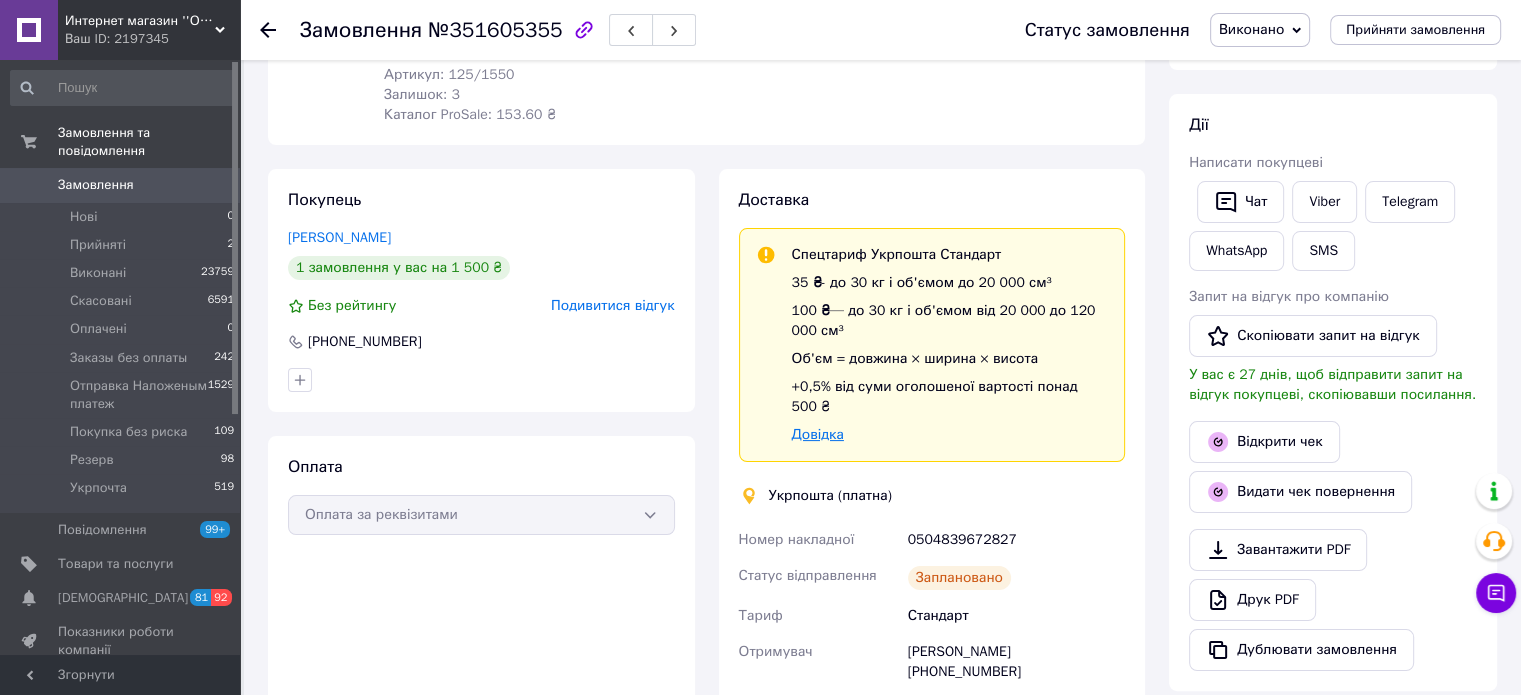 click on "Довідка" at bounding box center (818, 434) 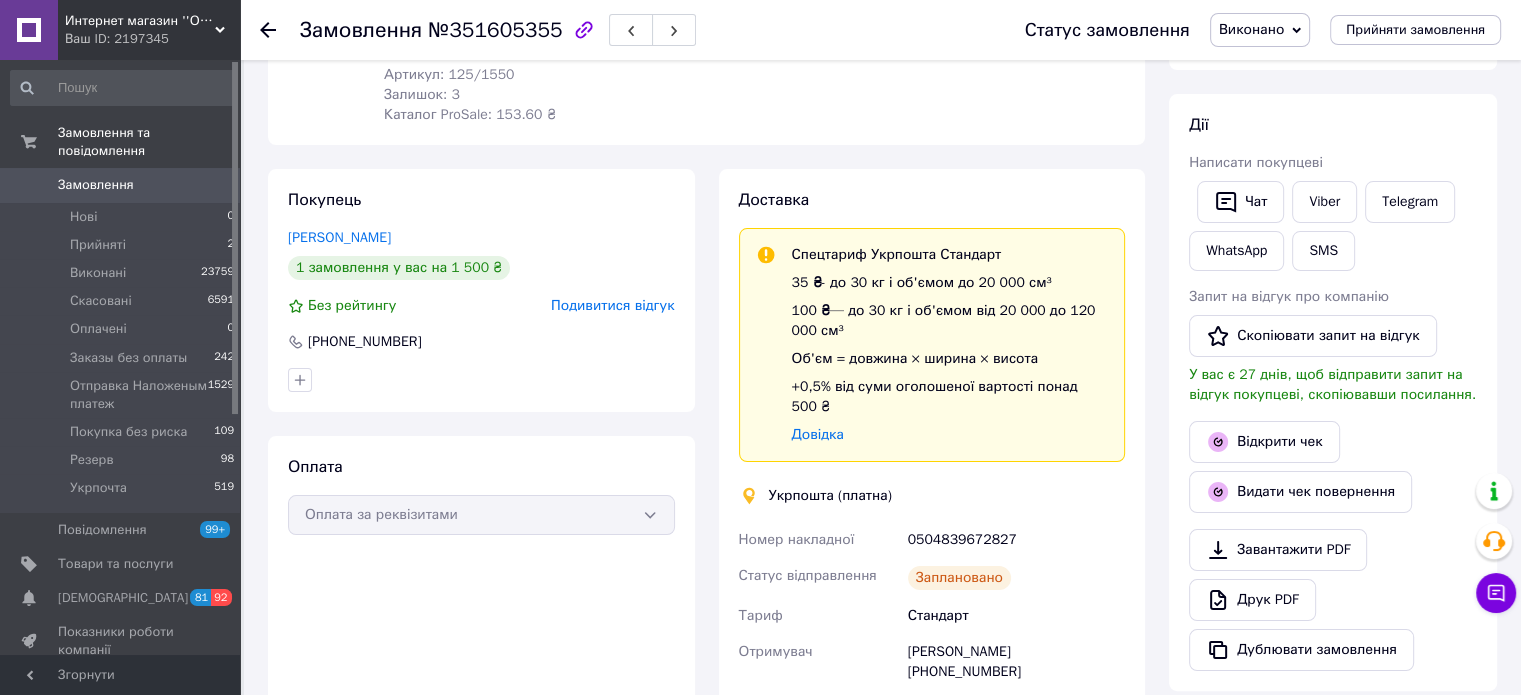 click on "Дії" at bounding box center [1333, 125] 